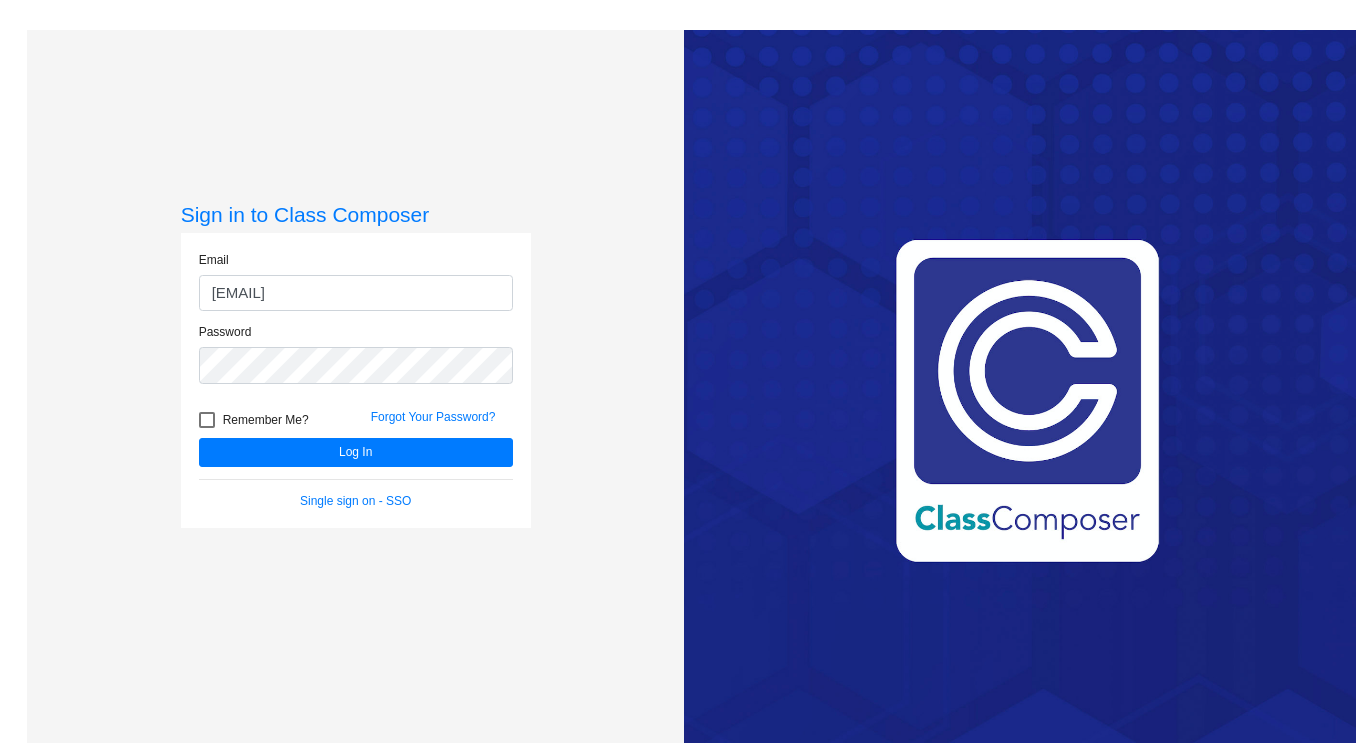 click on "[EMAIL]" 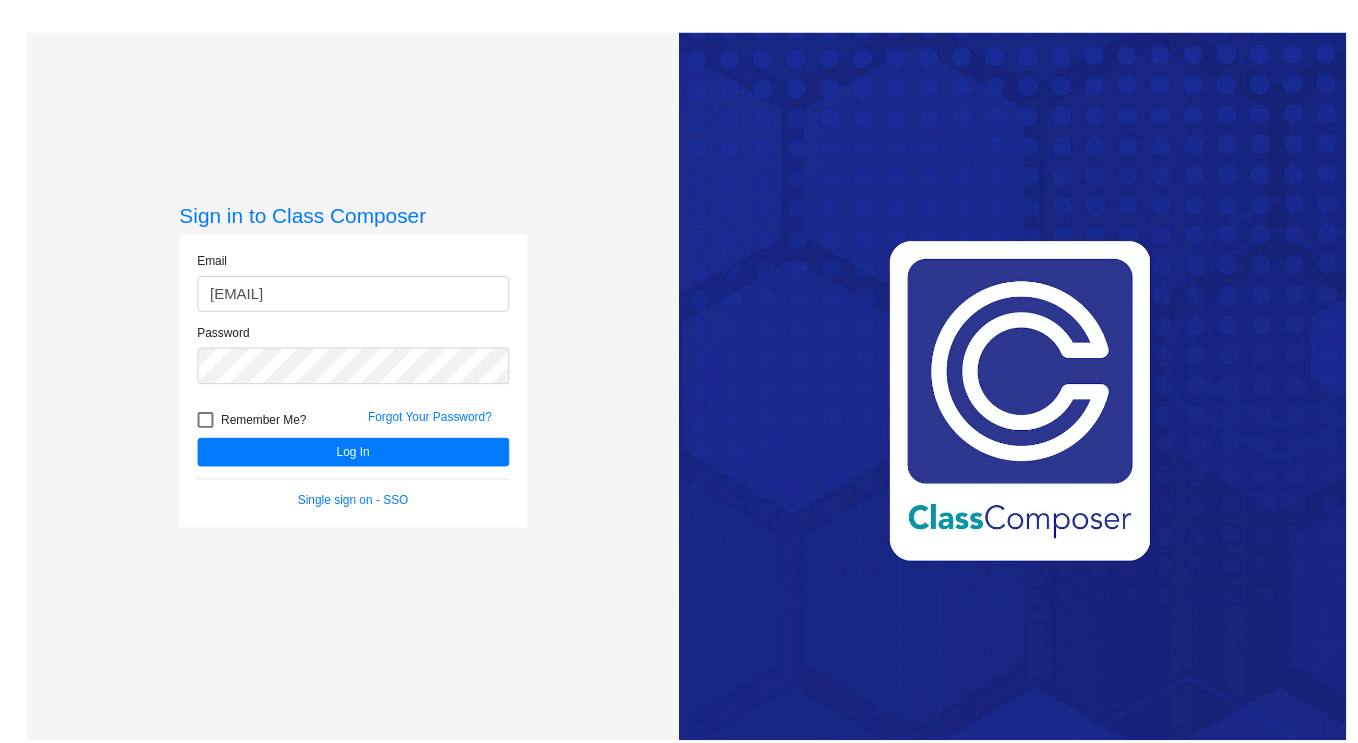 scroll, scrollTop: 0, scrollLeft: 0, axis: both 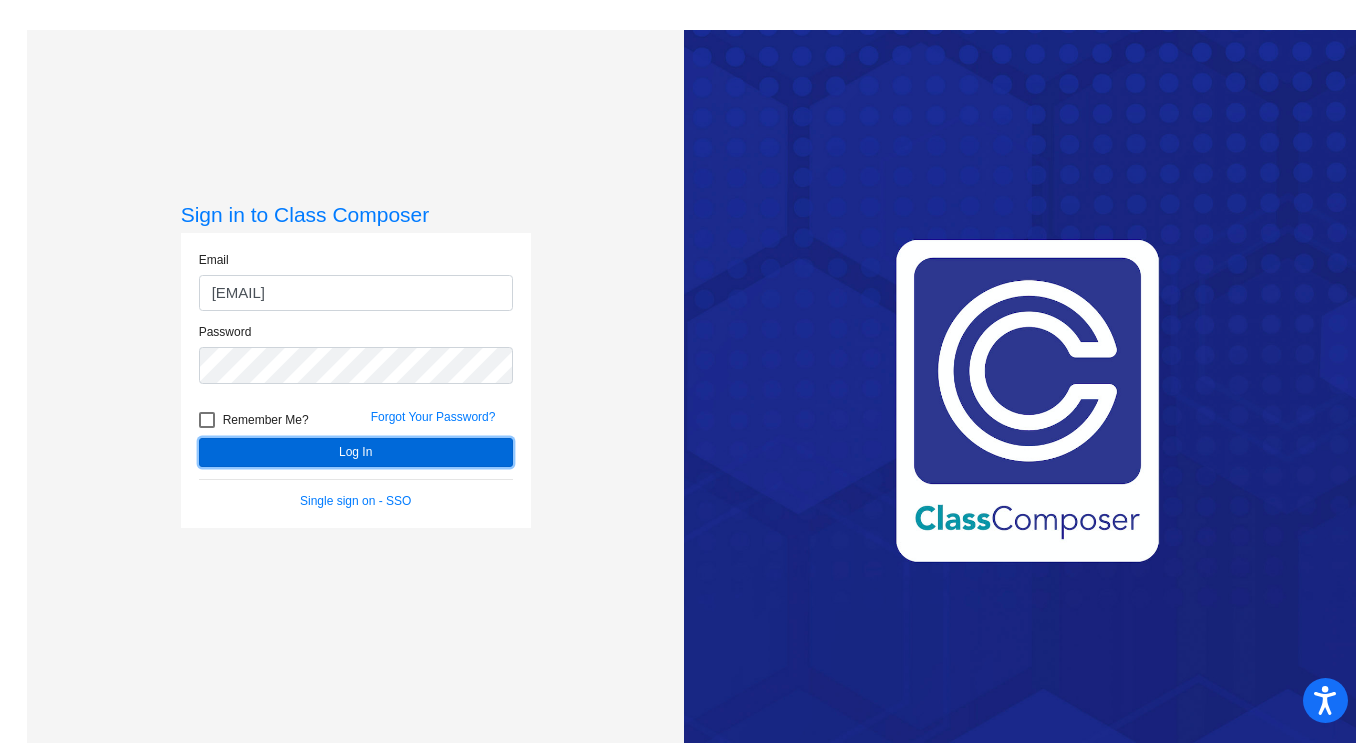 click on "Log In" 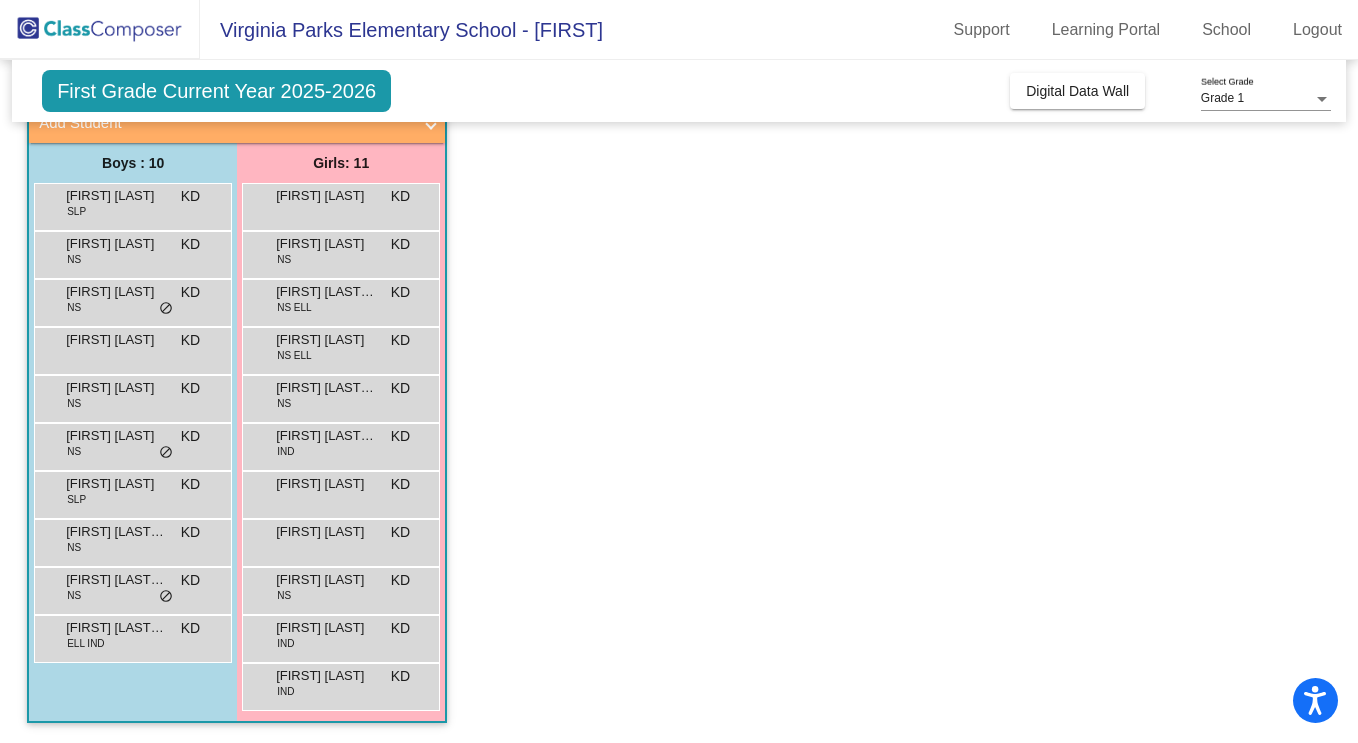 scroll, scrollTop: 0, scrollLeft: 0, axis: both 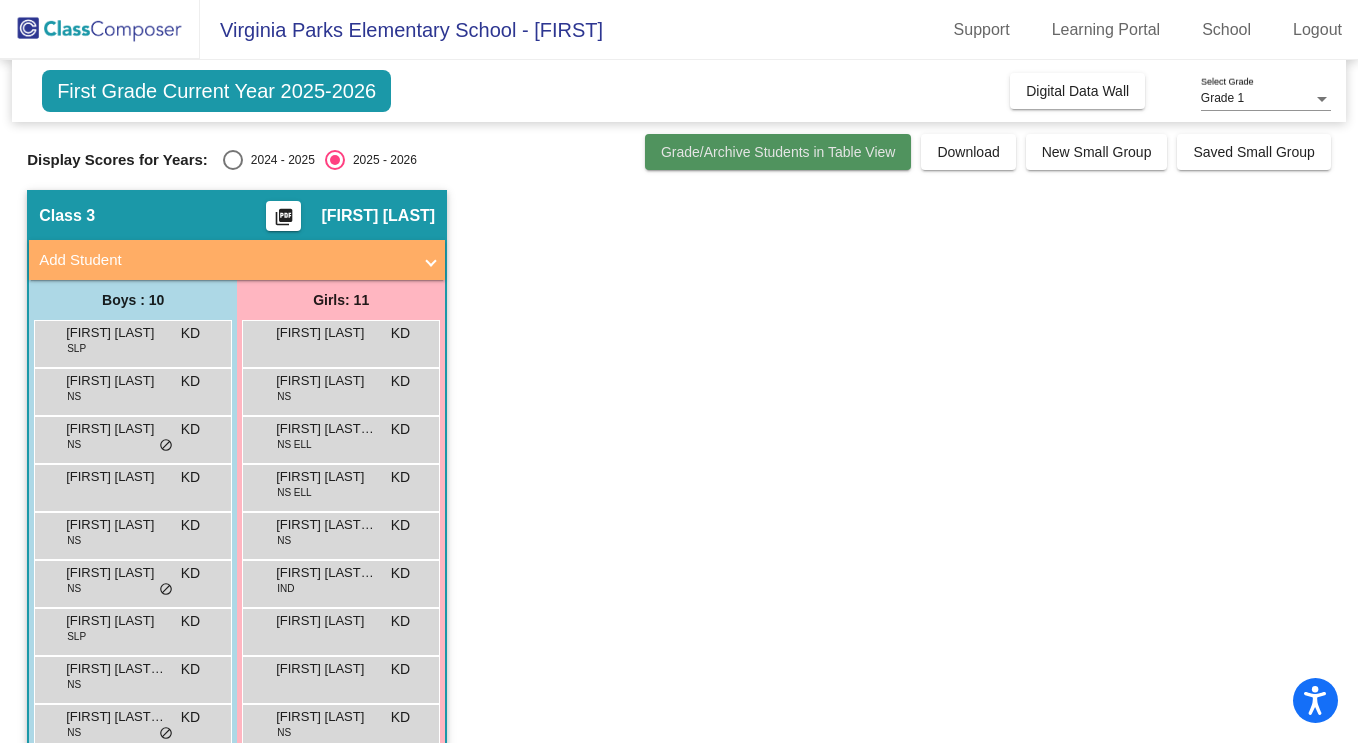click on "Grade/Archive Students in Table View" 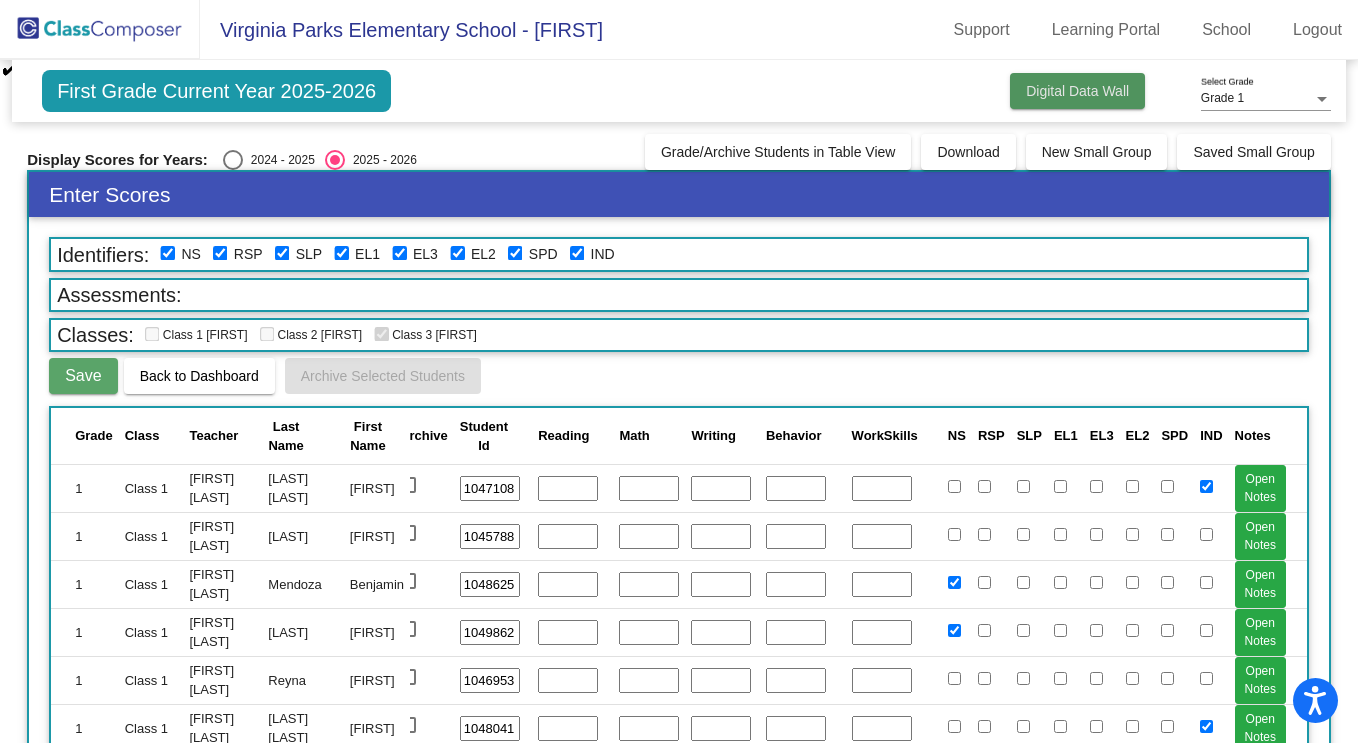 click on "Digital Data Wall" 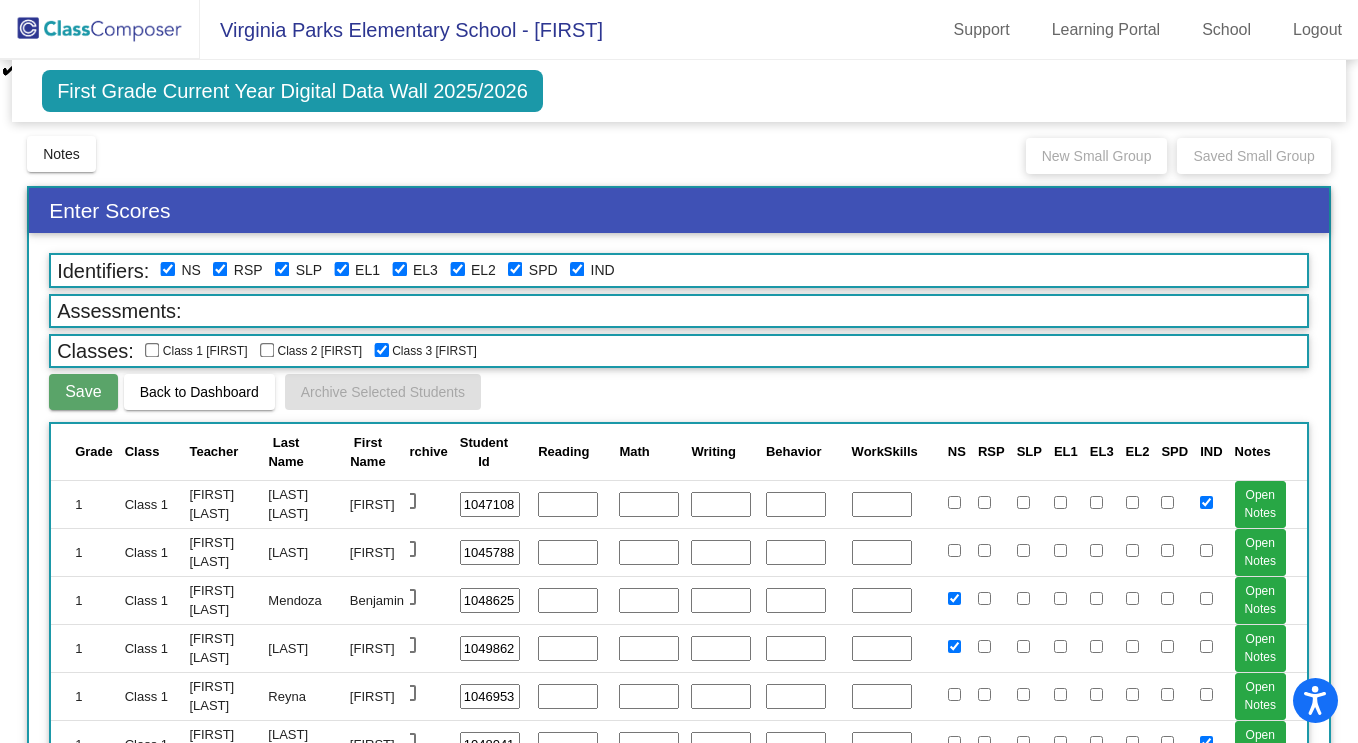 click on "First Grade Current Year Digital Data Wall 2025/2026" 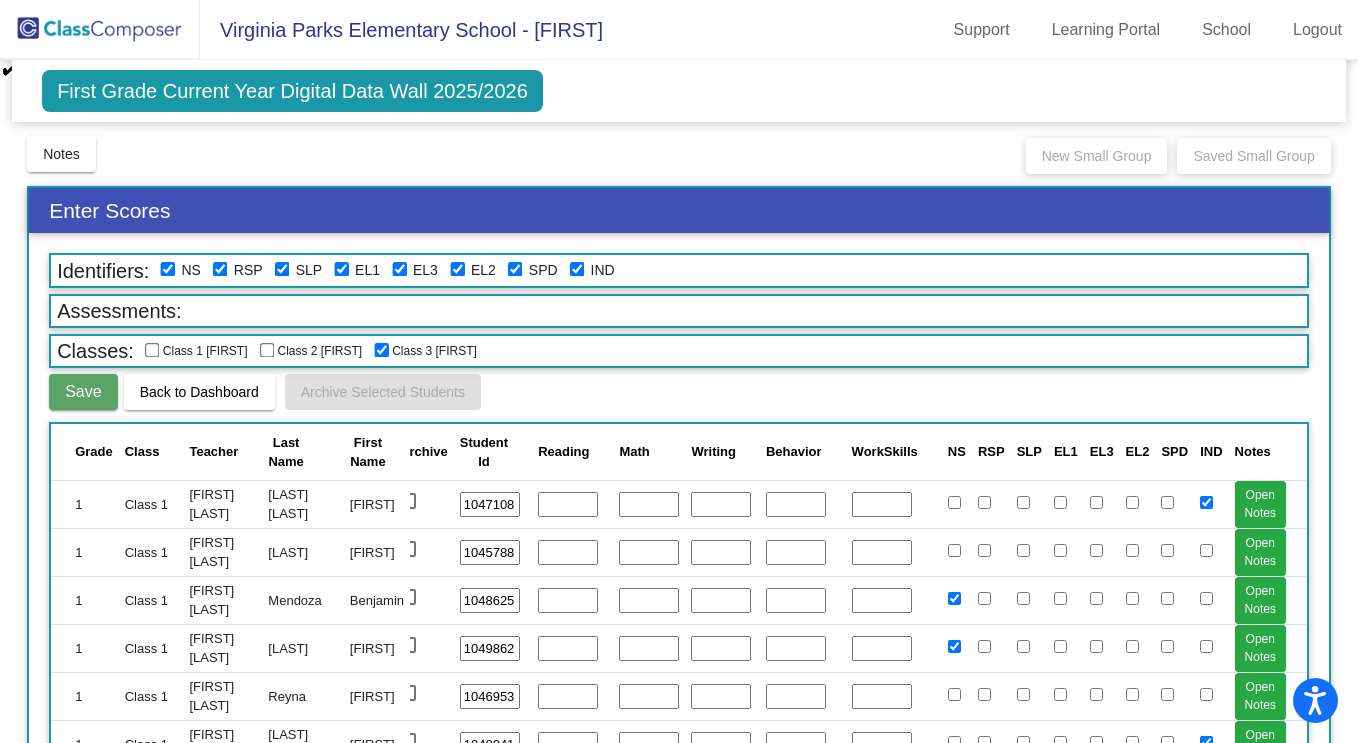 click 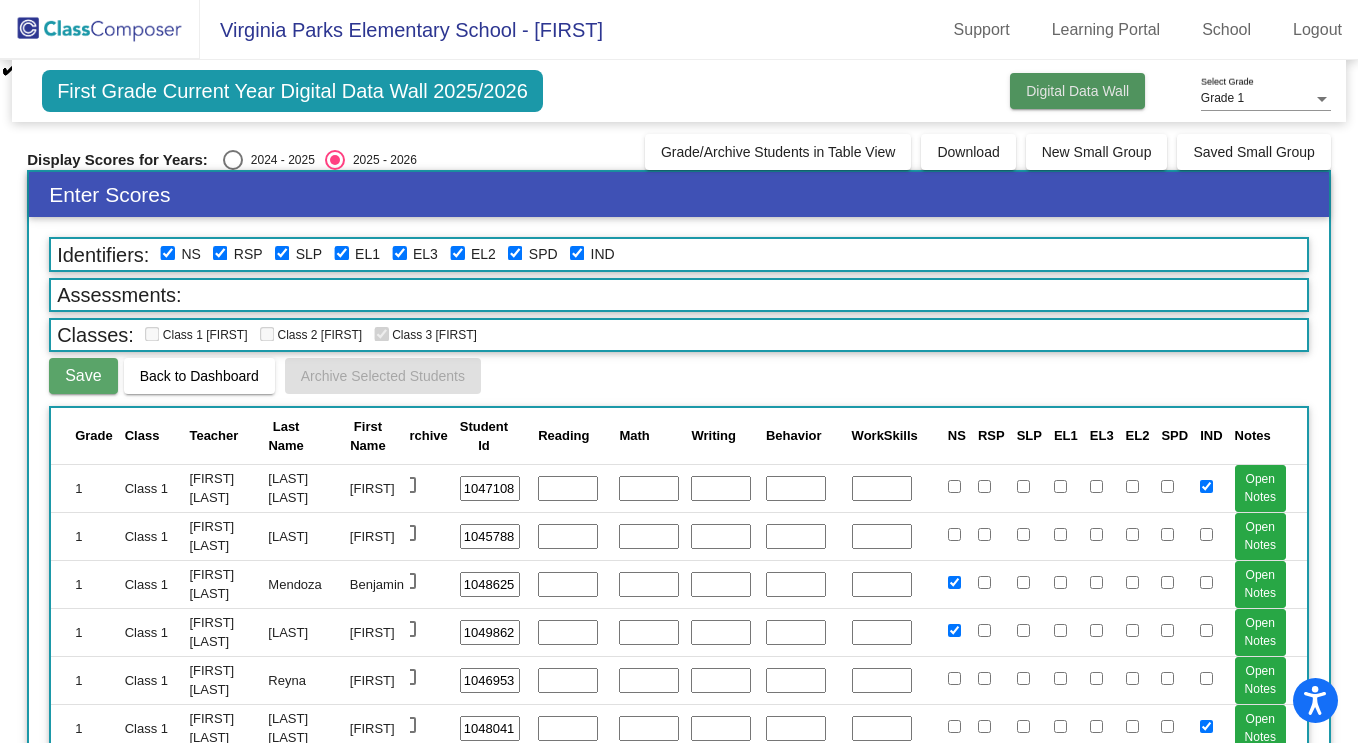 click on "Digital Data Wall" 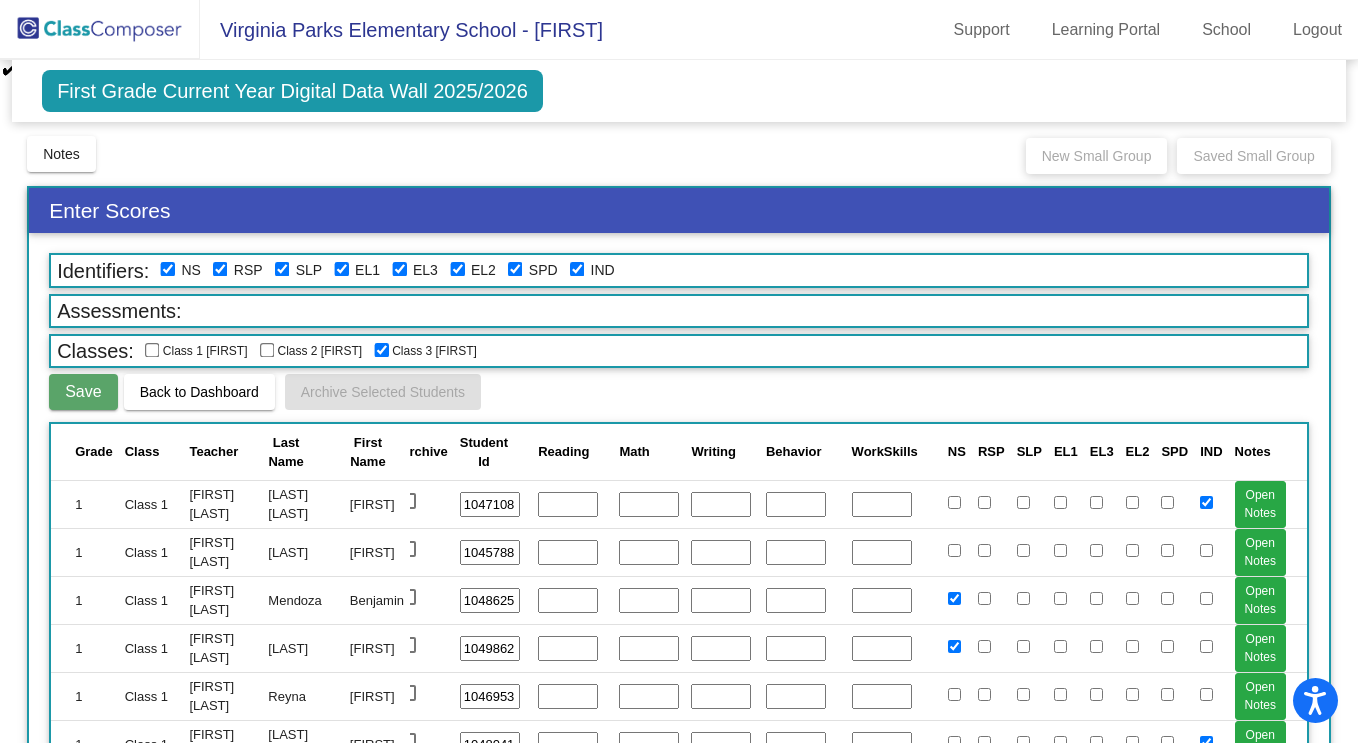 click 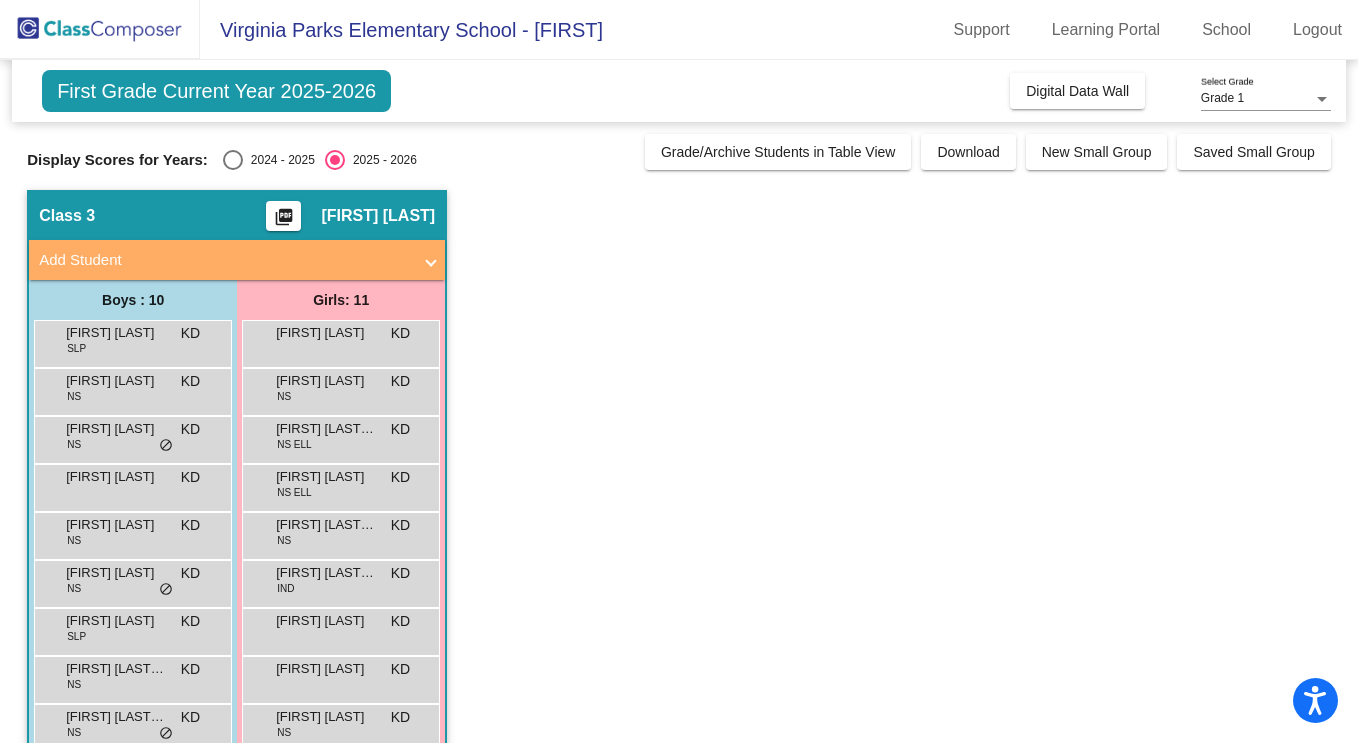 drag, startPoint x: 68, startPoint y: 6, endPoint x: 743, endPoint y: 289, distance: 731.92487 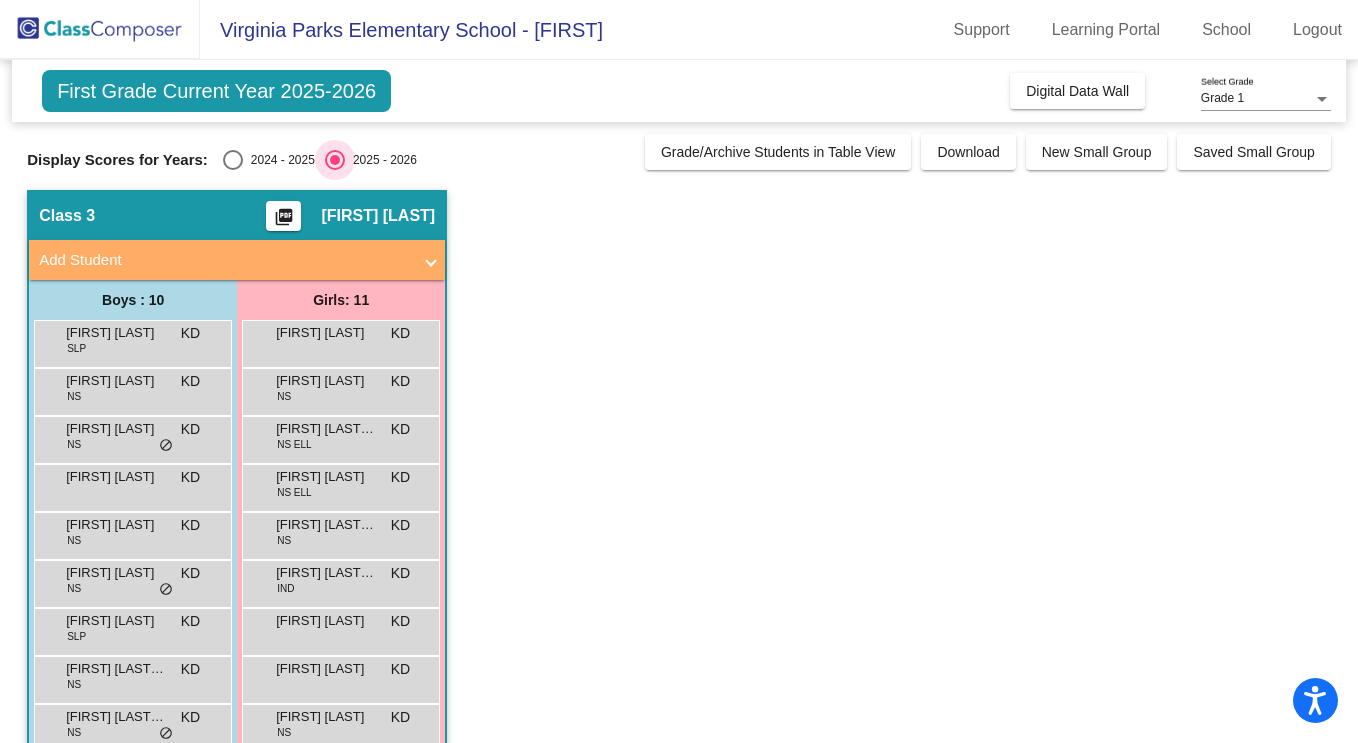click on "2025 - 2026" at bounding box center (381, 160) 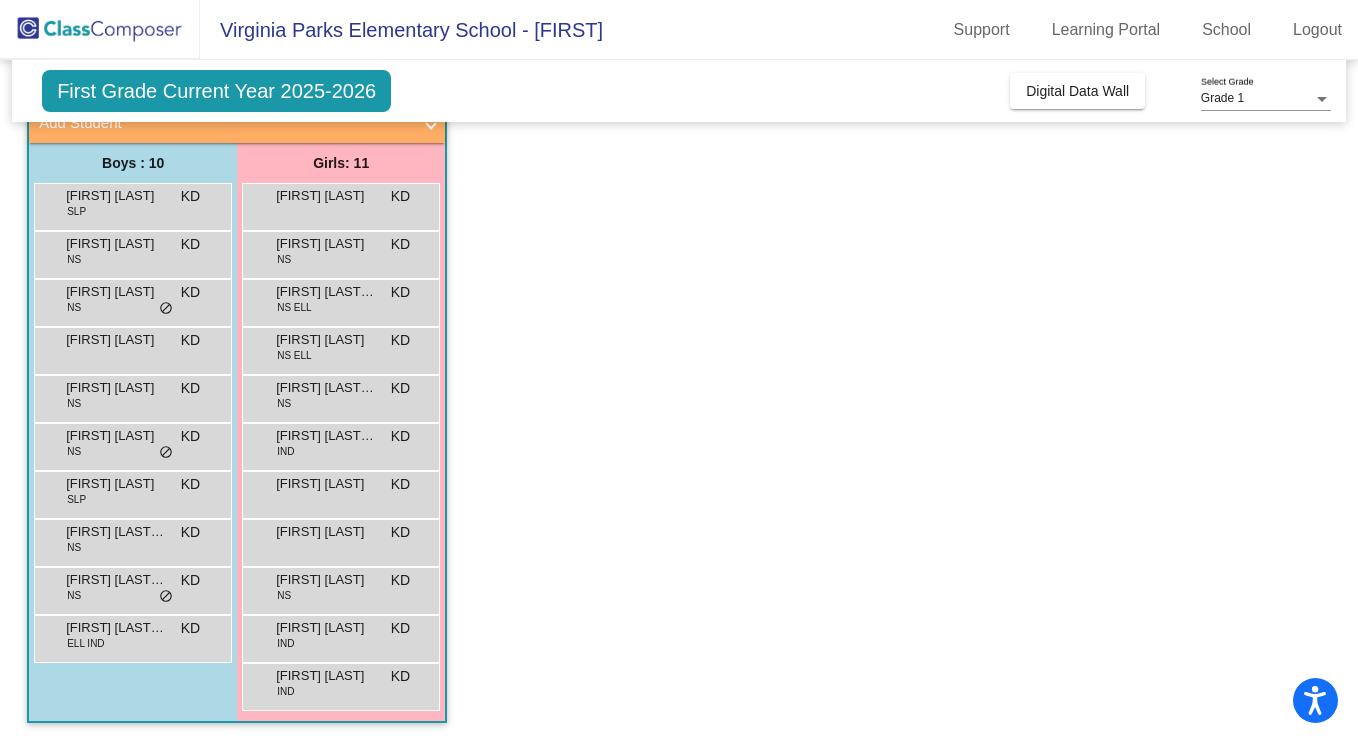 scroll, scrollTop: 0, scrollLeft: 0, axis: both 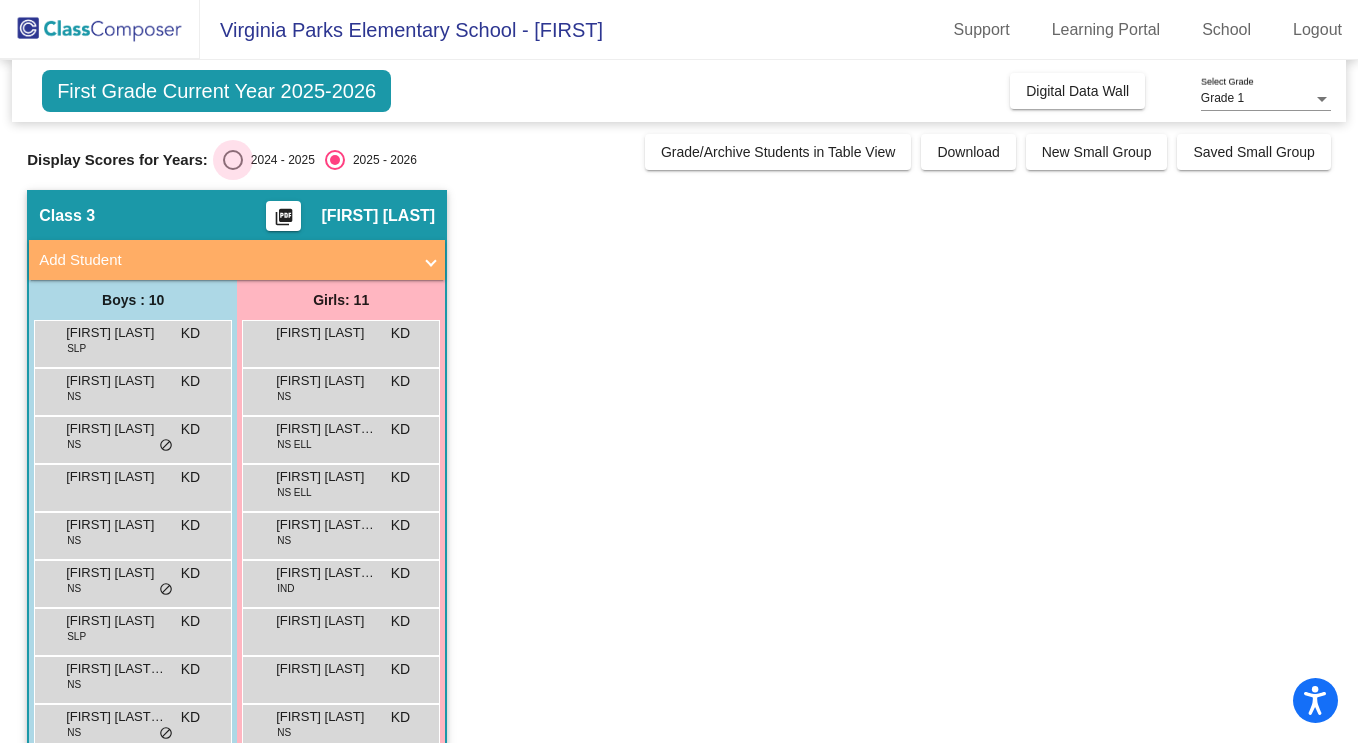click at bounding box center (233, 160) 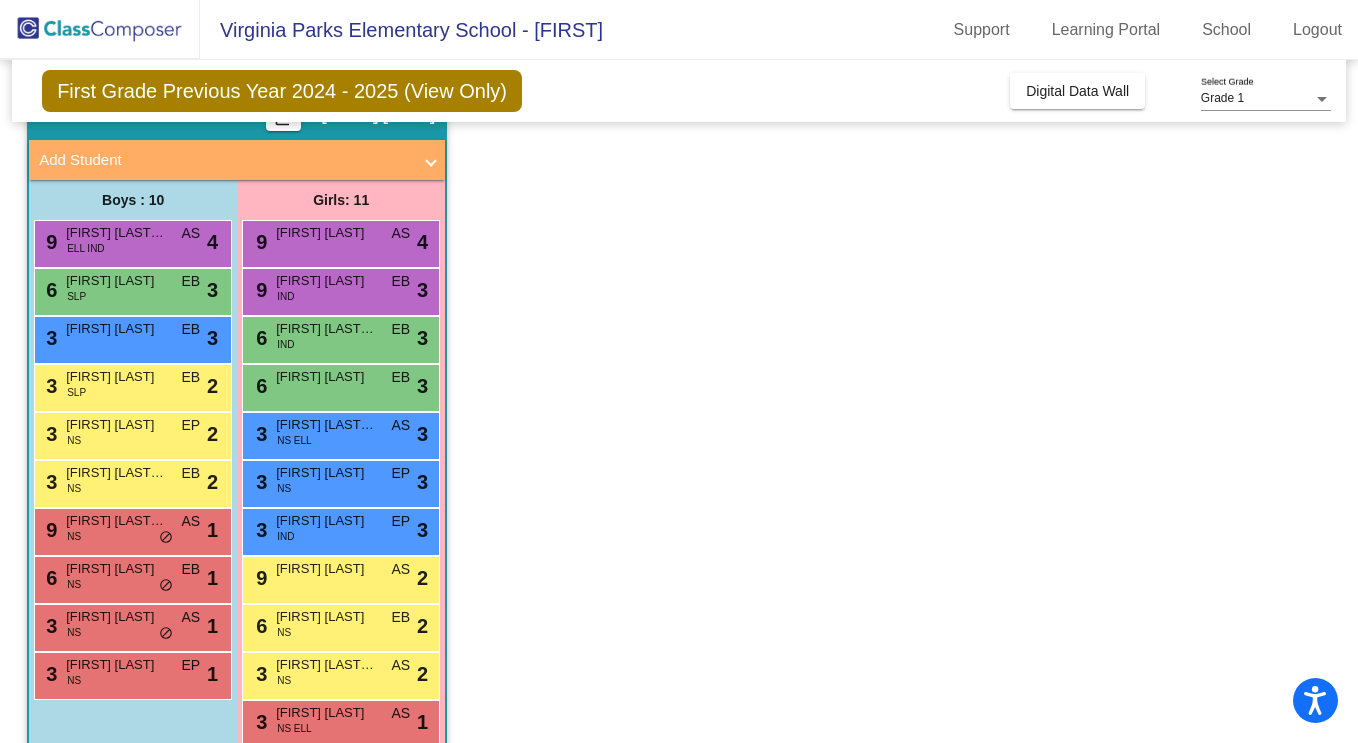 scroll, scrollTop: 137, scrollLeft: 0, axis: vertical 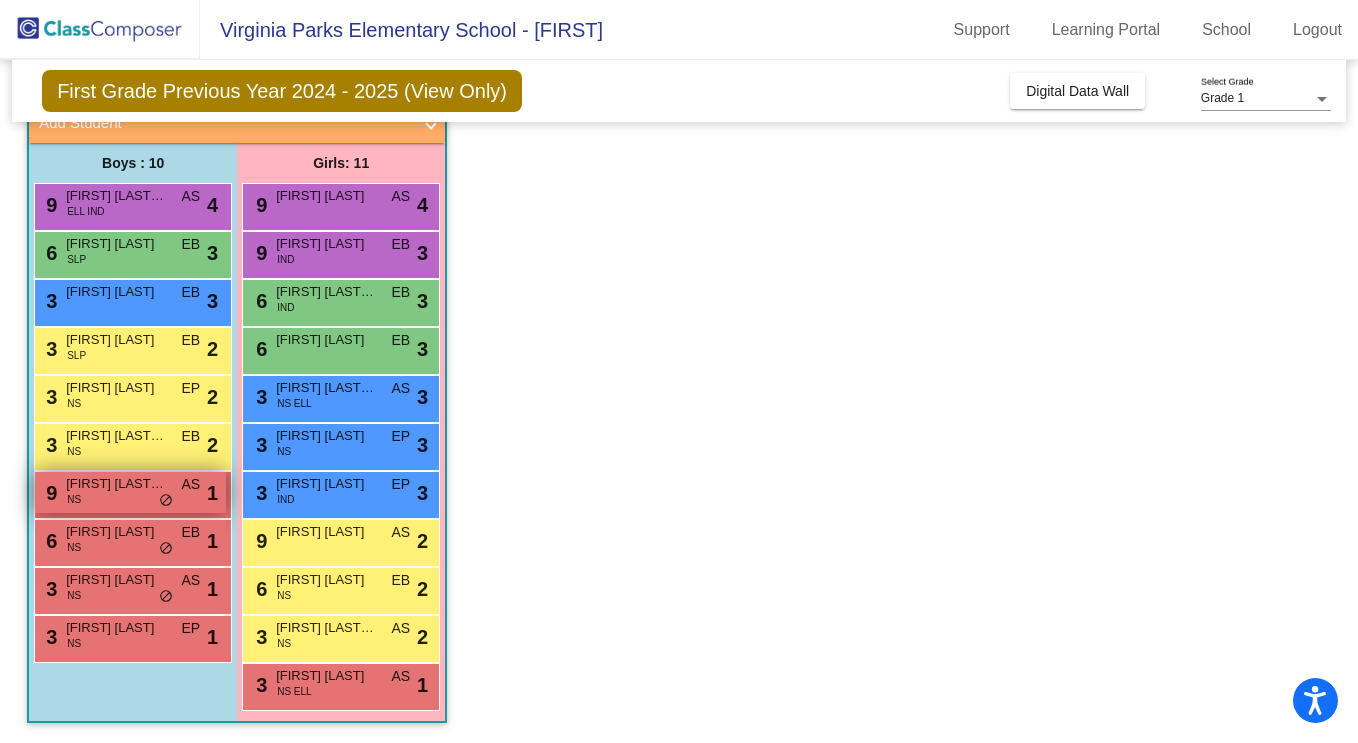 click on "[FIRST] [LAST]  [LAST]" at bounding box center [116, 484] 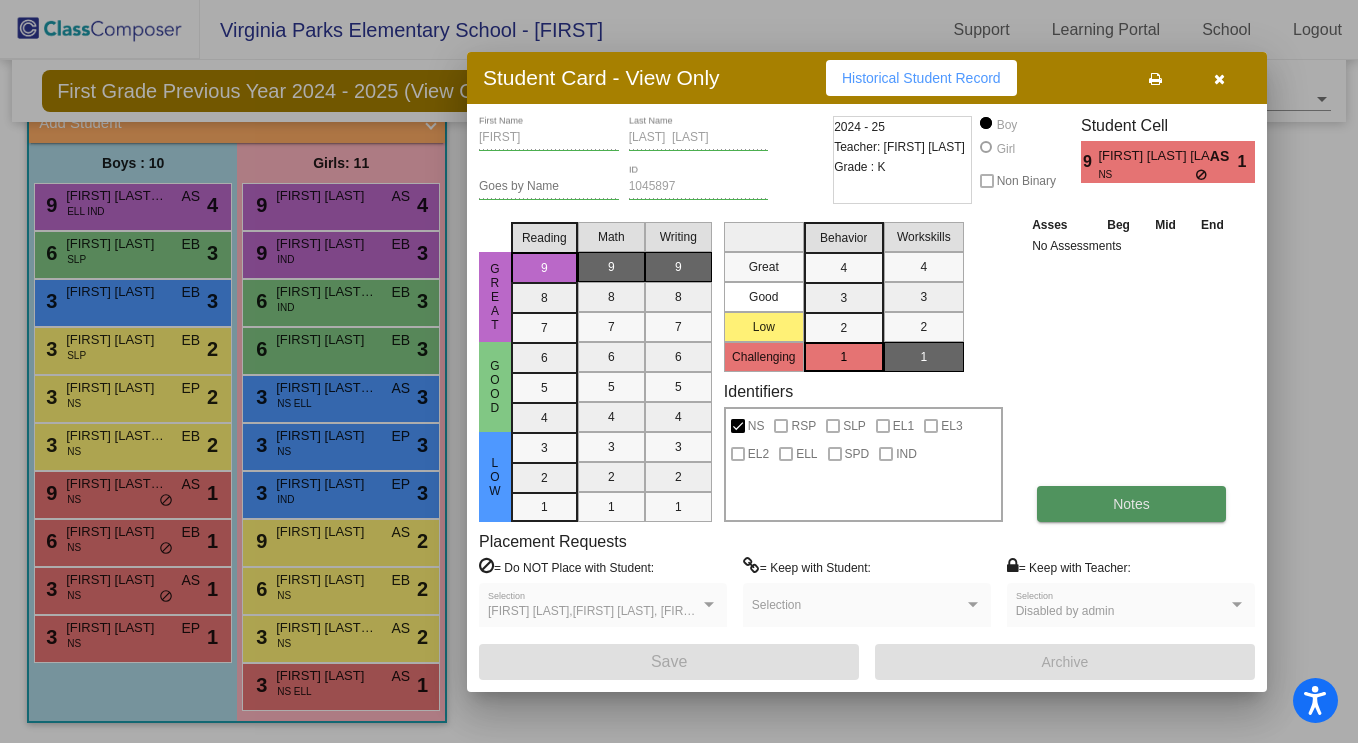 click on "Notes" at bounding box center (1131, 504) 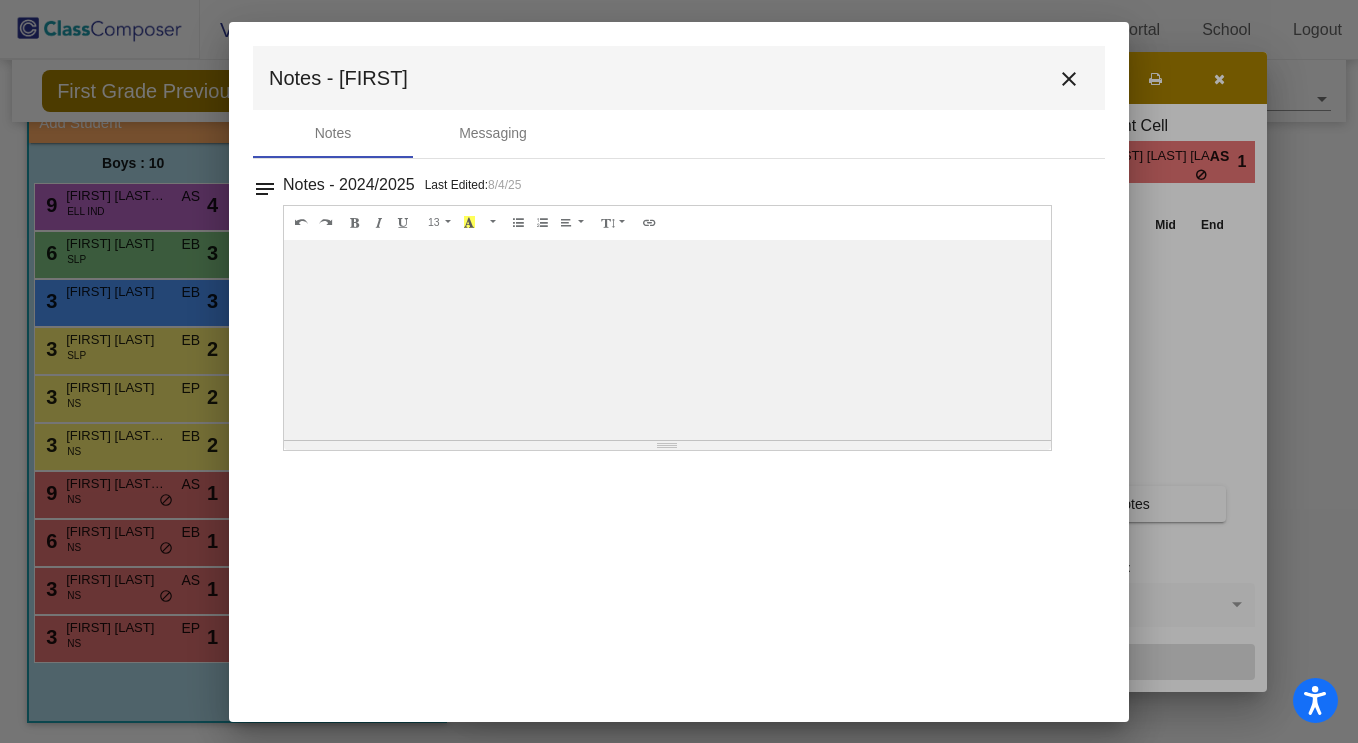 scroll, scrollTop: 0, scrollLeft: 0, axis: both 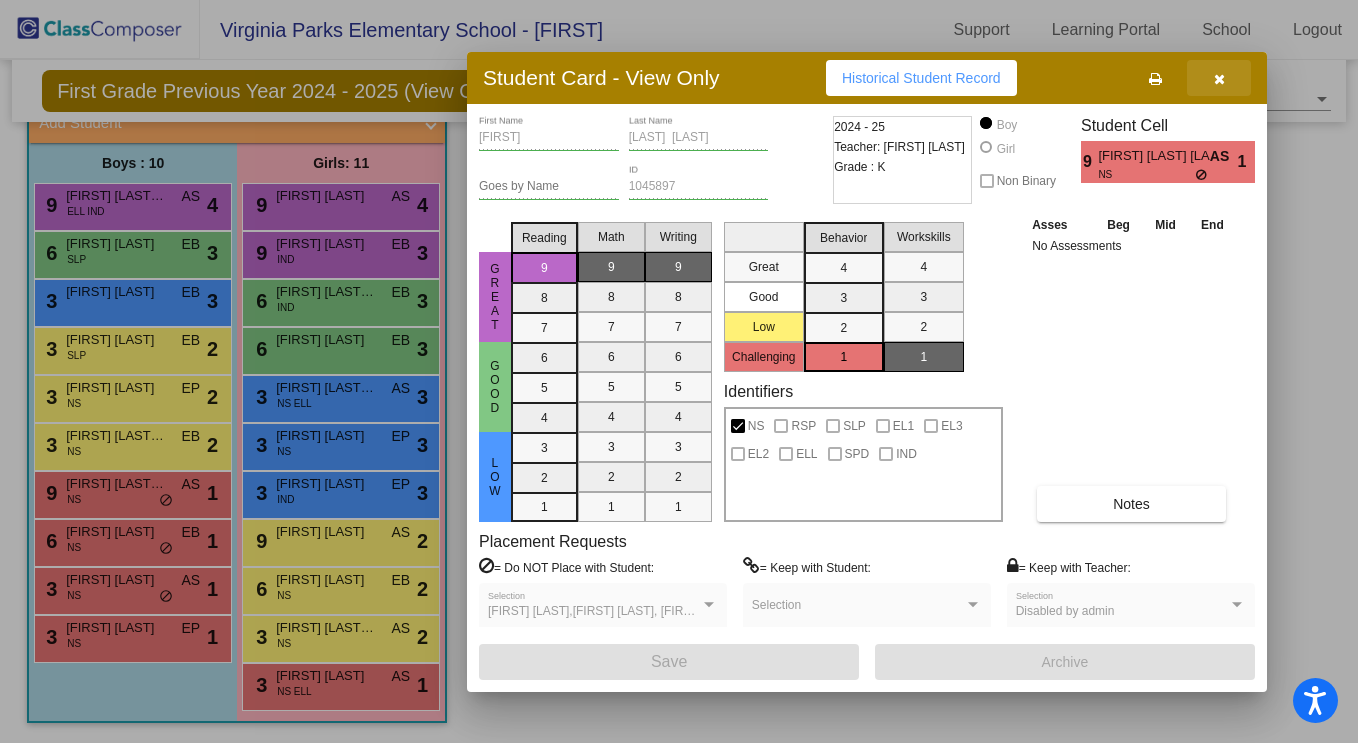 click at bounding box center [1219, 79] 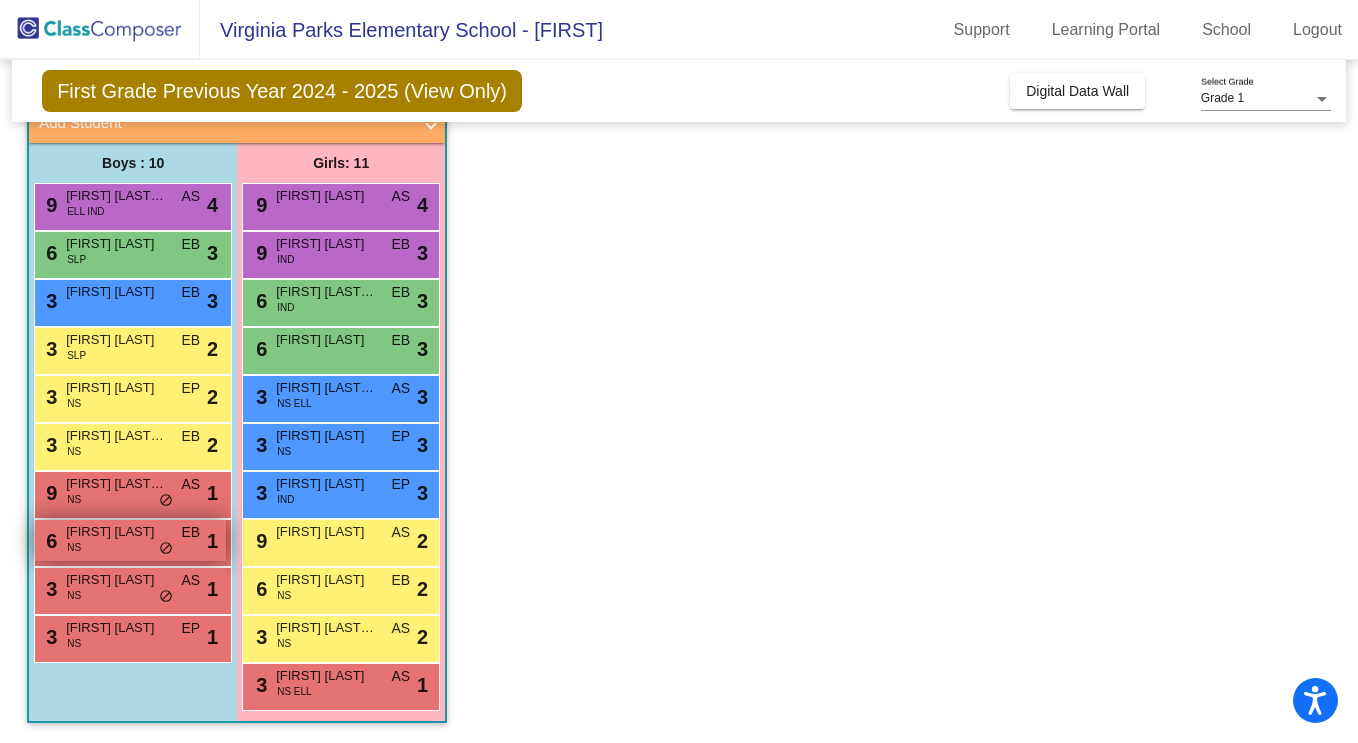click on "6 [FIRST] [LAST] NS EB lock do_not_disturb_alt 1" at bounding box center (130, 540) 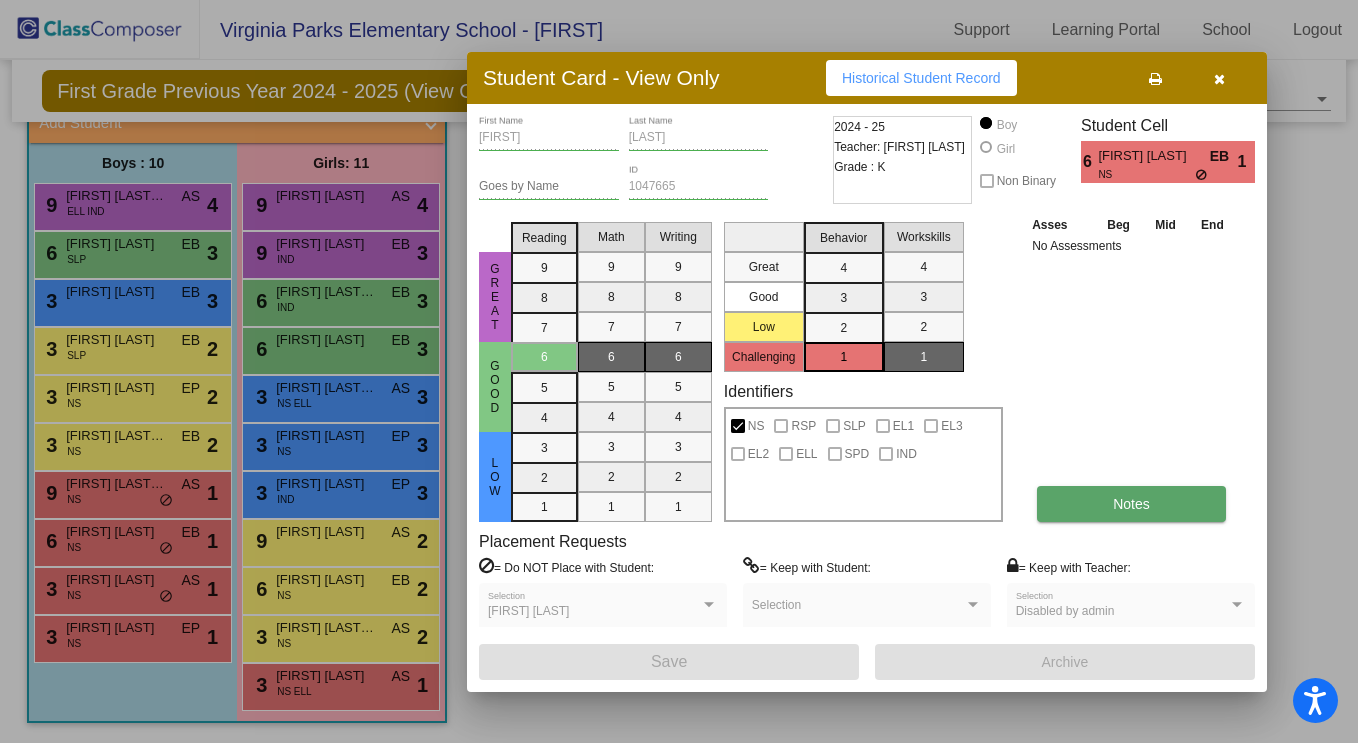 click on "Notes" at bounding box center [1131, 504] 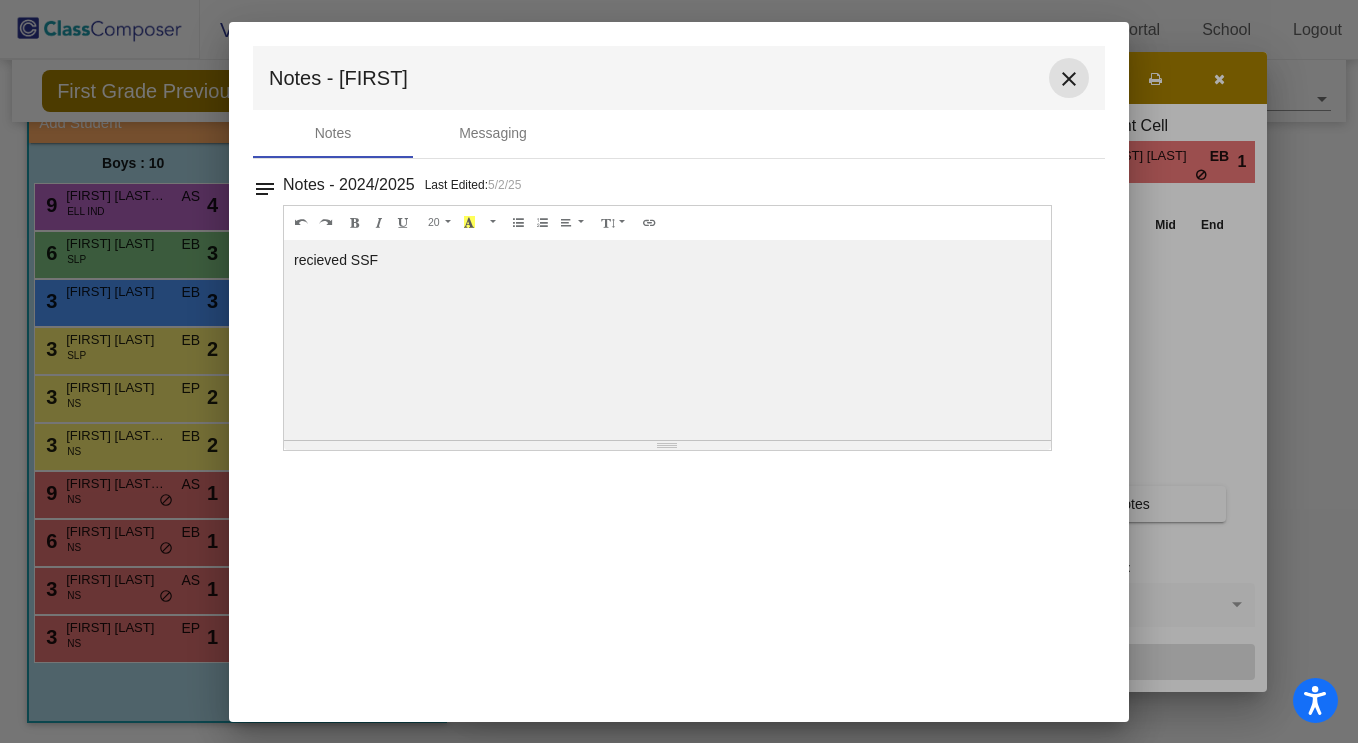 click on "close" at bounding box center (1069, 79) 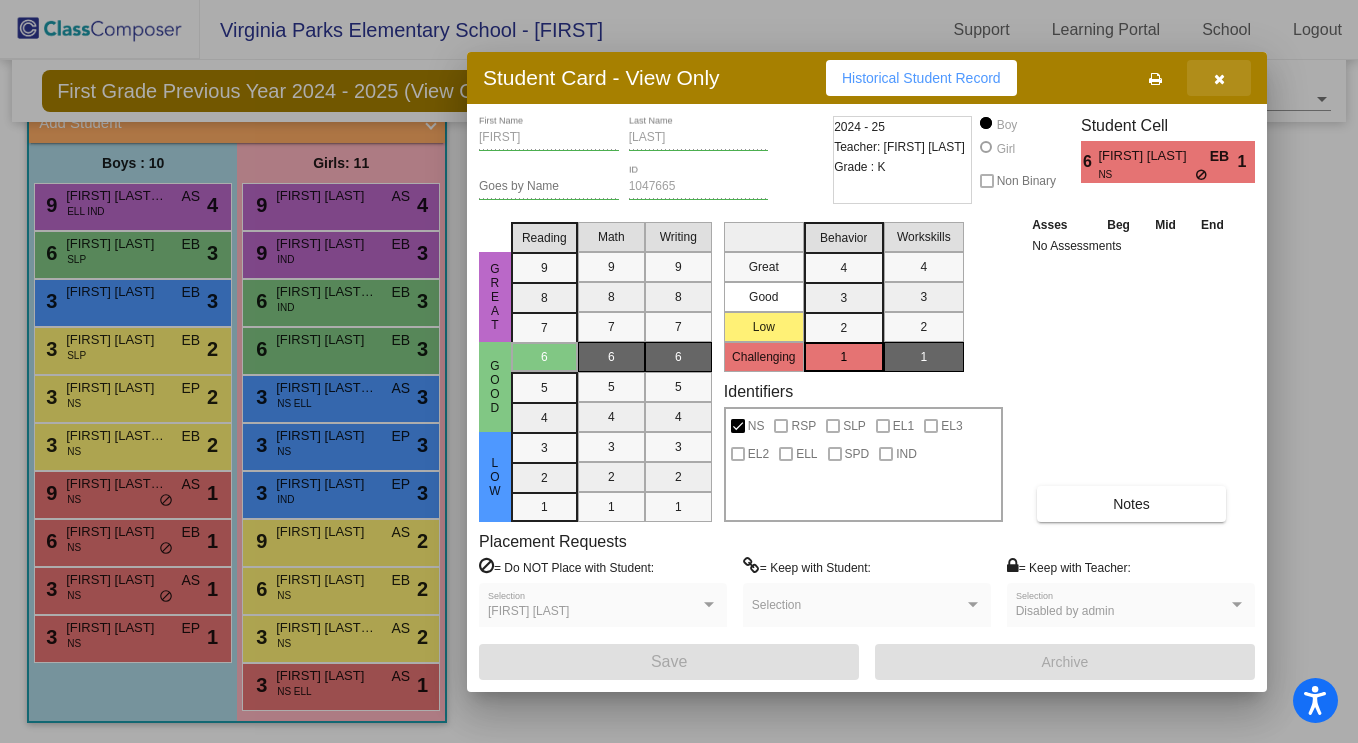 click at bounding box center [1219, 79] 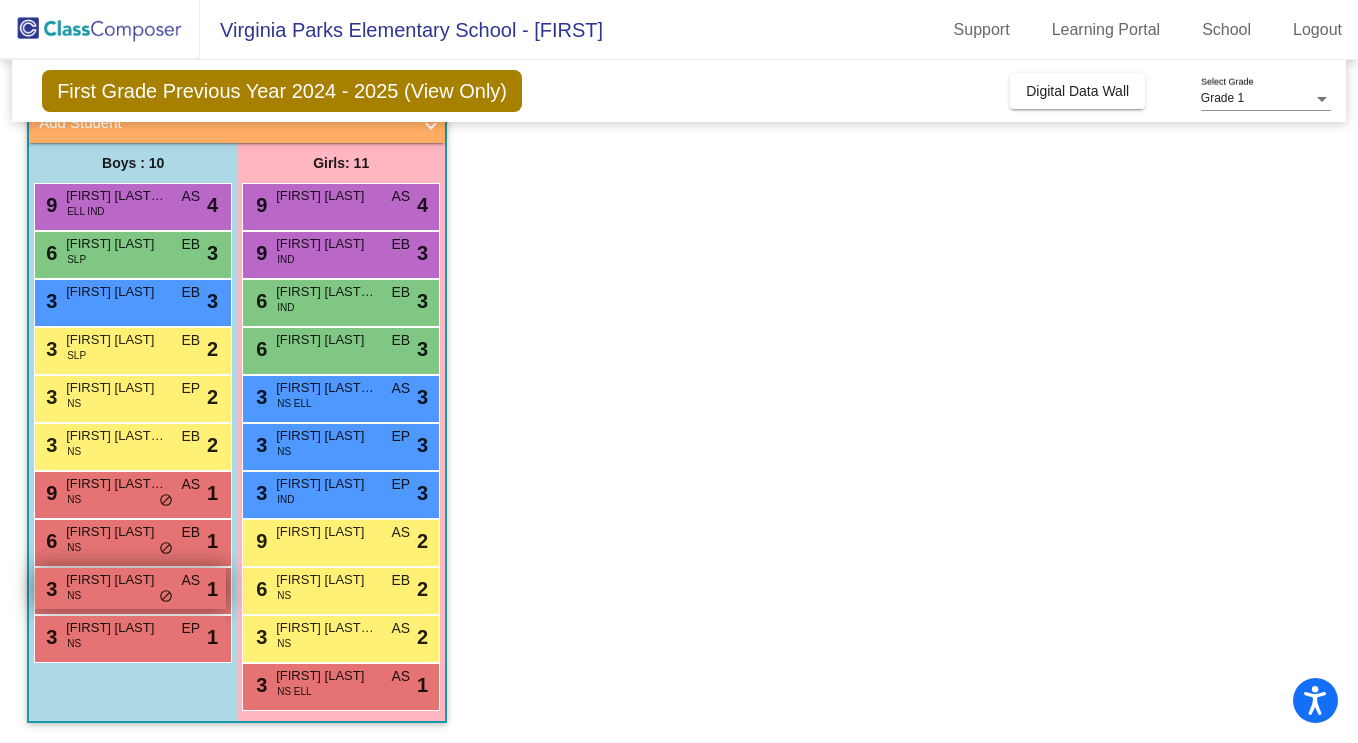 click on "[FIRST] [LAST]" at bounding box center [116, 580] 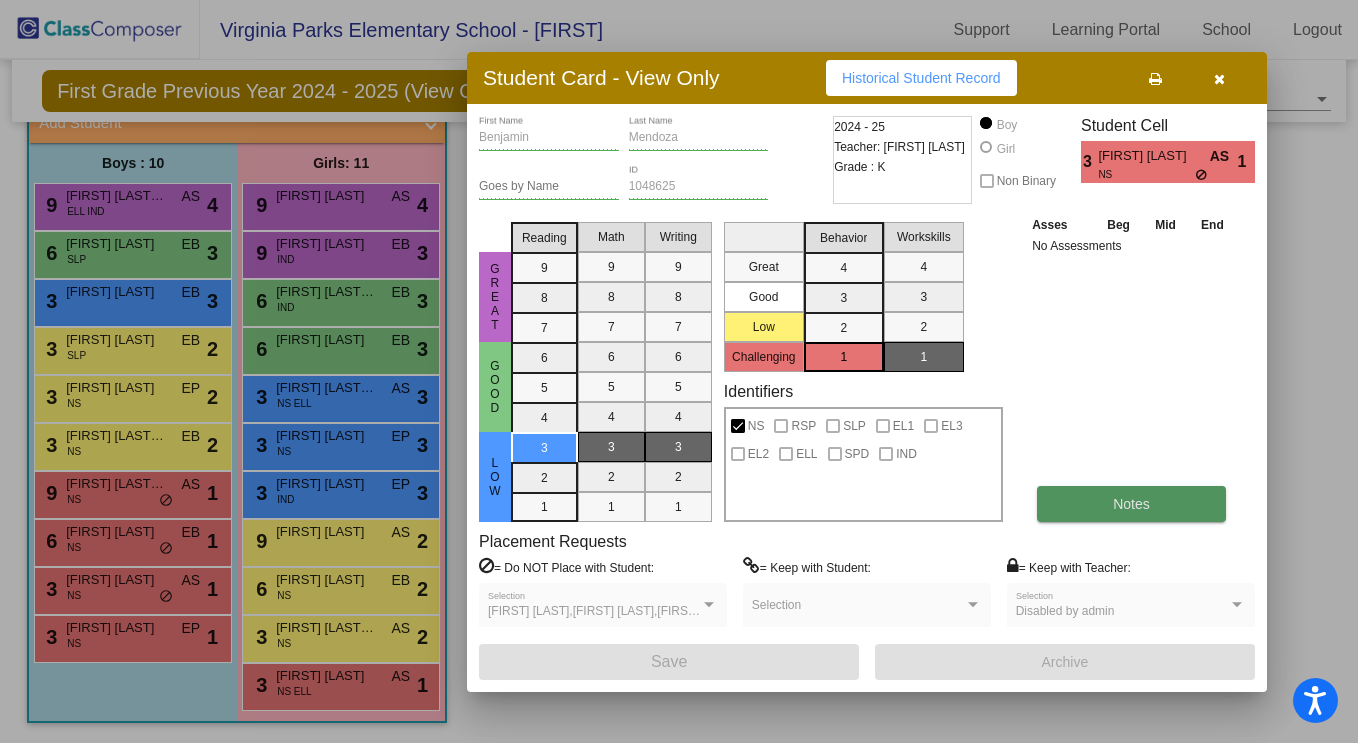 click on "Notes" at bounding box center (1131, 504) 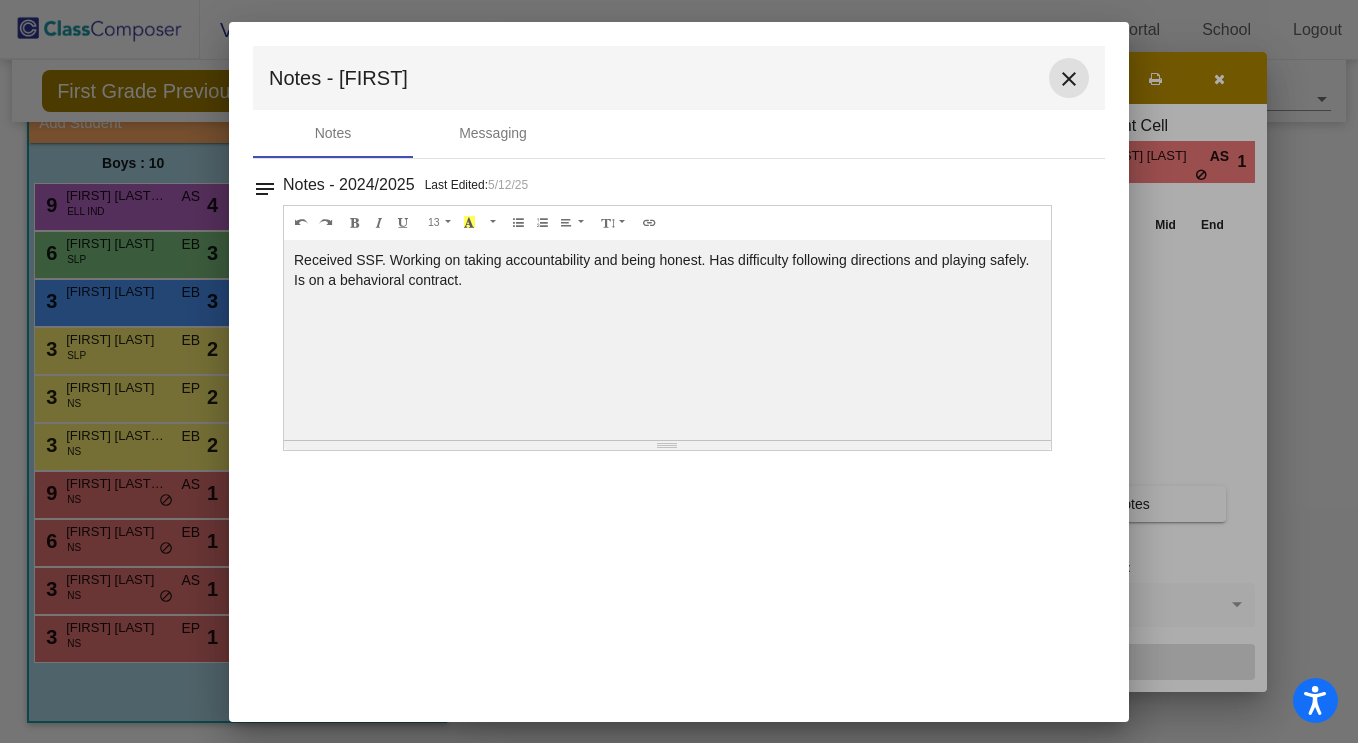 click on "close" at bounding box center (1069, 79) 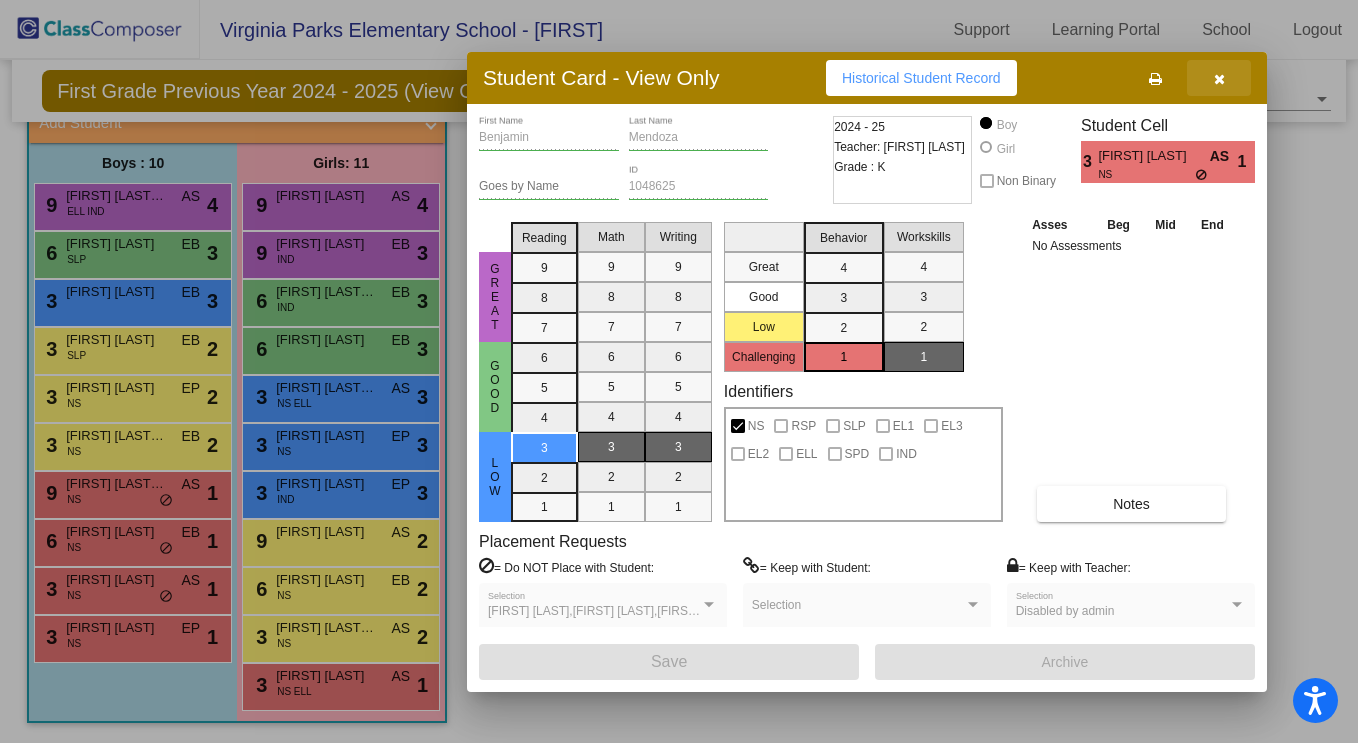 click at bounding box center (1219, 79) 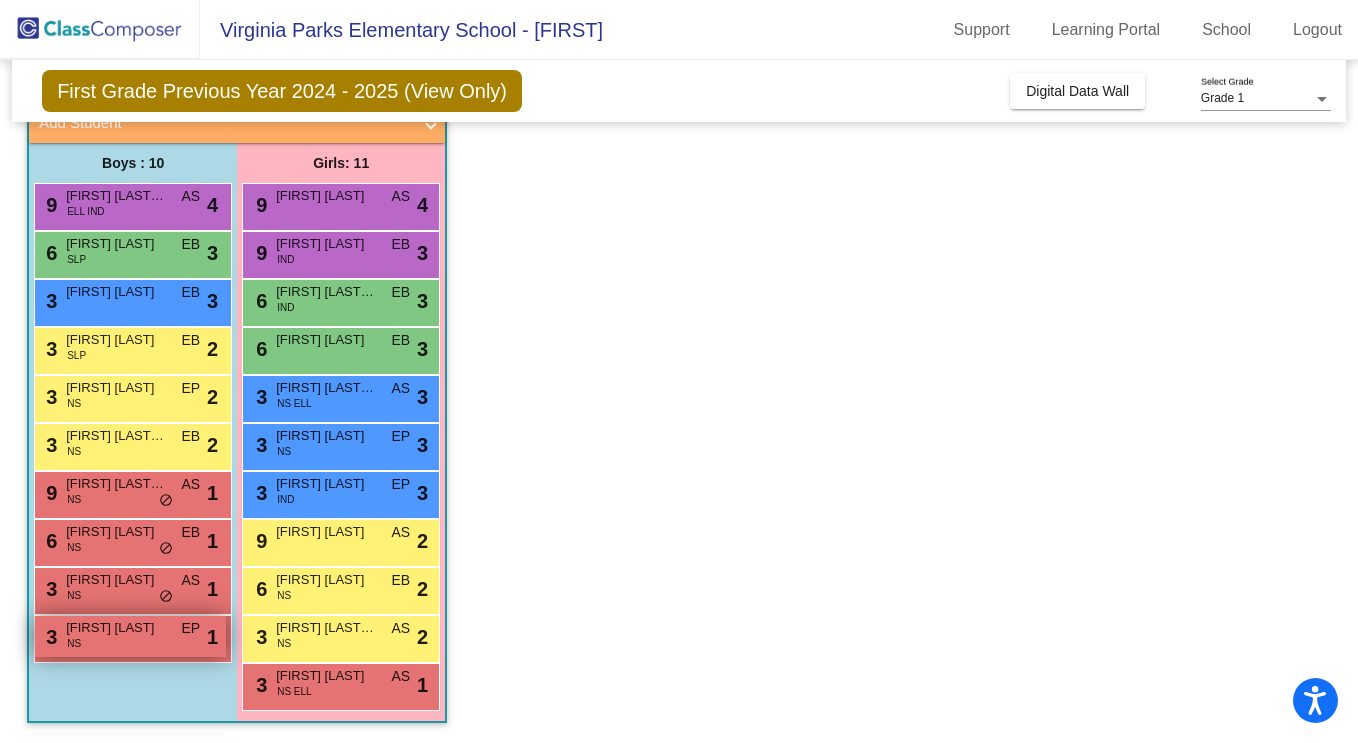 click on "3 [FIRST] [LAST] NS EP lock do_not_disturb_alt 1" at bounding box center [130, 636] 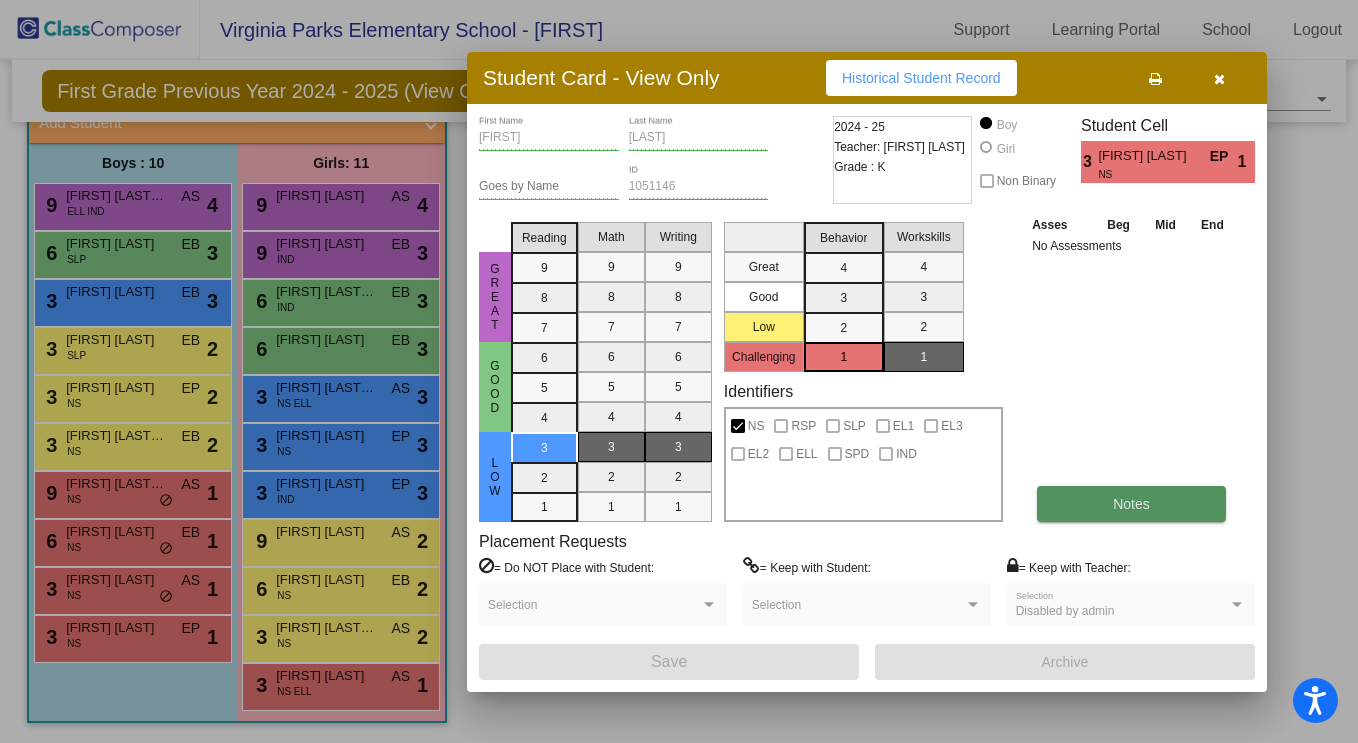 click on "Notes" at bounding box center [1131, 504] 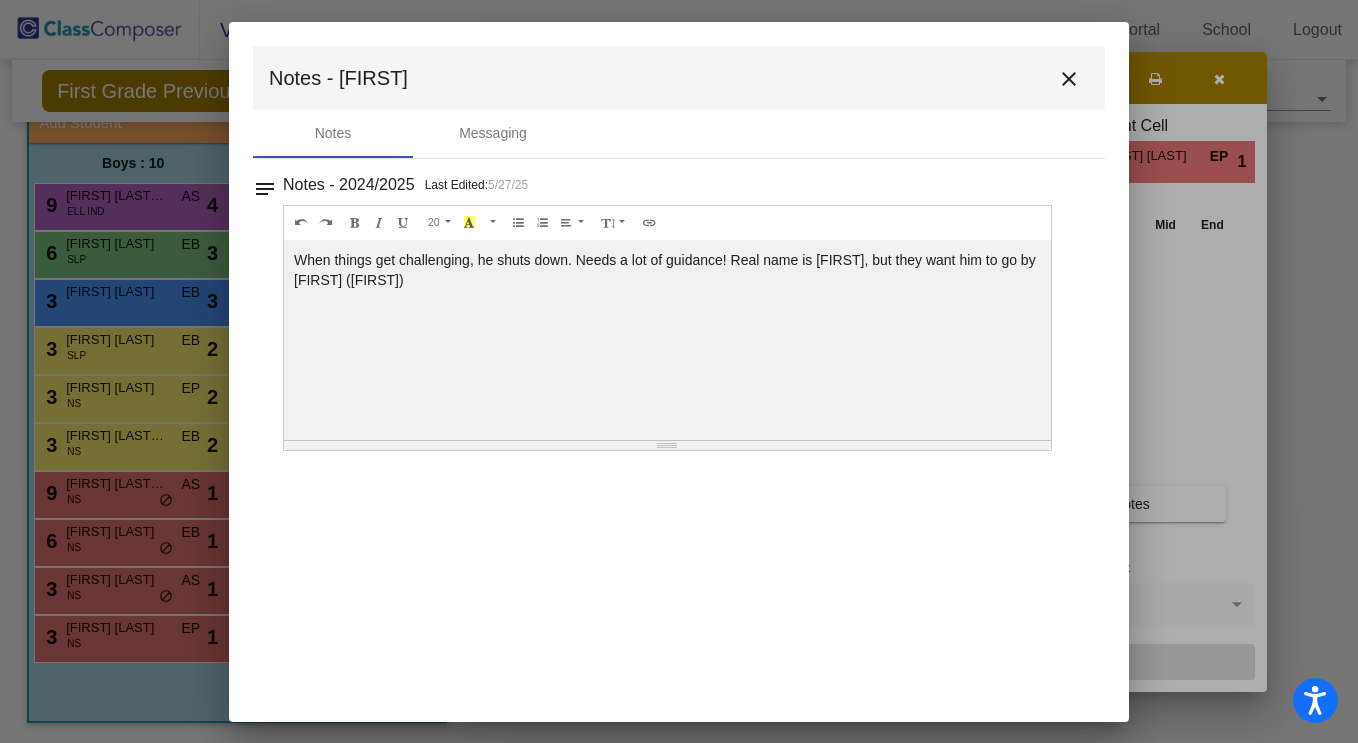 click on "close" at bounding box center [1069, 79] 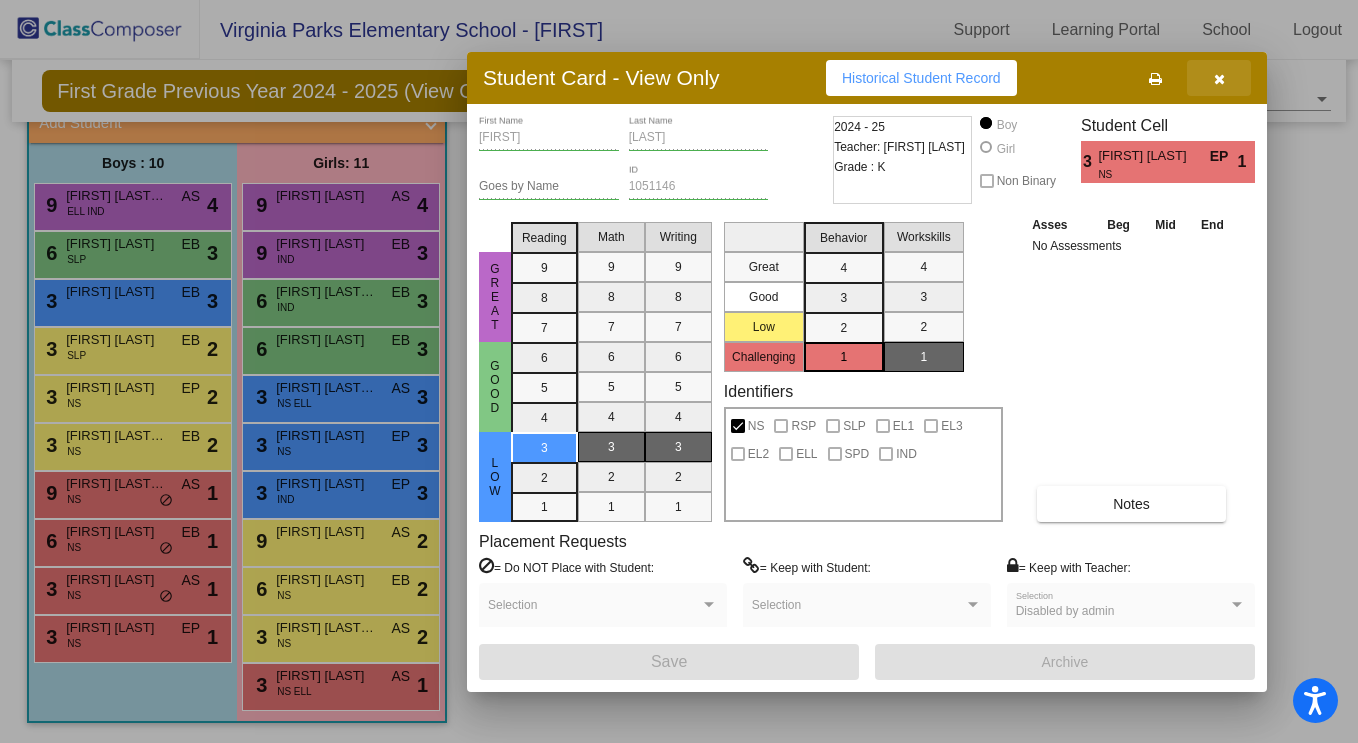 click at bounding box center (1219, 79) 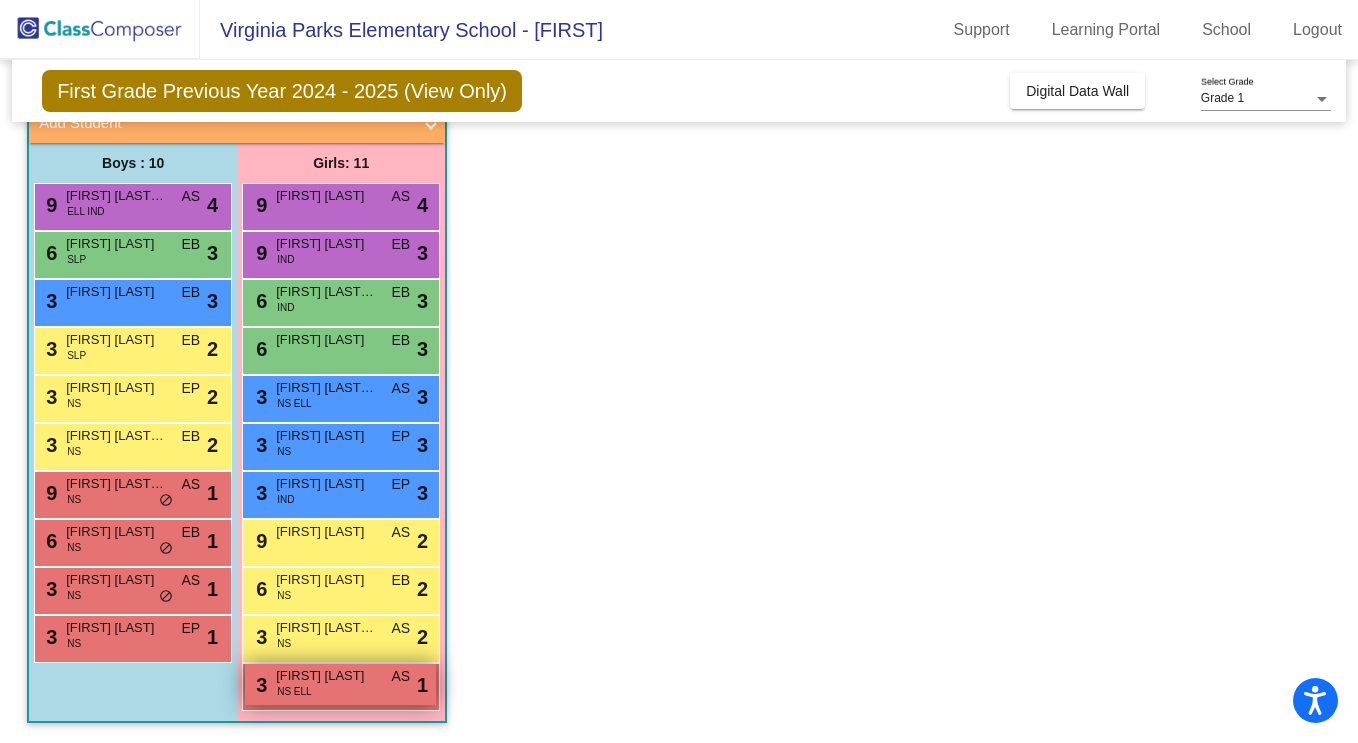 click on "[FIRST] [LAST]" at bounding box center (326, 676) 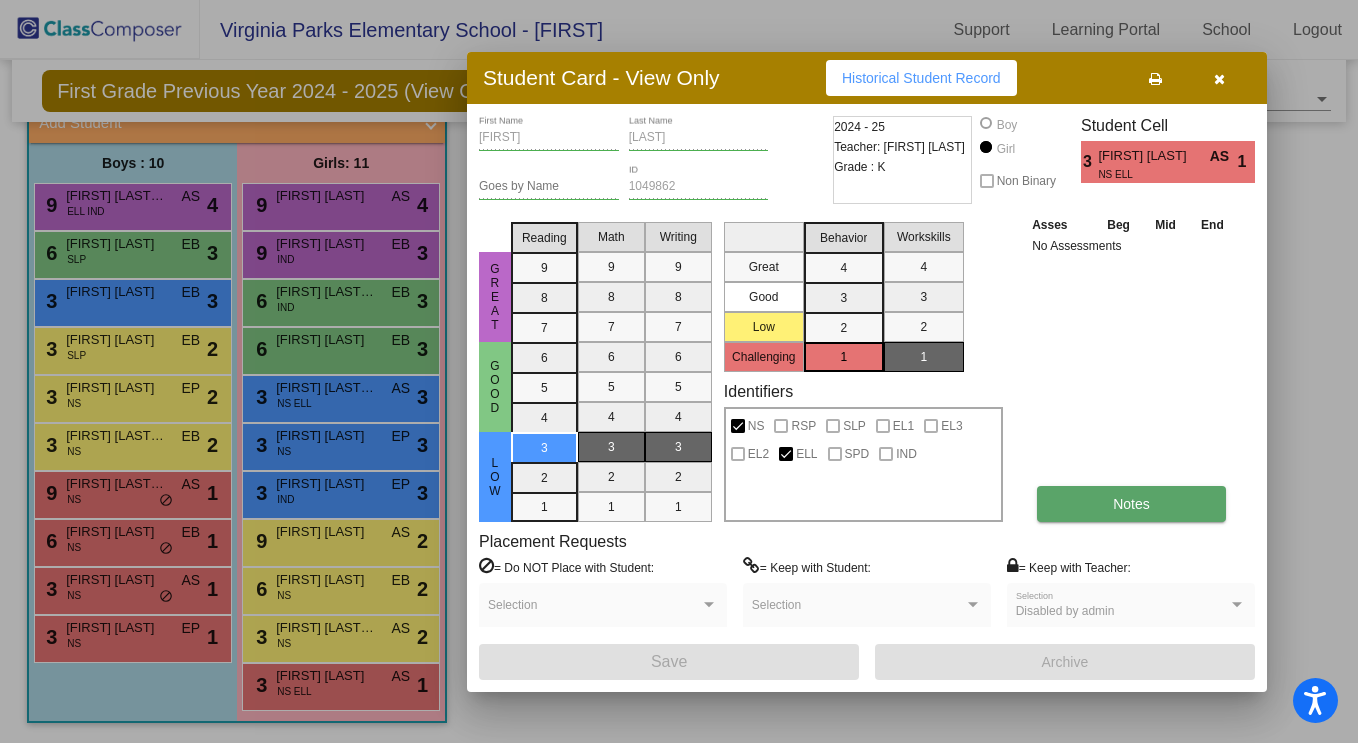 click on "Notes" at bounding box center (1131, 504) 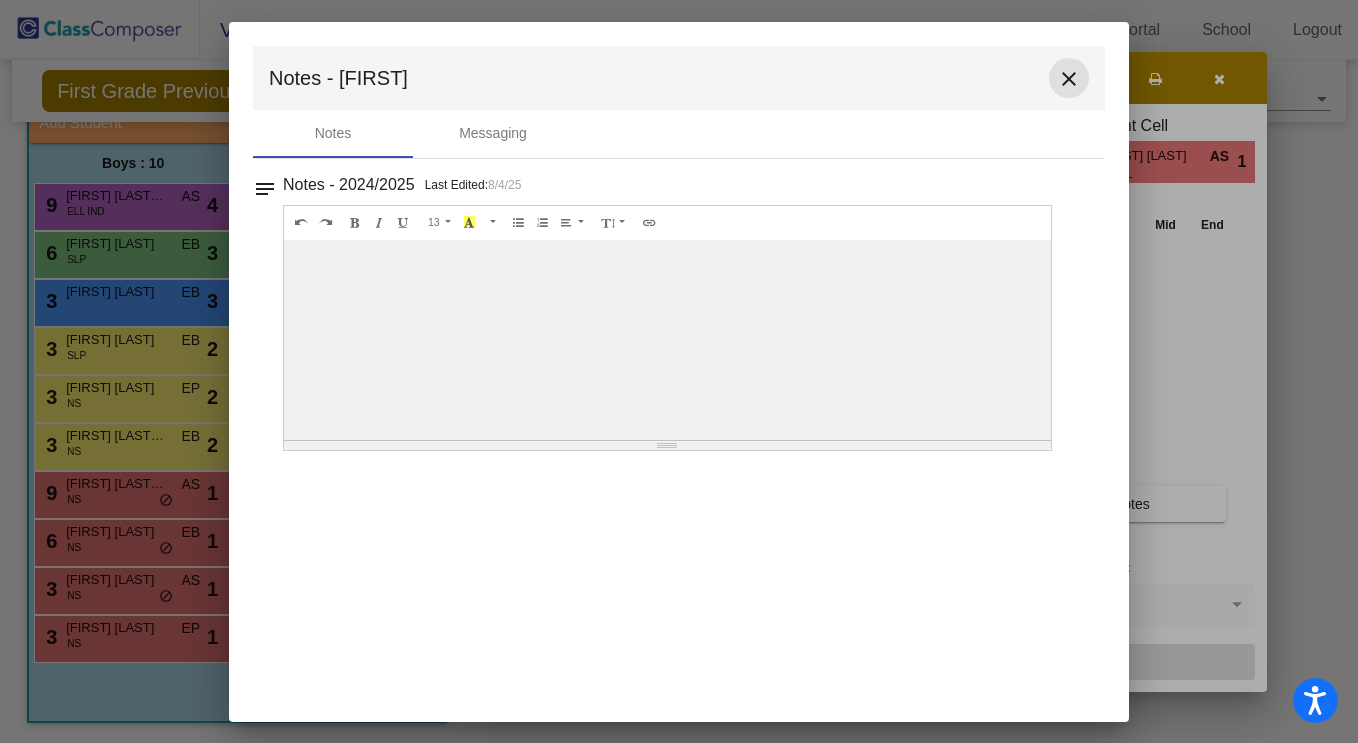 click on "close" at bounding box center [1069, 79] 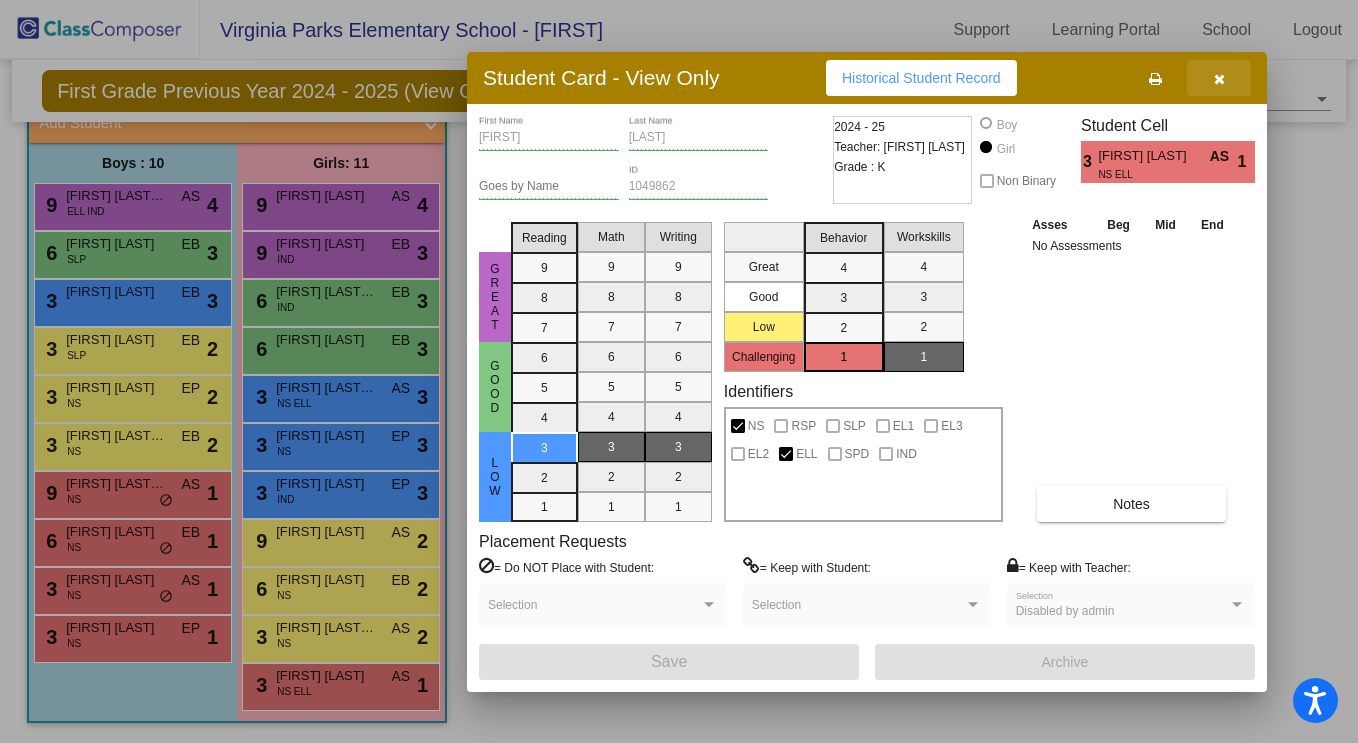click at bounding box center [1219, 79] 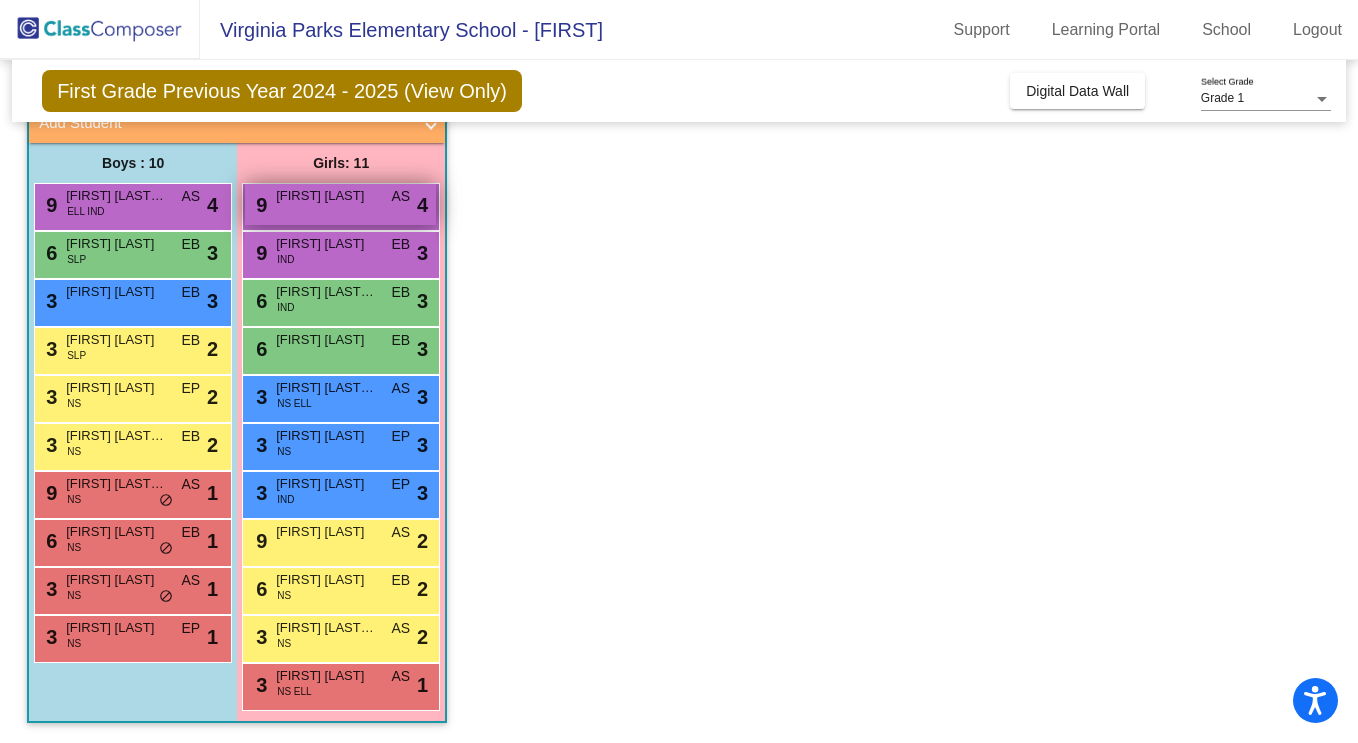 click on "9 [FIRST] [LAST] AS lock do_not_disturb_alt 4" at bounding box center [340, 204] 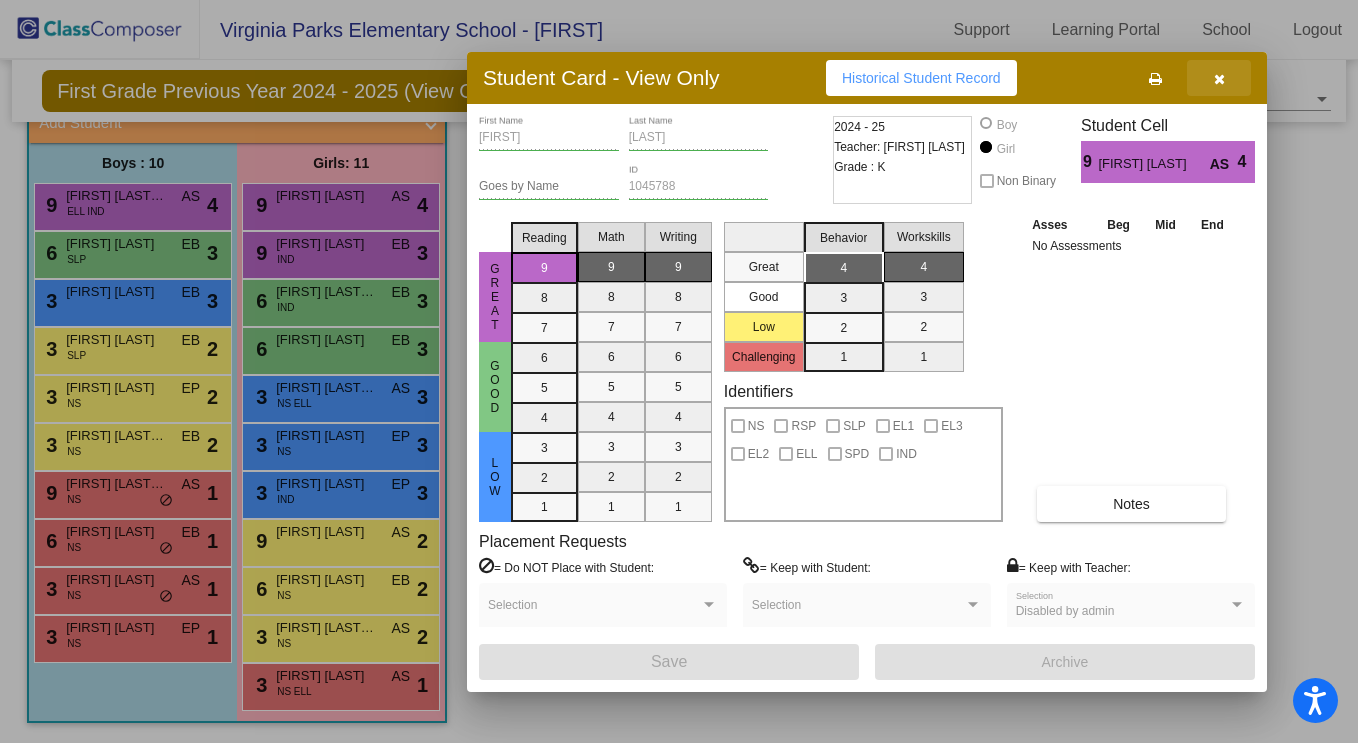 click at bounding box center [1219, 79] 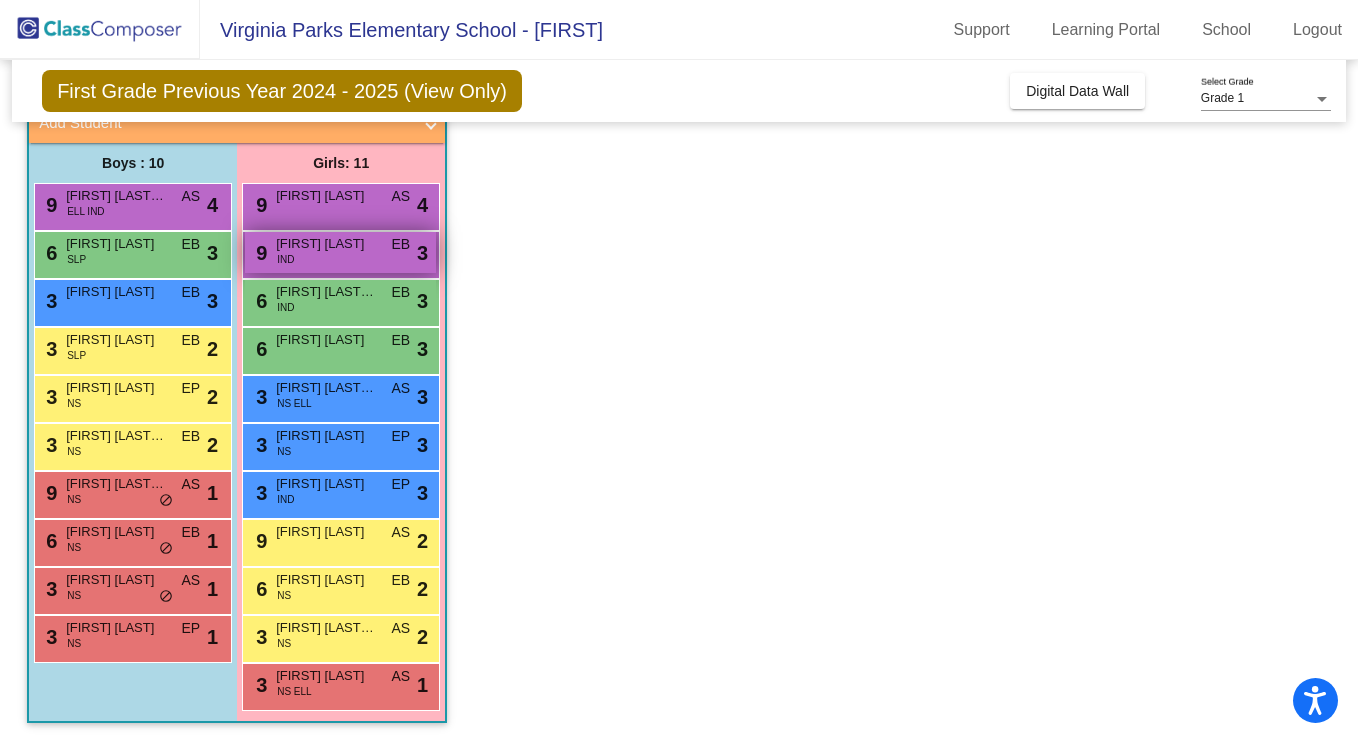click on "[FIRST] [LAST]" at bounding box center [326, 244] 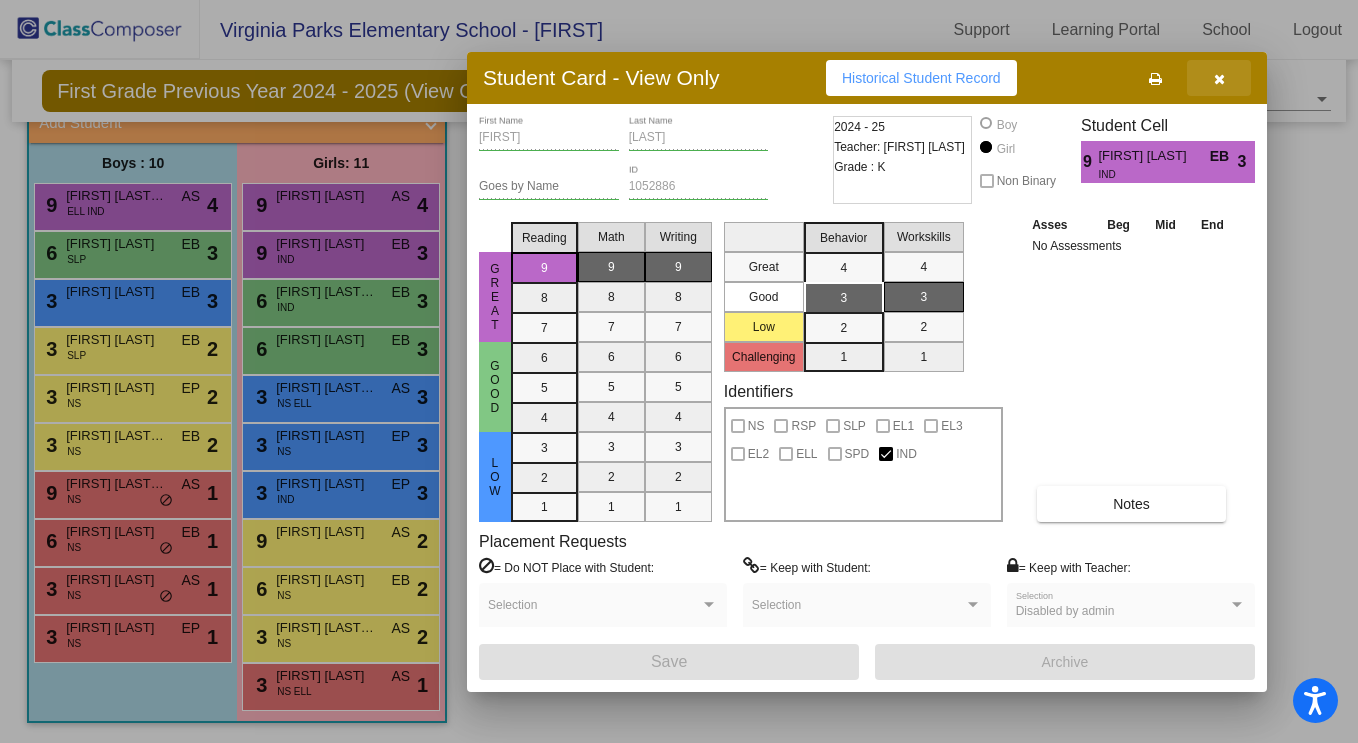 click at bounding box center [1219, 79] 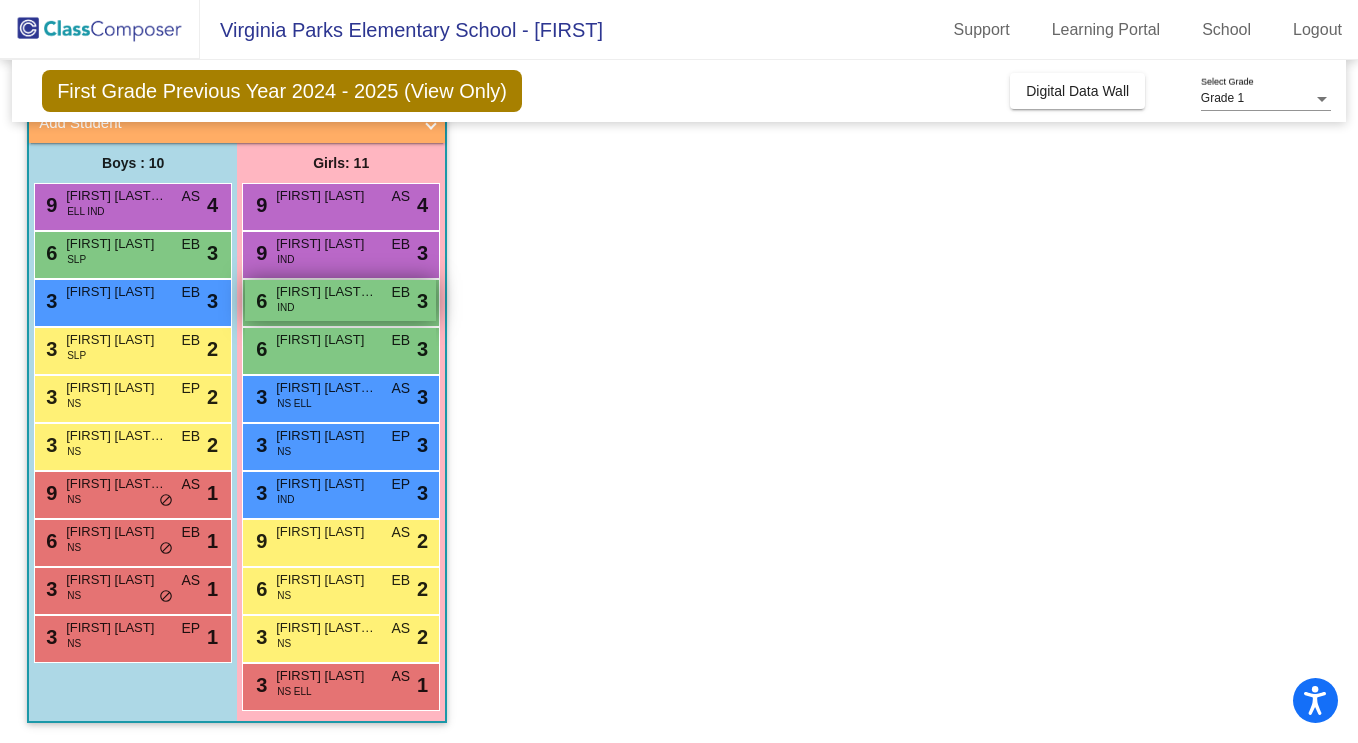 click on "[FIRST] [LAST] [LAST]" at bounding box center [326, 292] 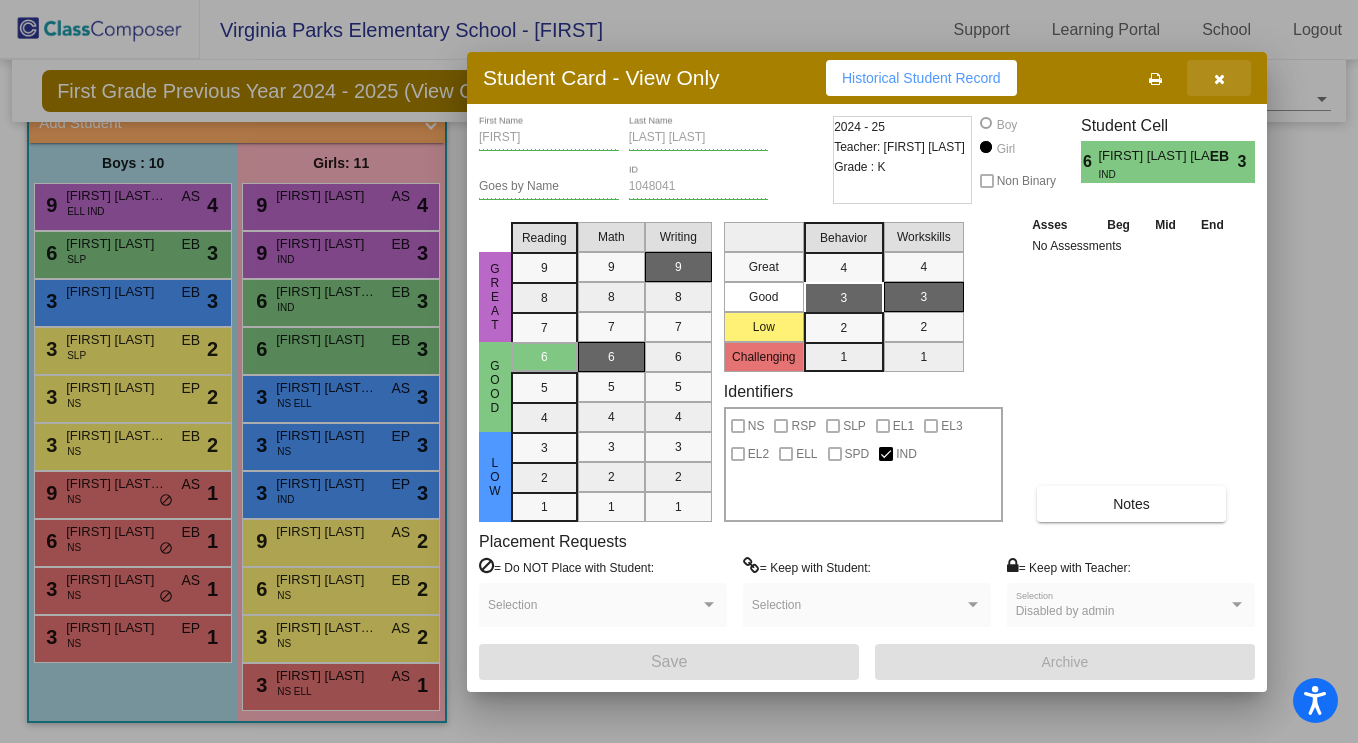 click at bounding box center (1219, 79) 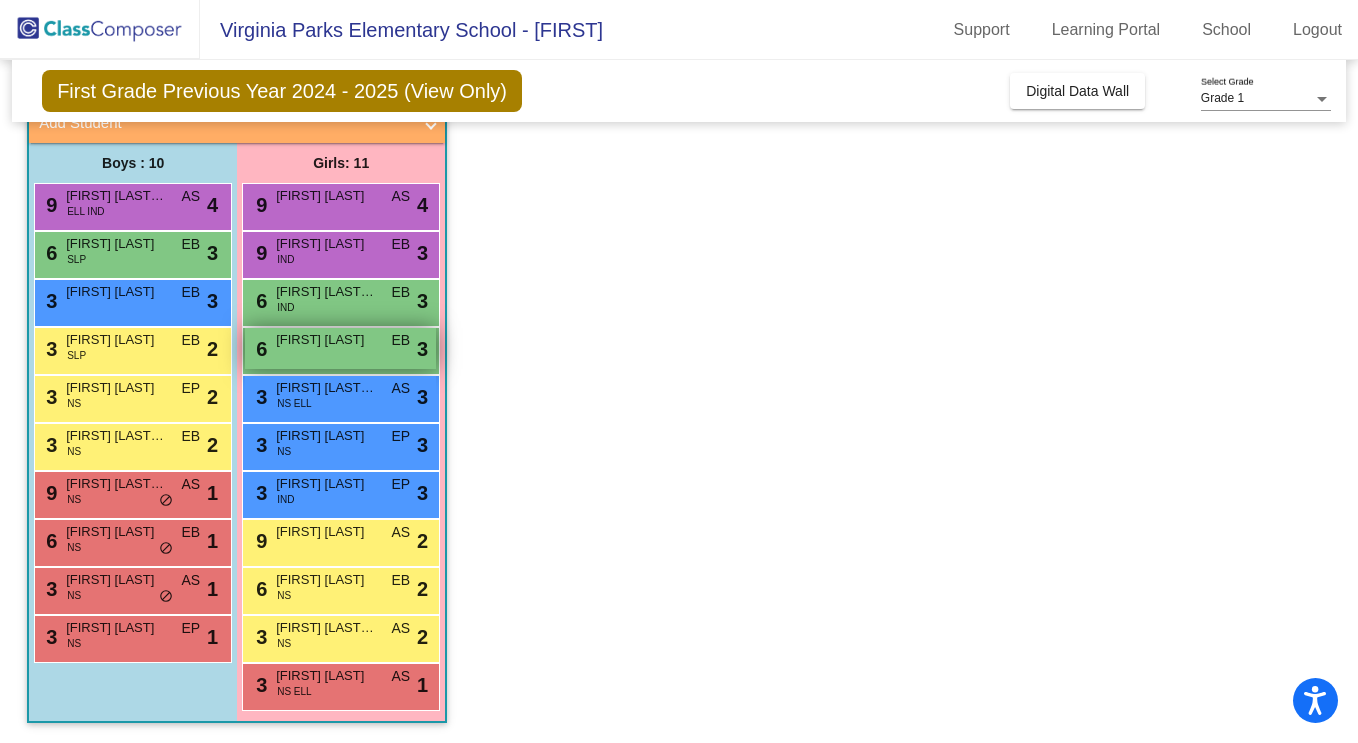 click on "[FIRST] [LAST]" at bounding box center (326, 340) 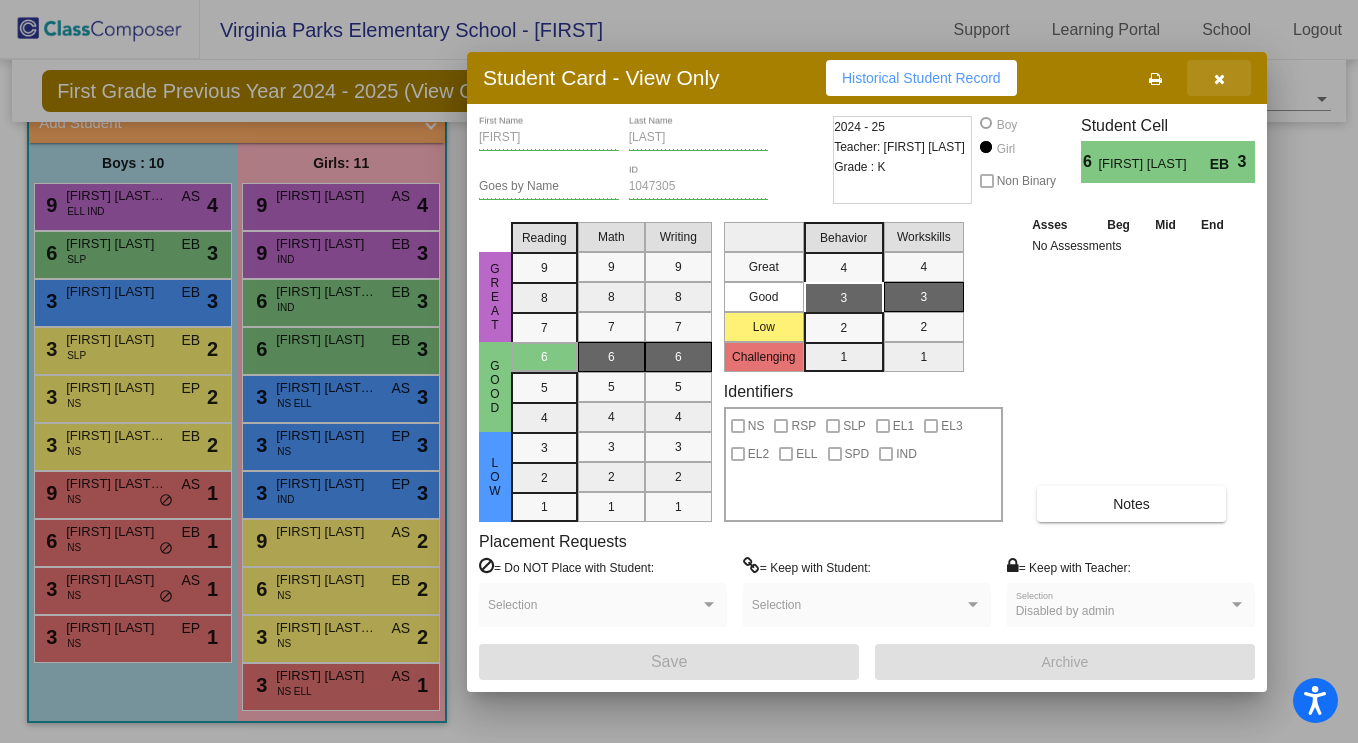 click at bounding box center (1219, 79) 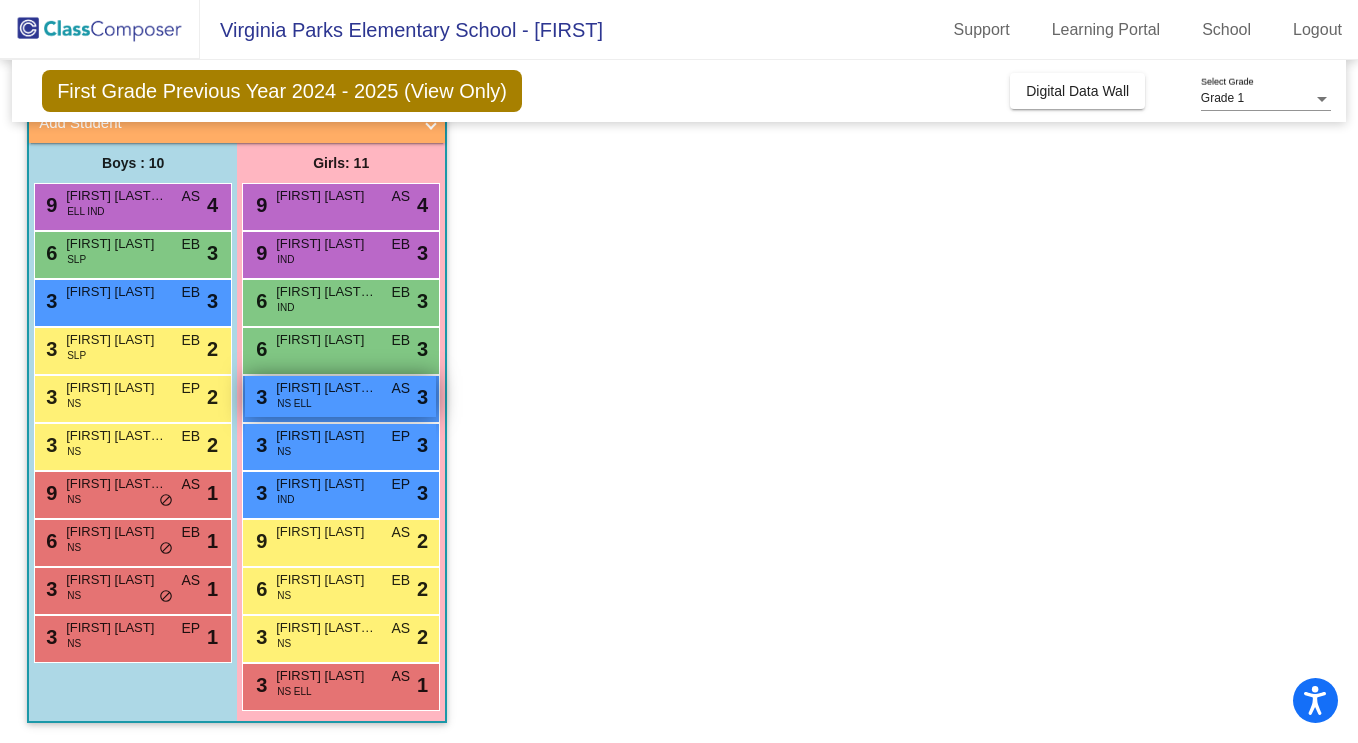 click on "3 [FIRST] [LAST] [LAST] NS ELL AS lock do_not_disturb_alt 3" at bounding box center [340, 396] 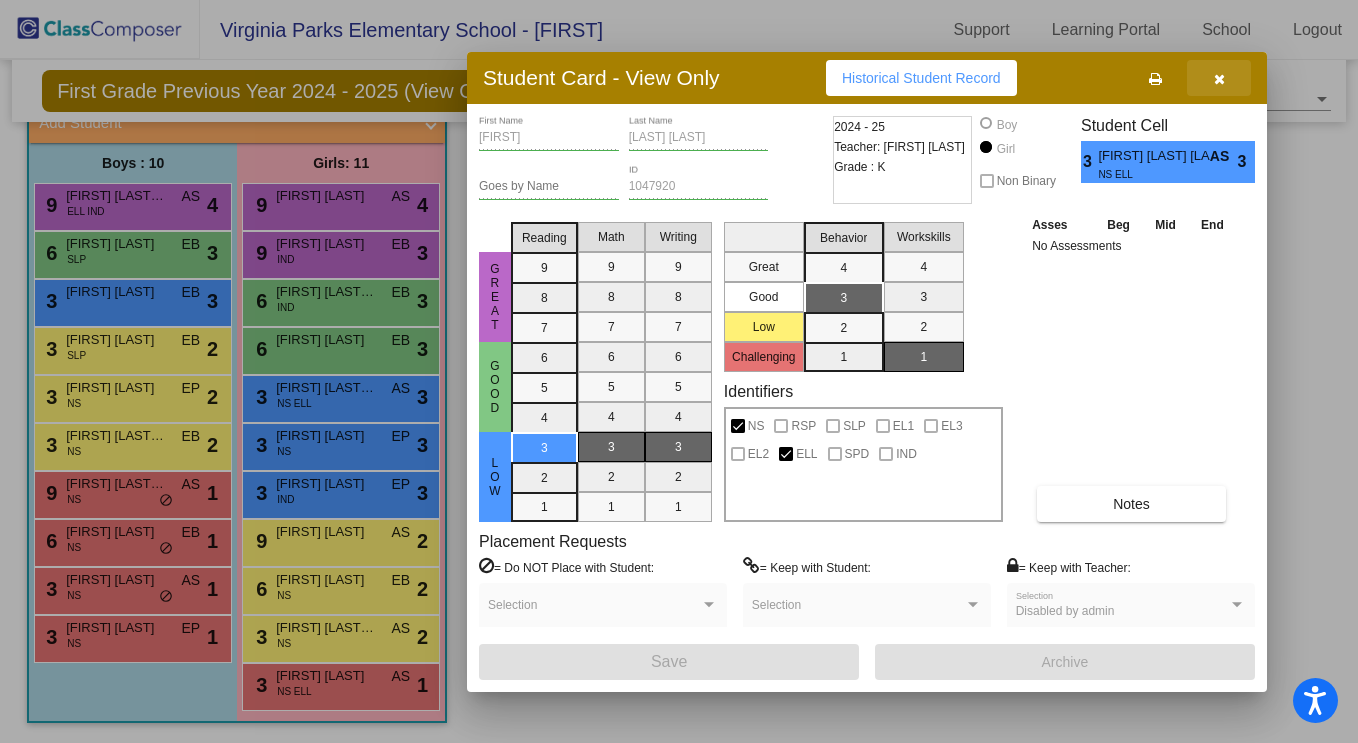 click at bounding box center [1219, 79] 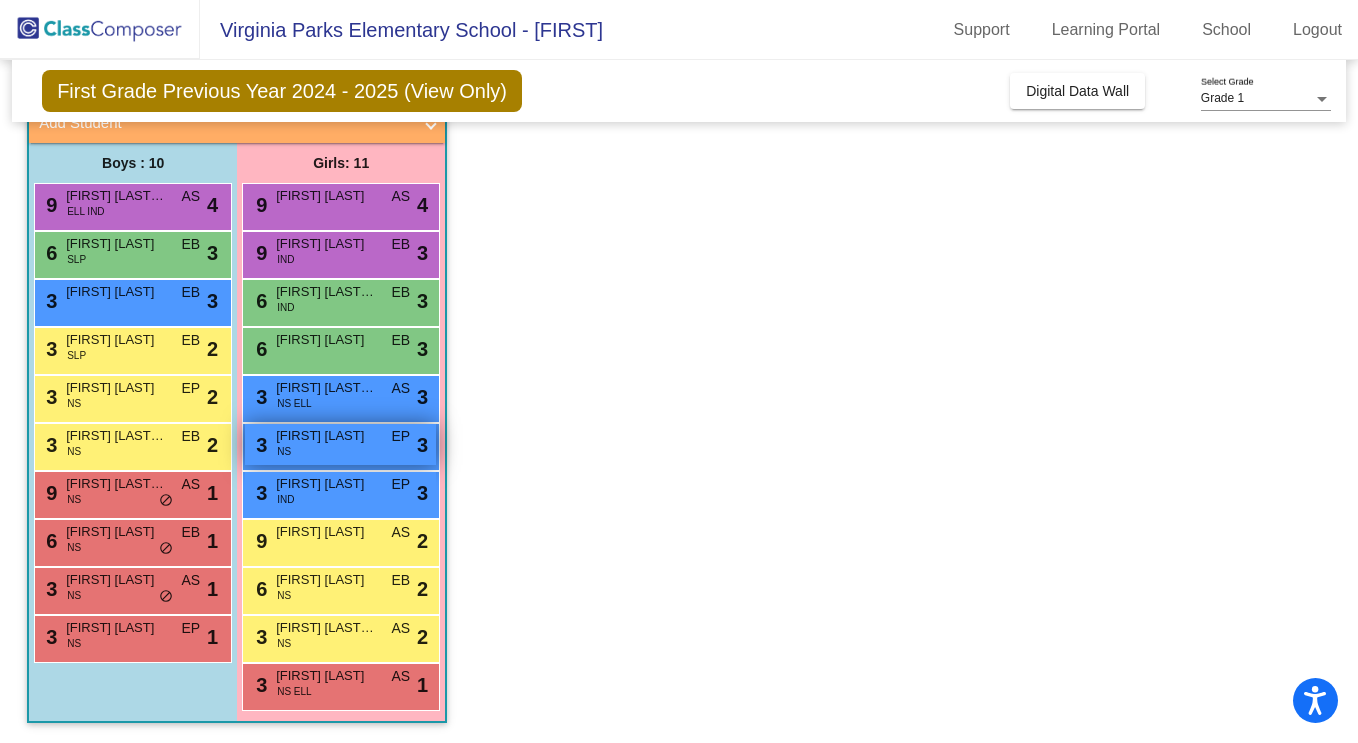 click on "3 [FIRST] [LAST] NS EP lock do_not_disturb_alt 3" at bounding box center (340, 444) 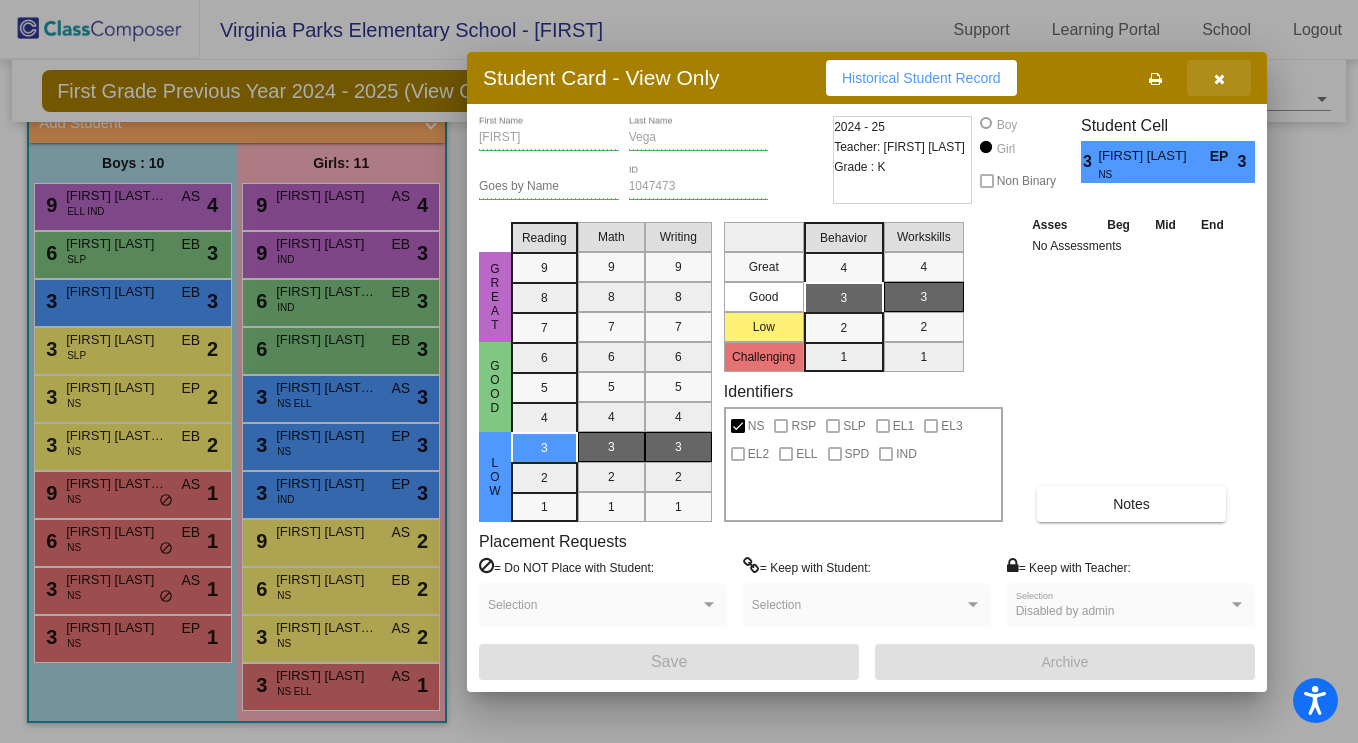 click at bounding box center (1219, 79) 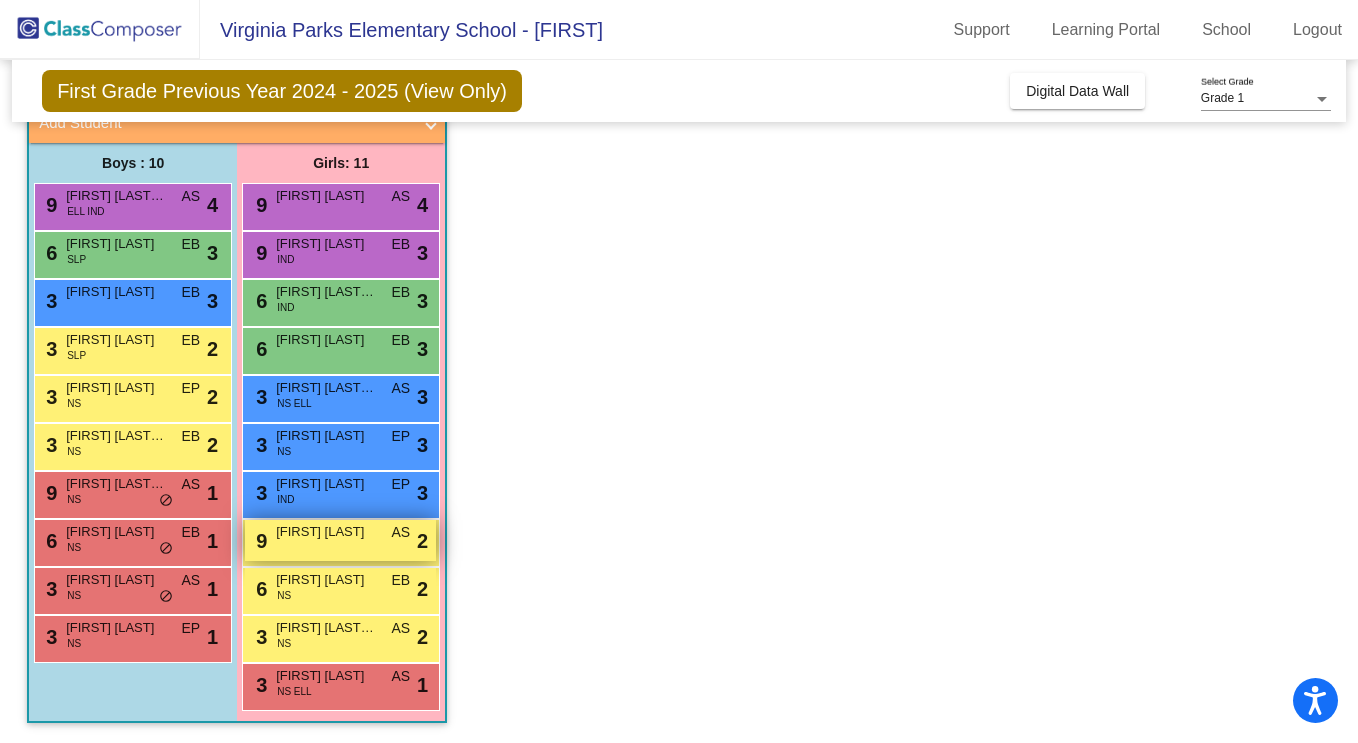 click on "[FIRST] [LAST]" at bounding box center [326, 532] 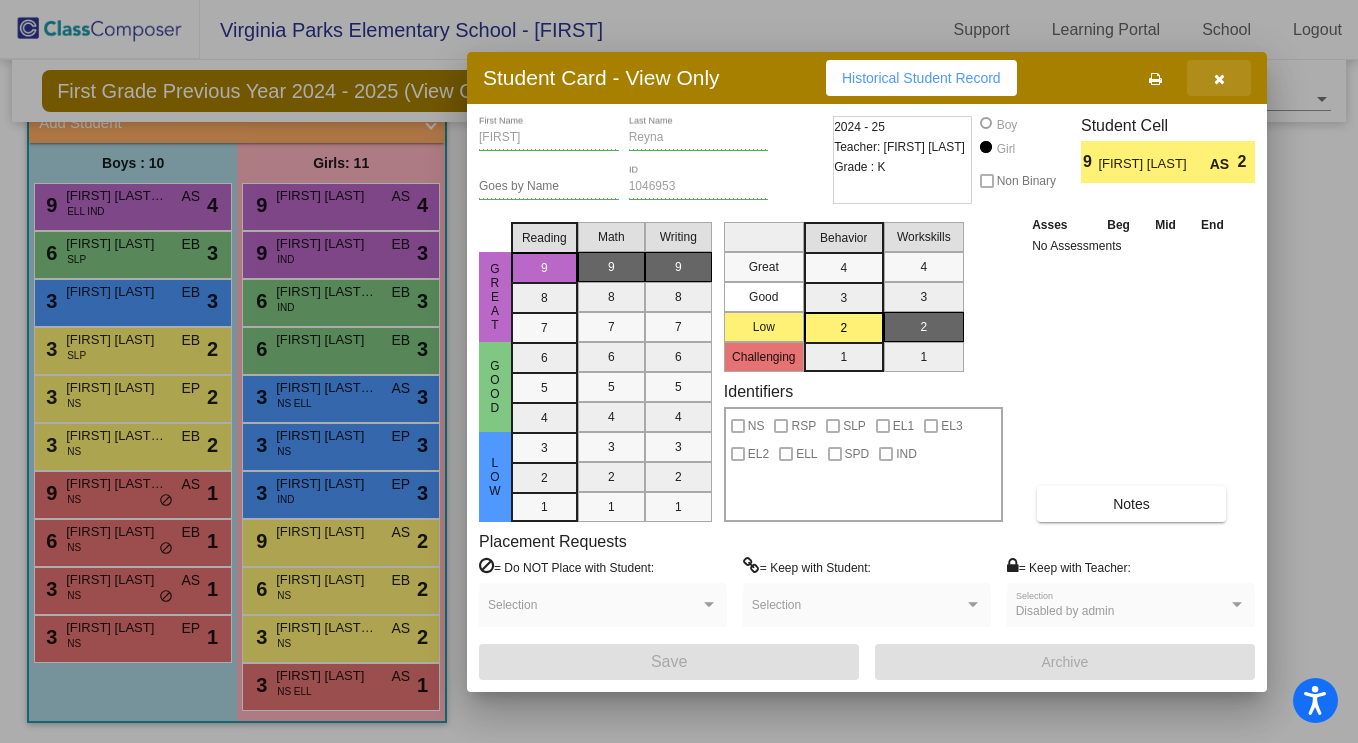 click at bounding box center [1219, 79] 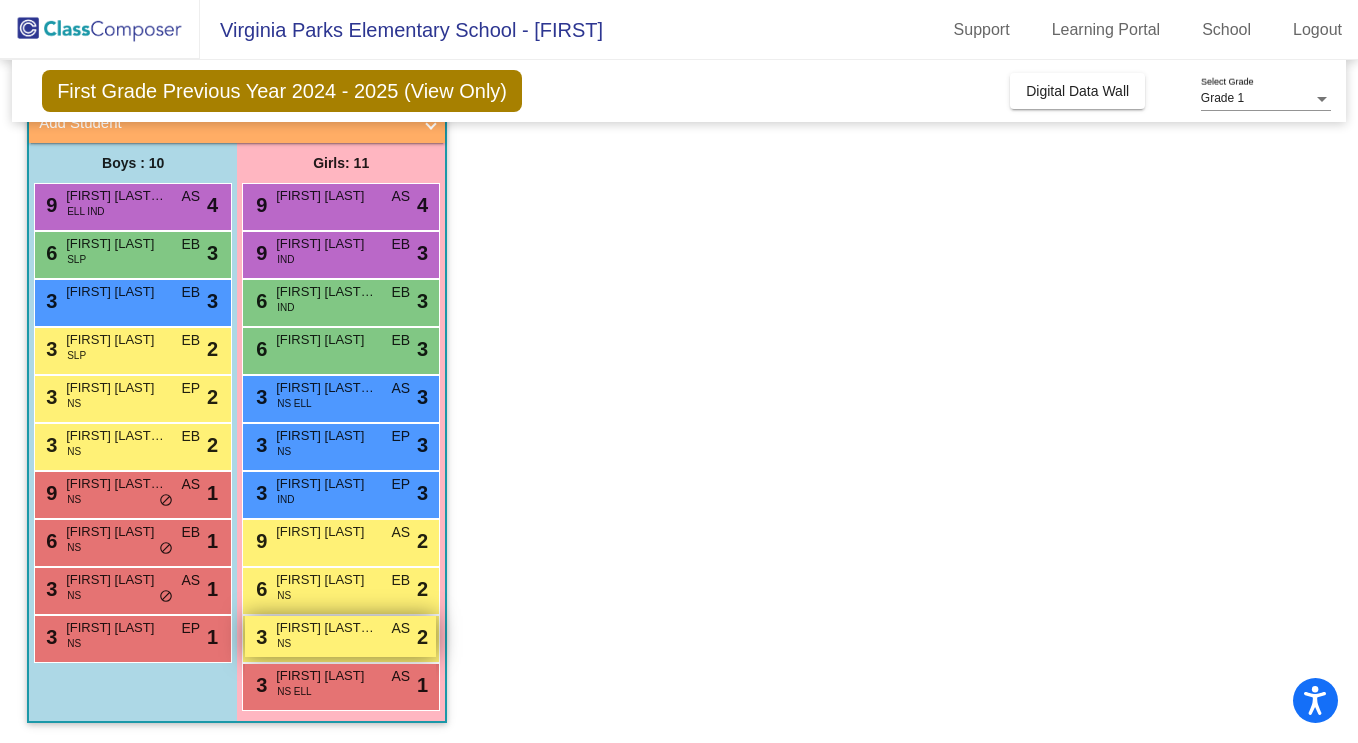 click on "3 [FIRST] [LAST] NS AS lock do_not_disturb_alt 2" at bounding box center [340, 636] 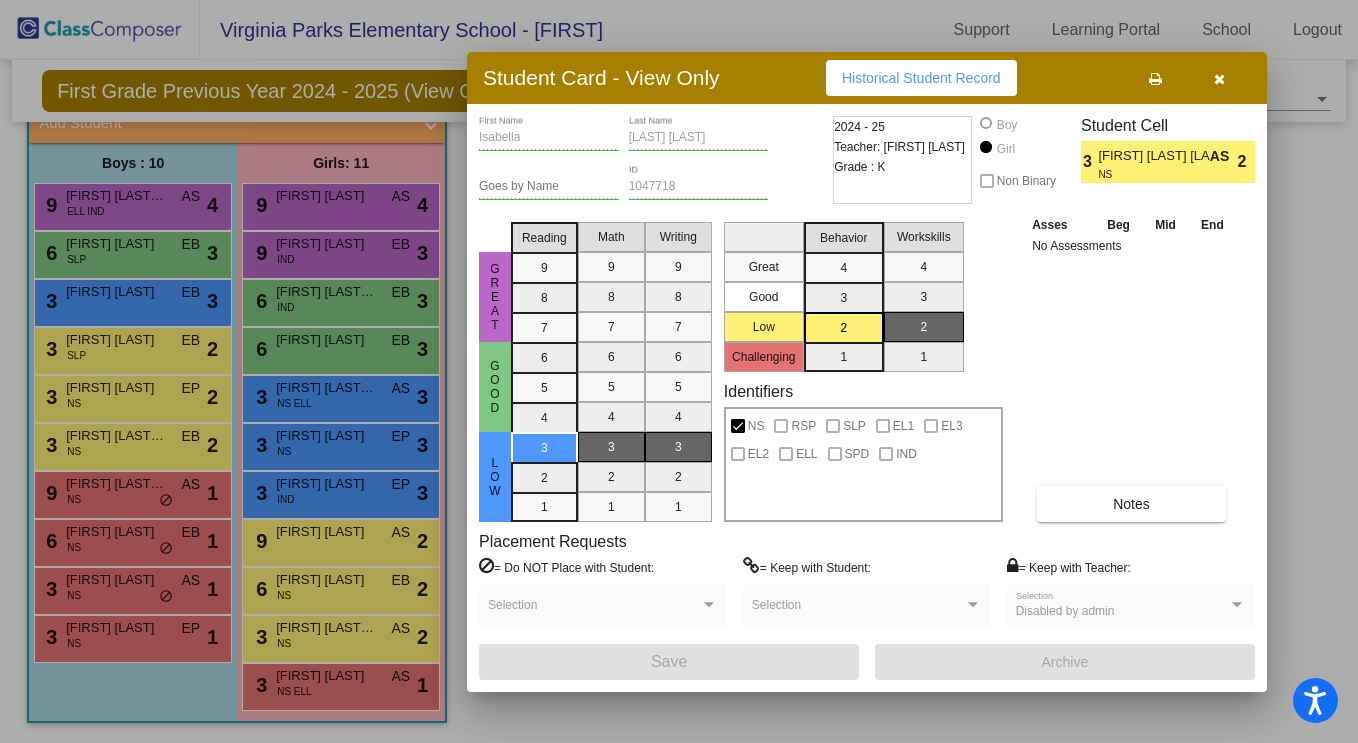 click at bounding box center [1219, 79] 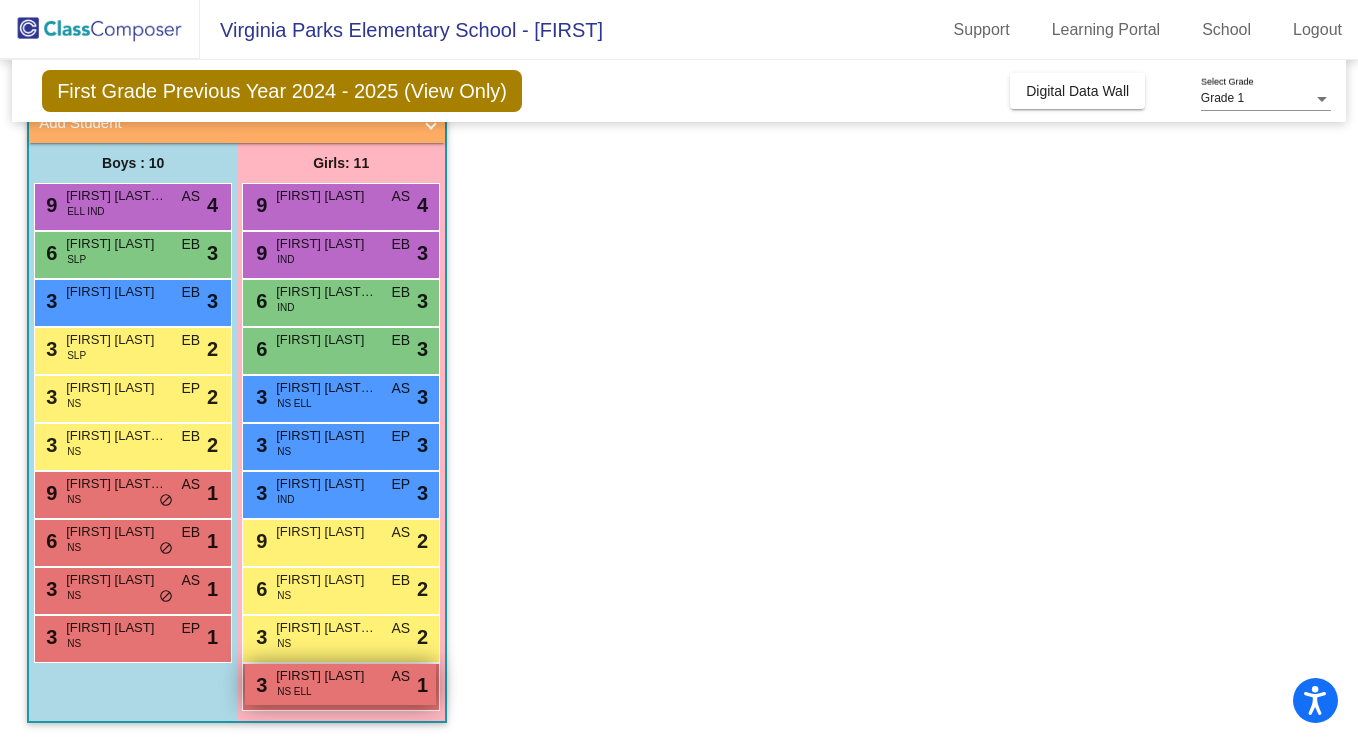 click on "3 [FIRST] [LAST] NS ELL AS lock do_not_disturb_alt 1" at bounding box center [340, 684] 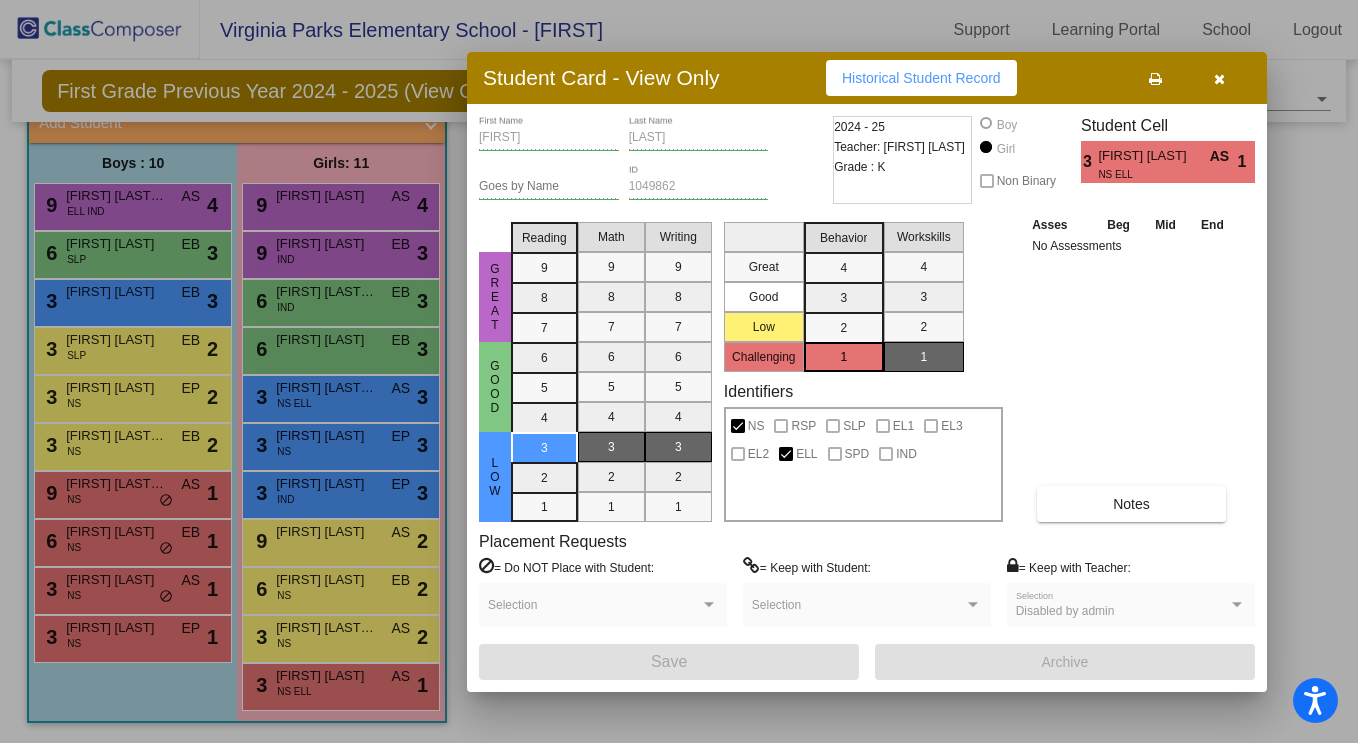 click at bounding box center (1219, 78) 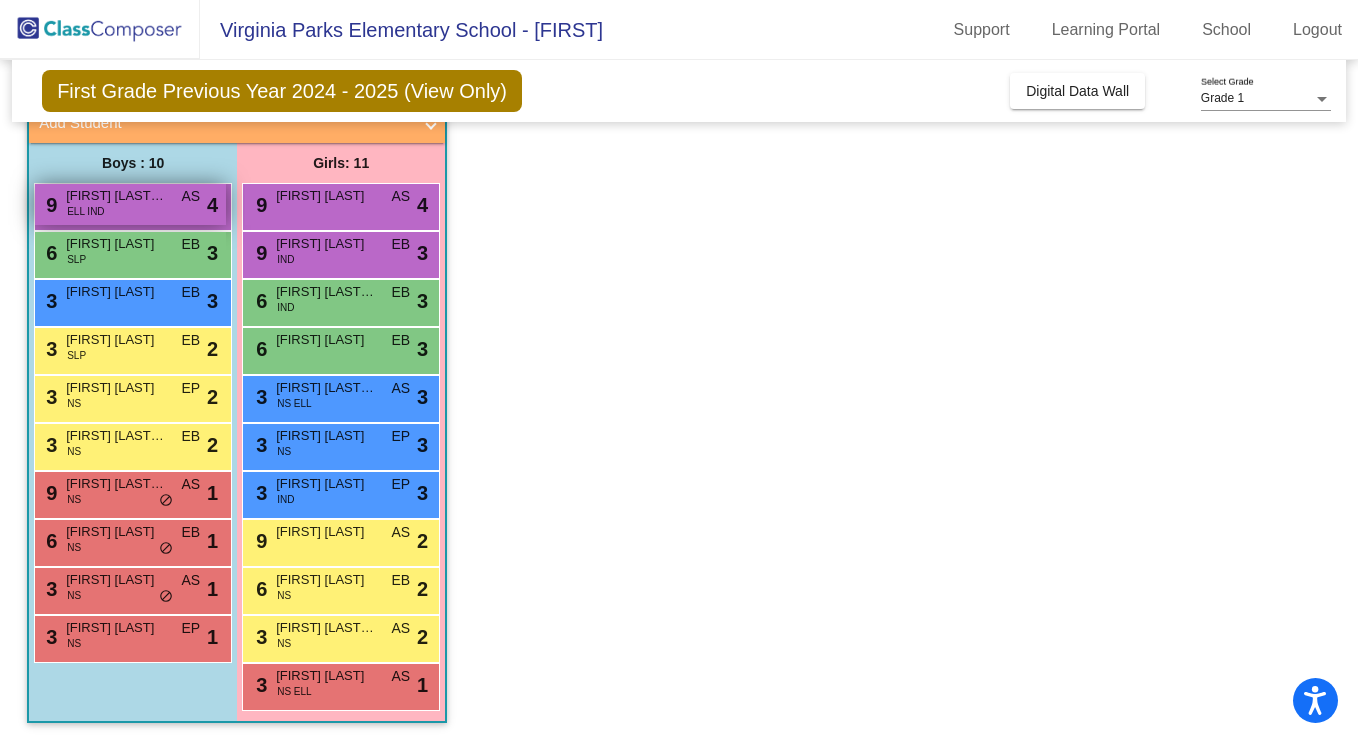 click on "9 [FIRST] [LAST] [LAST] ELL IND AS lock do_not_disturb_alt 4" at bounding box center (130, 204) 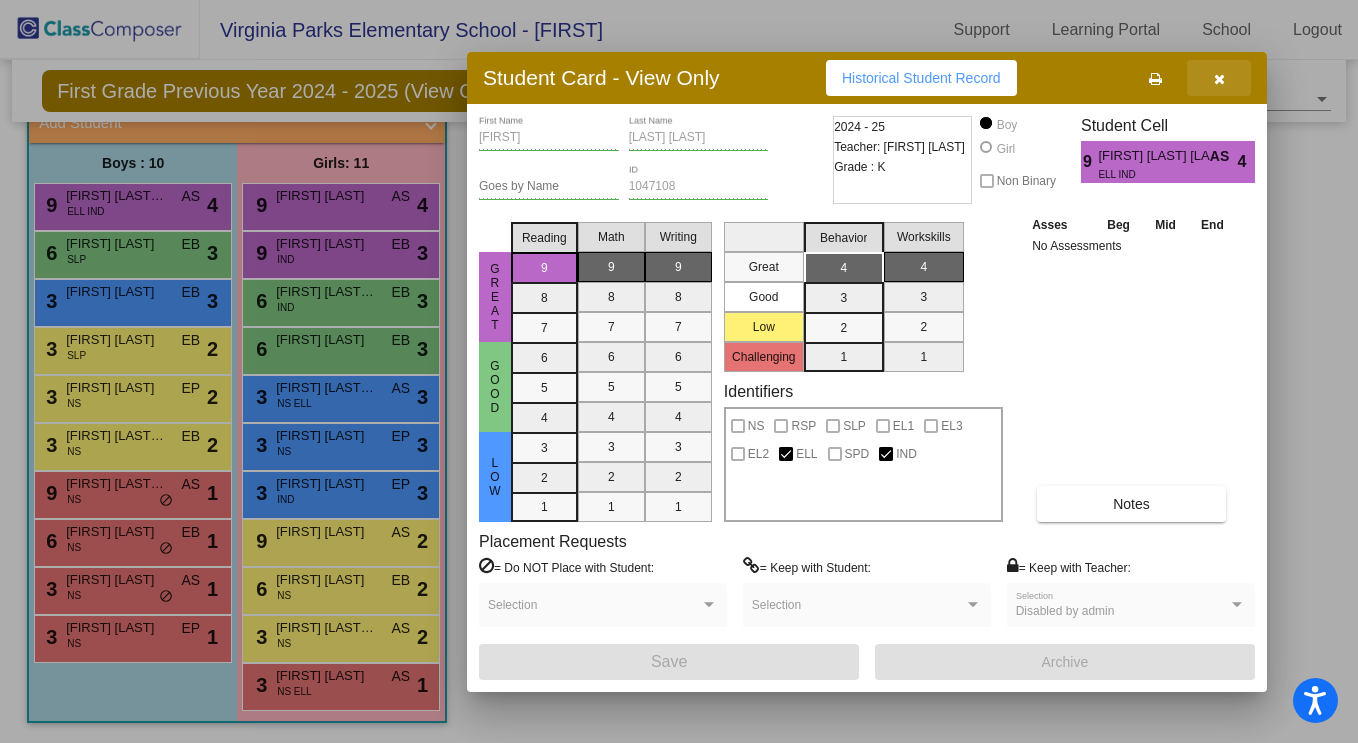 click at bounding box center (1219, 79) 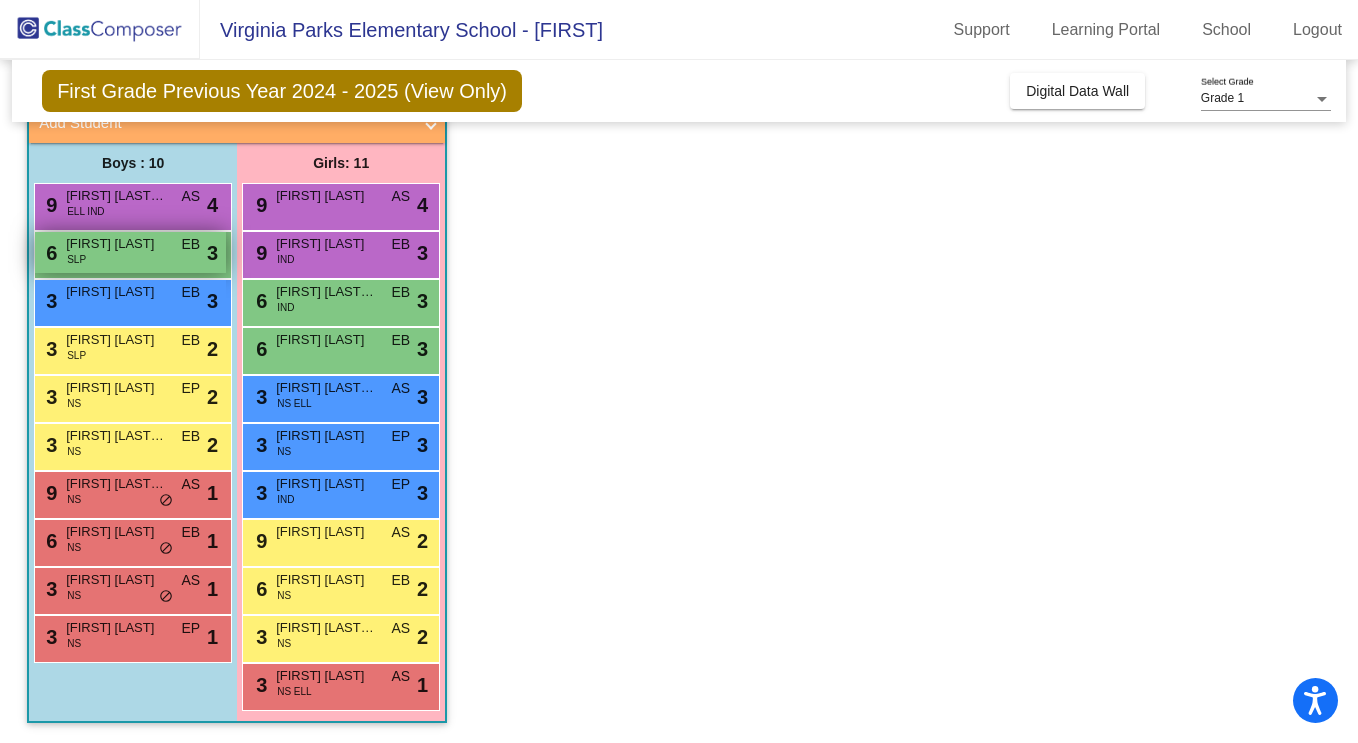 click on "6 [FIRST] [LAST] SLP EB lock do_not_disturb_alt 3" at bounding box center [130, 252] 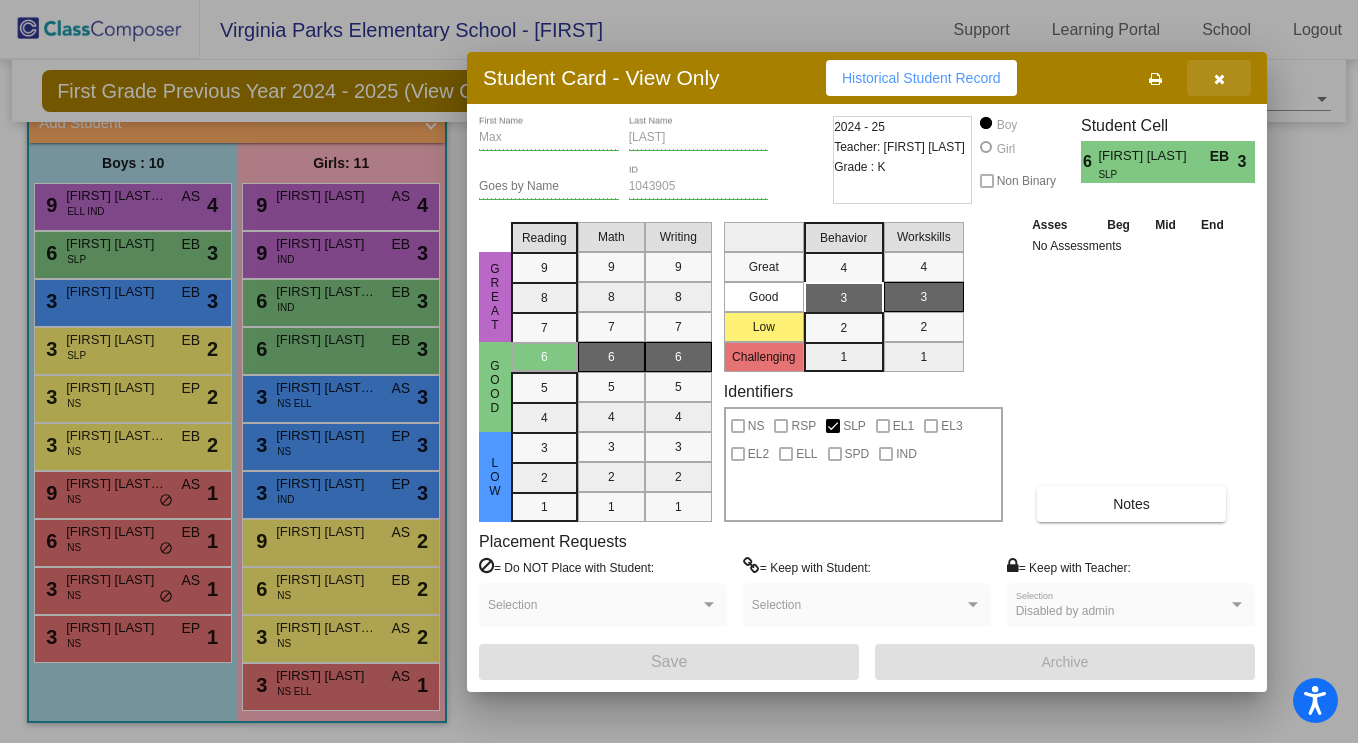 click at bounding box center (1219, 79) 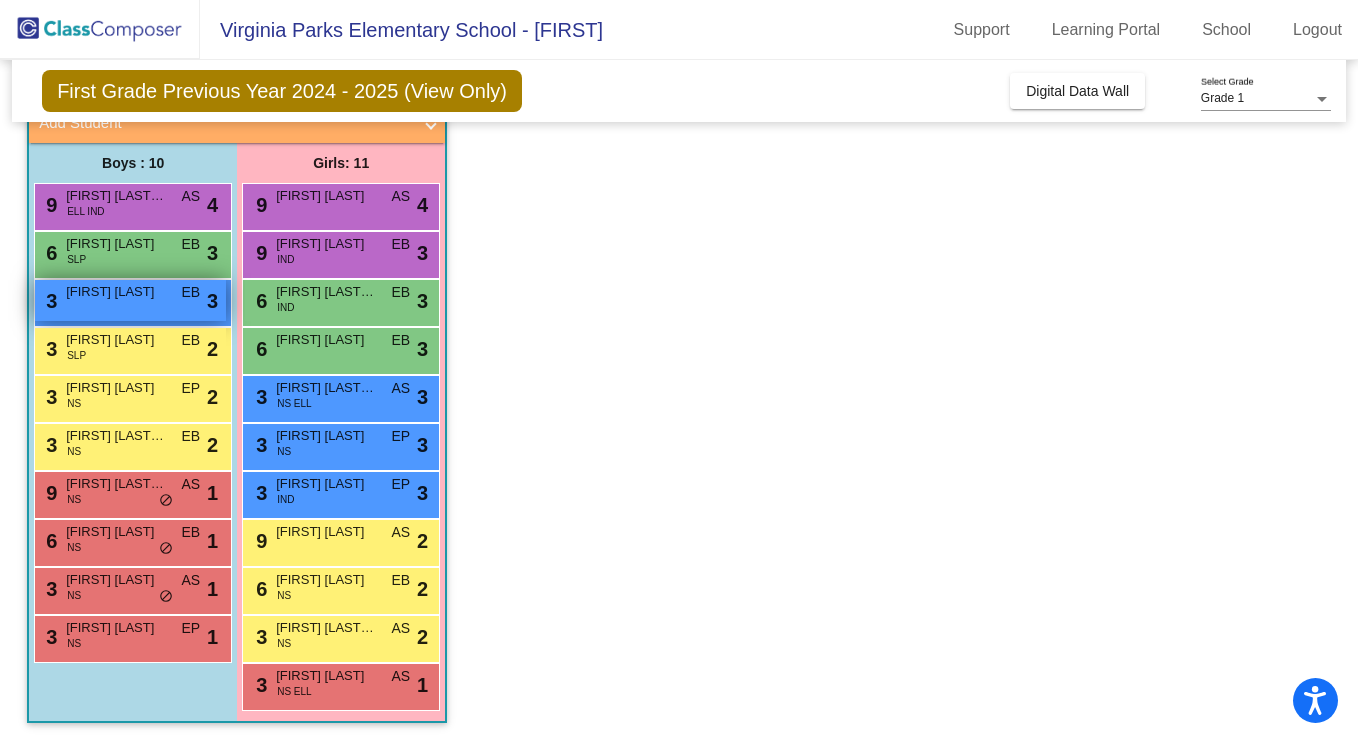 click on "3 [FIRST] [LAST] EB lock do_not_disturb_alt 3" at bounding box center (130, 300) 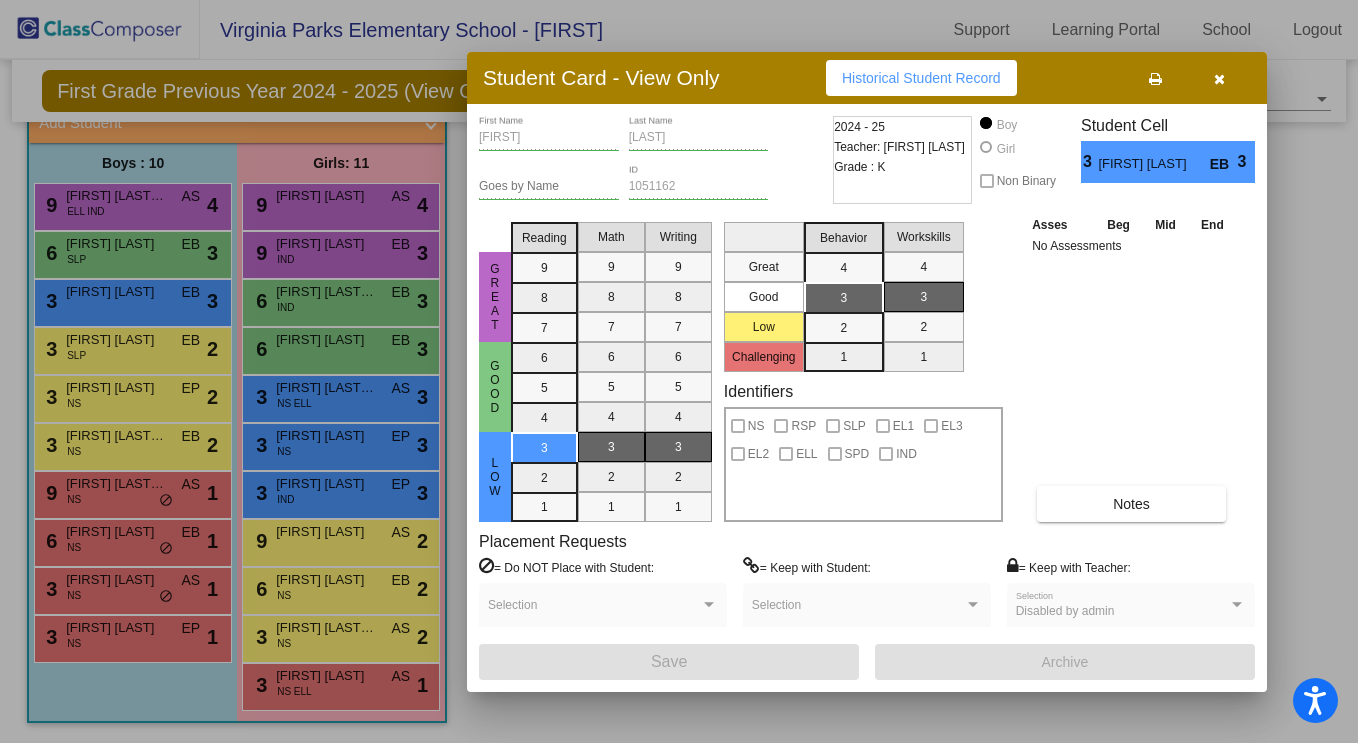 click at bounding box center [1219, 79] 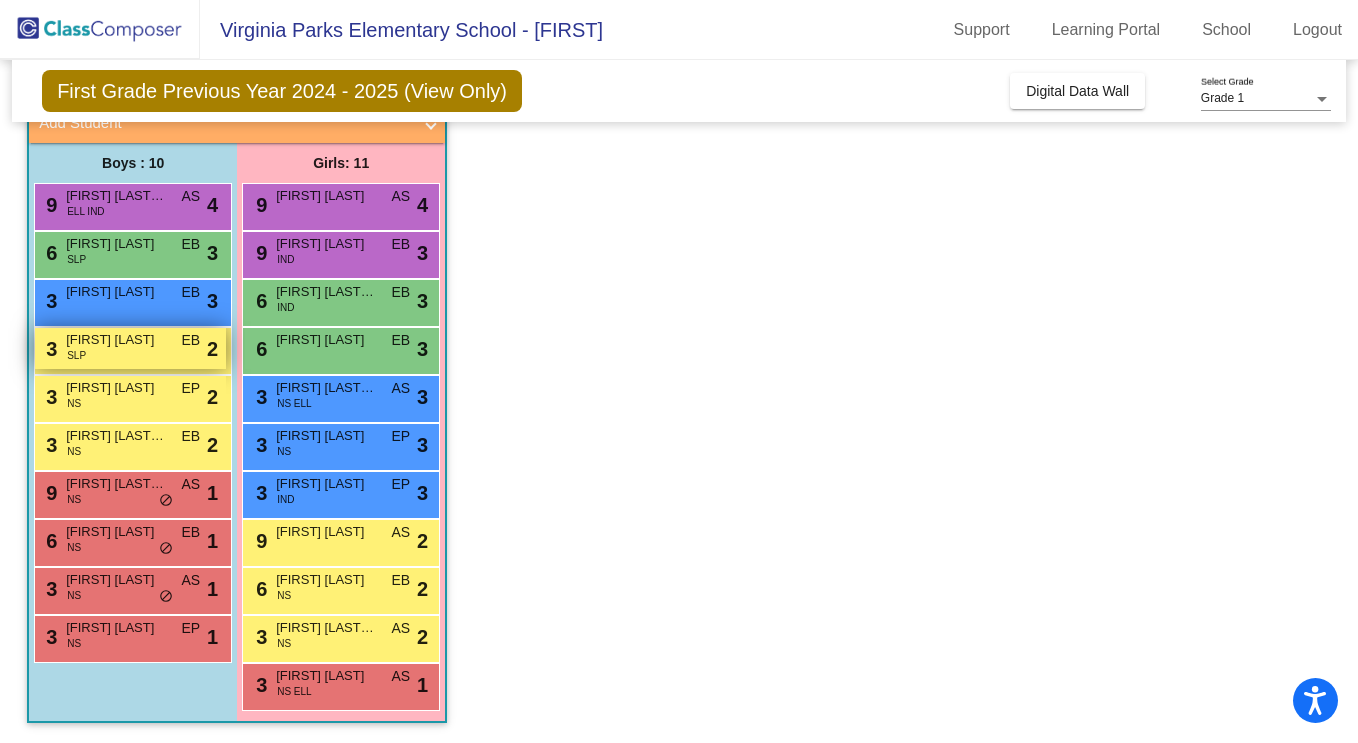 click on "[FIRST] [LAST]" at bounding box center [116, 340] 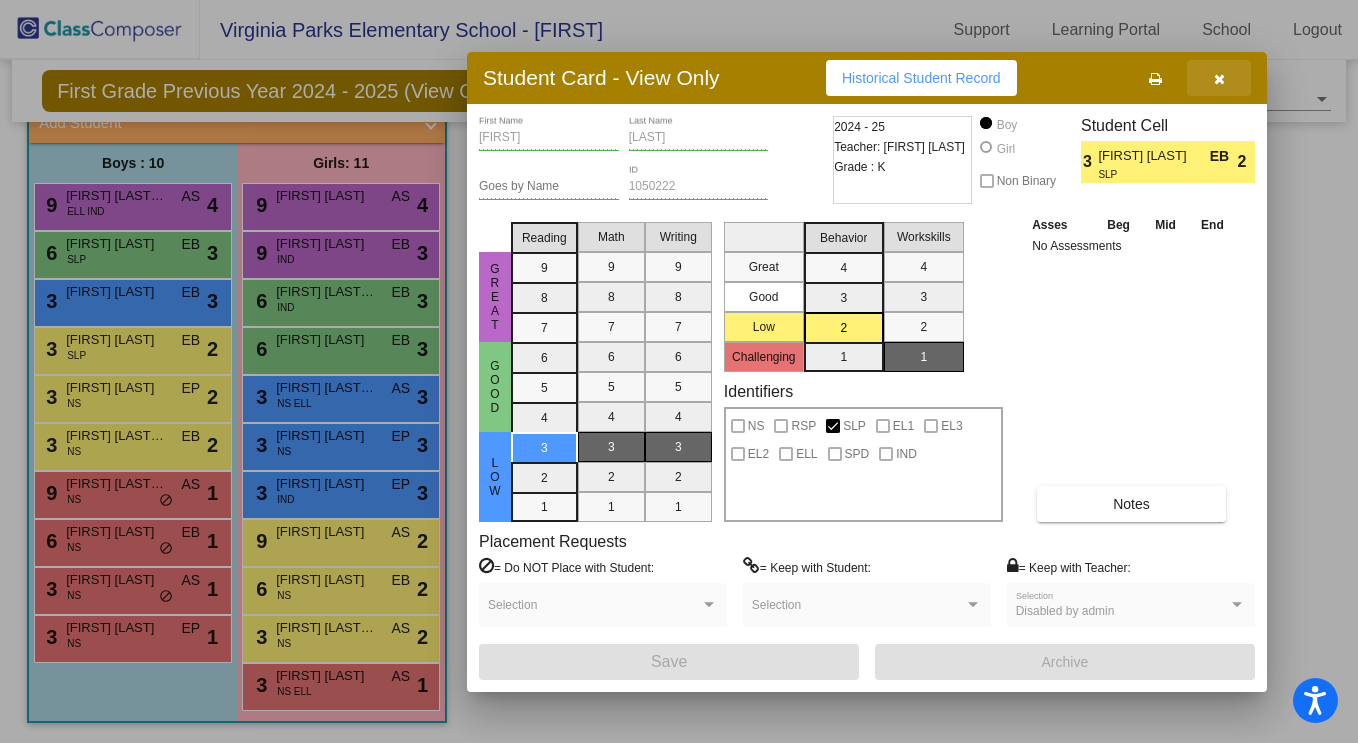 click at bounding box center [1219, 79] 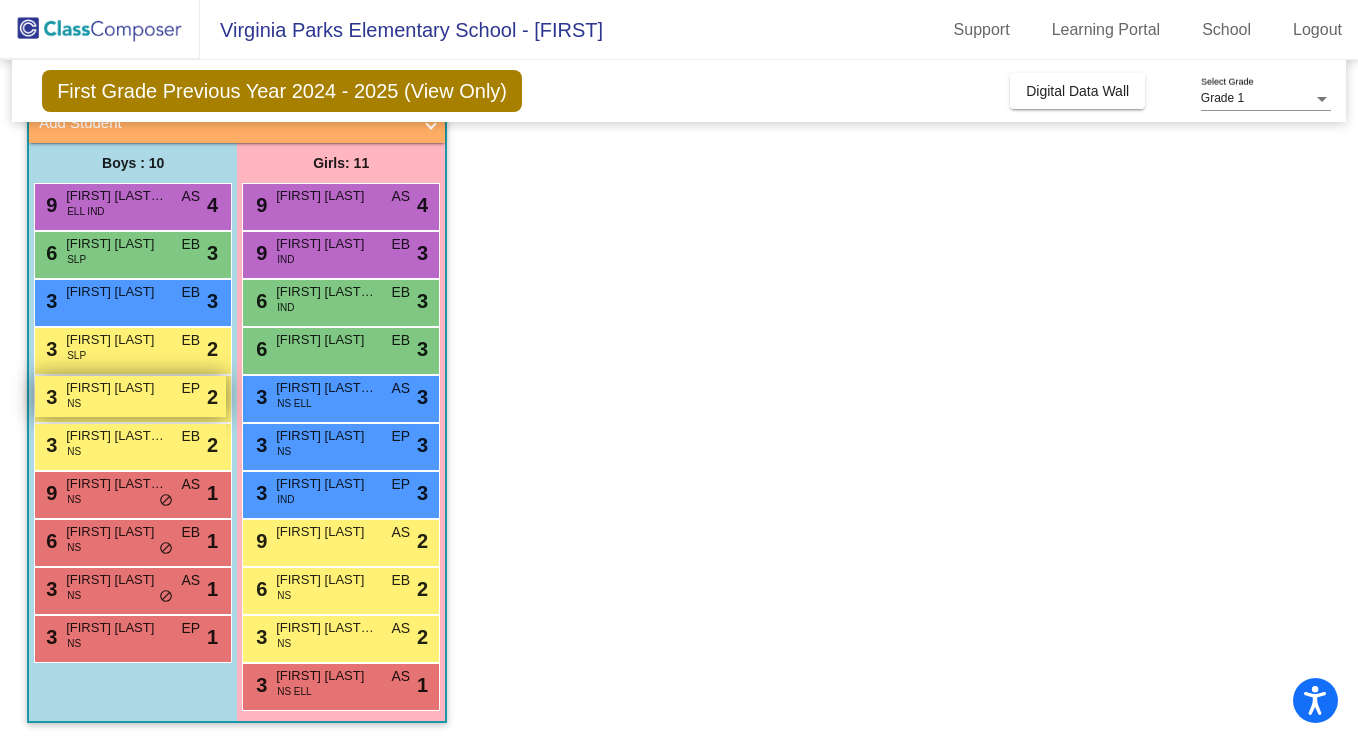 click on "3 [FIRST] [LAST] NS EP lock do_not_disturb_alt 2" at bounding box center (130, 396) 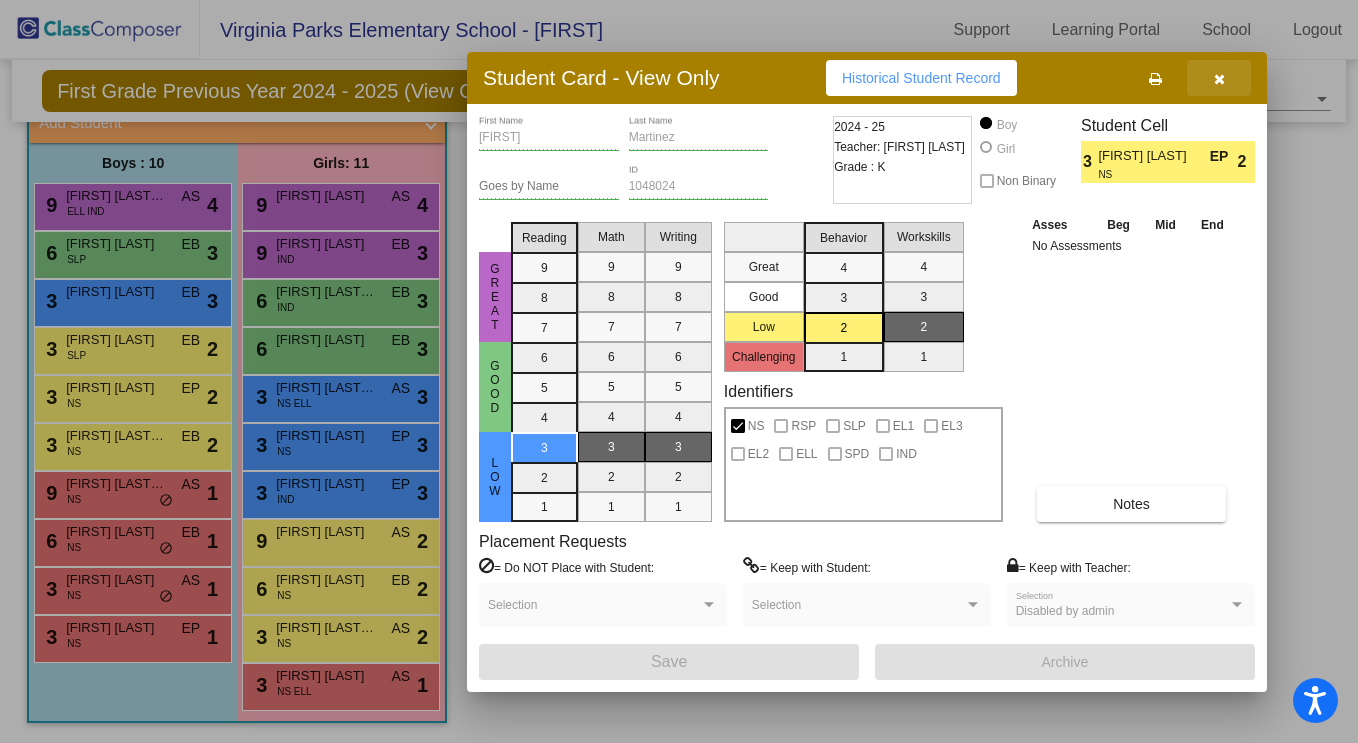 click at bounding box center [1219, 79] 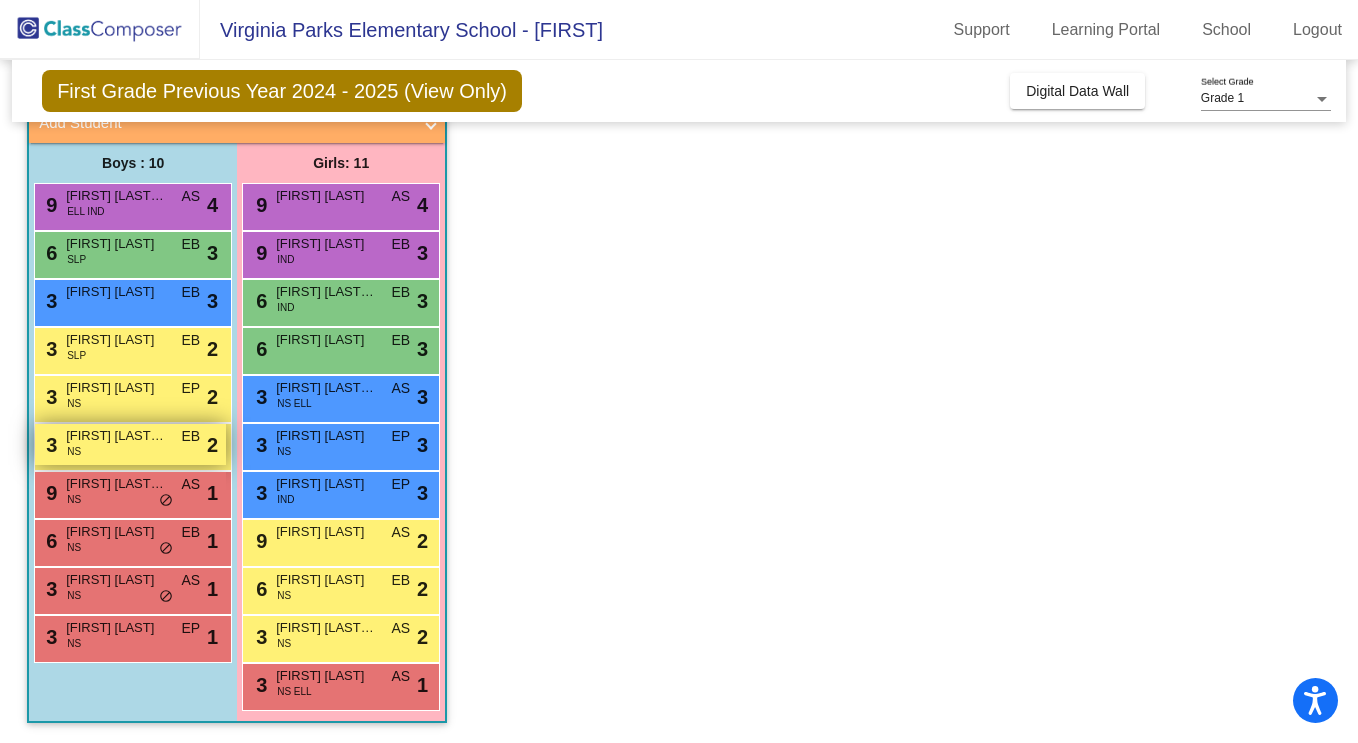 click on "3 [FIRST] [LAST] [LAST] NS EB lock do_not_disturb_alt 2" at bounding box center [130, 444] 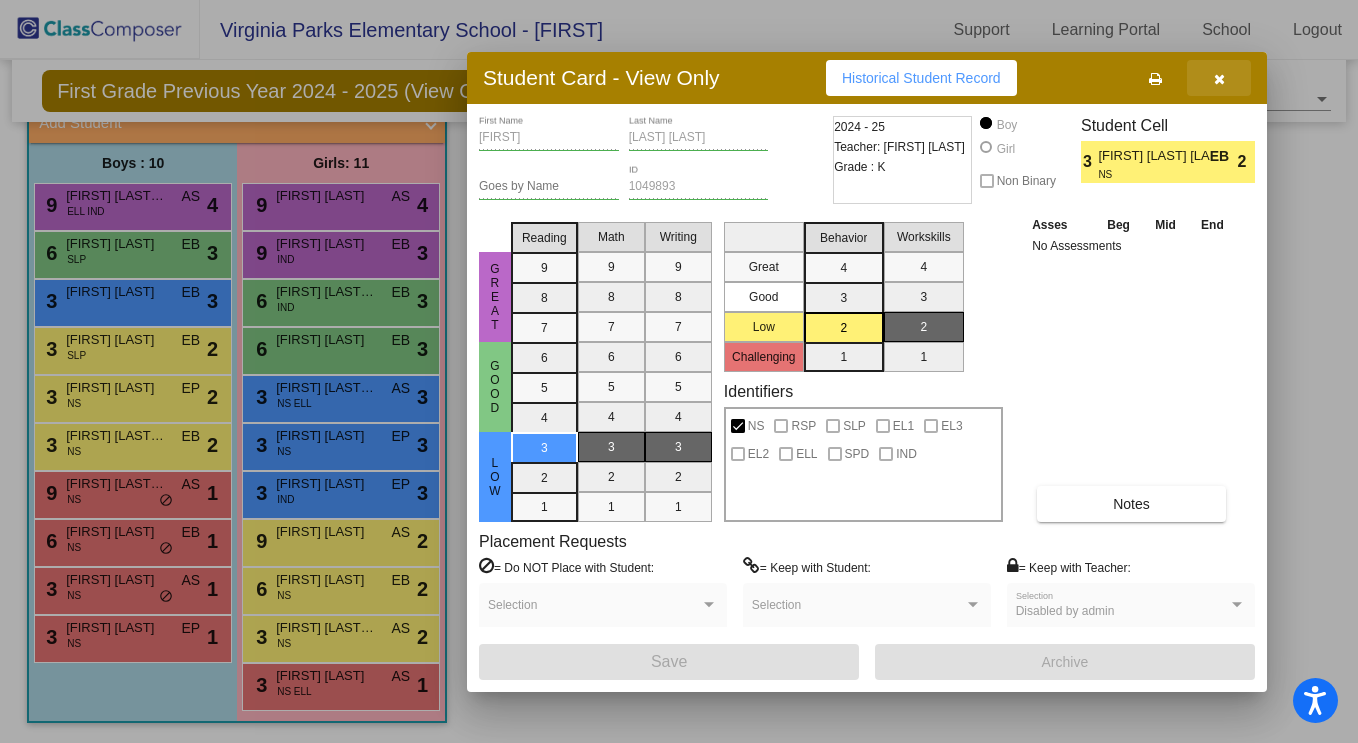 drag, startPoint x: 1215, startPoint y: 79, endPoint x: 984, endPoint y: 149, distance: 241.37315 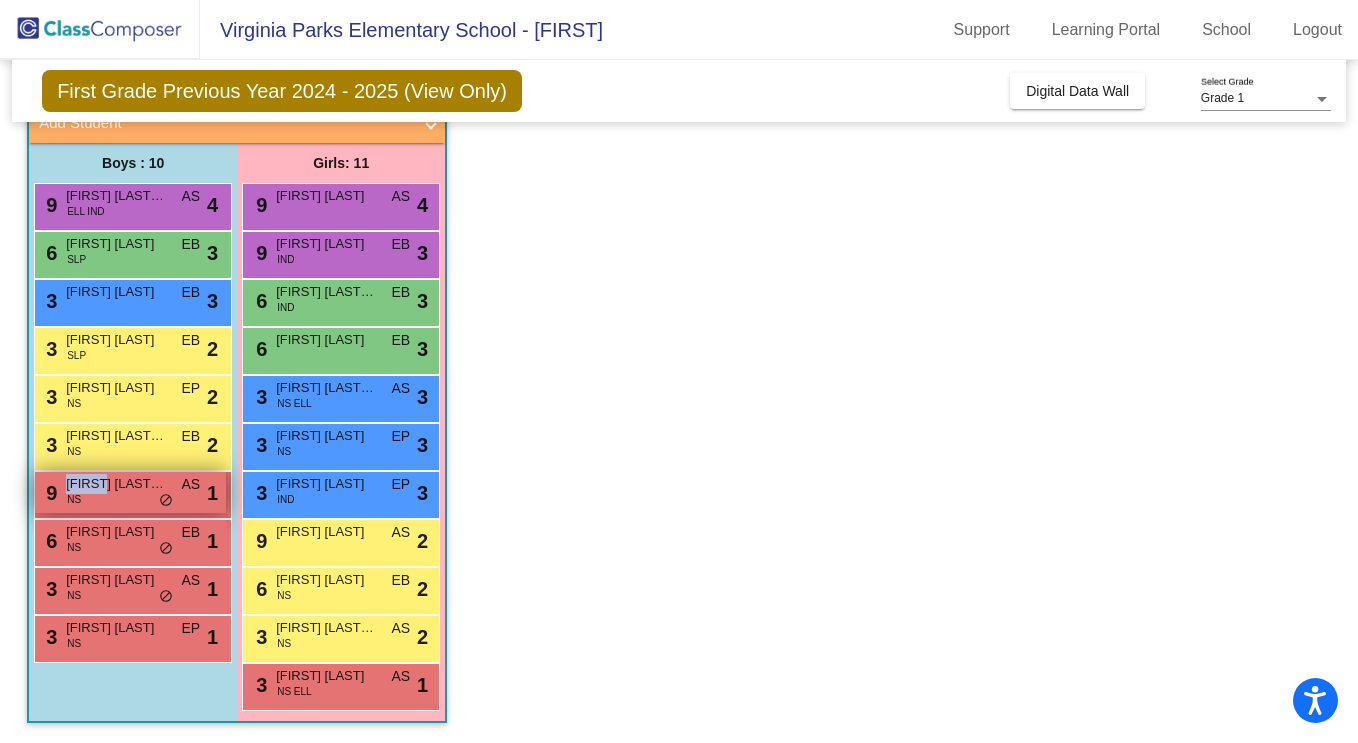 click on "9 [FIRST] [LAST]  [LAST] NS AS lock do_not_disturb_alt 1" at bounding box center (130, 492) 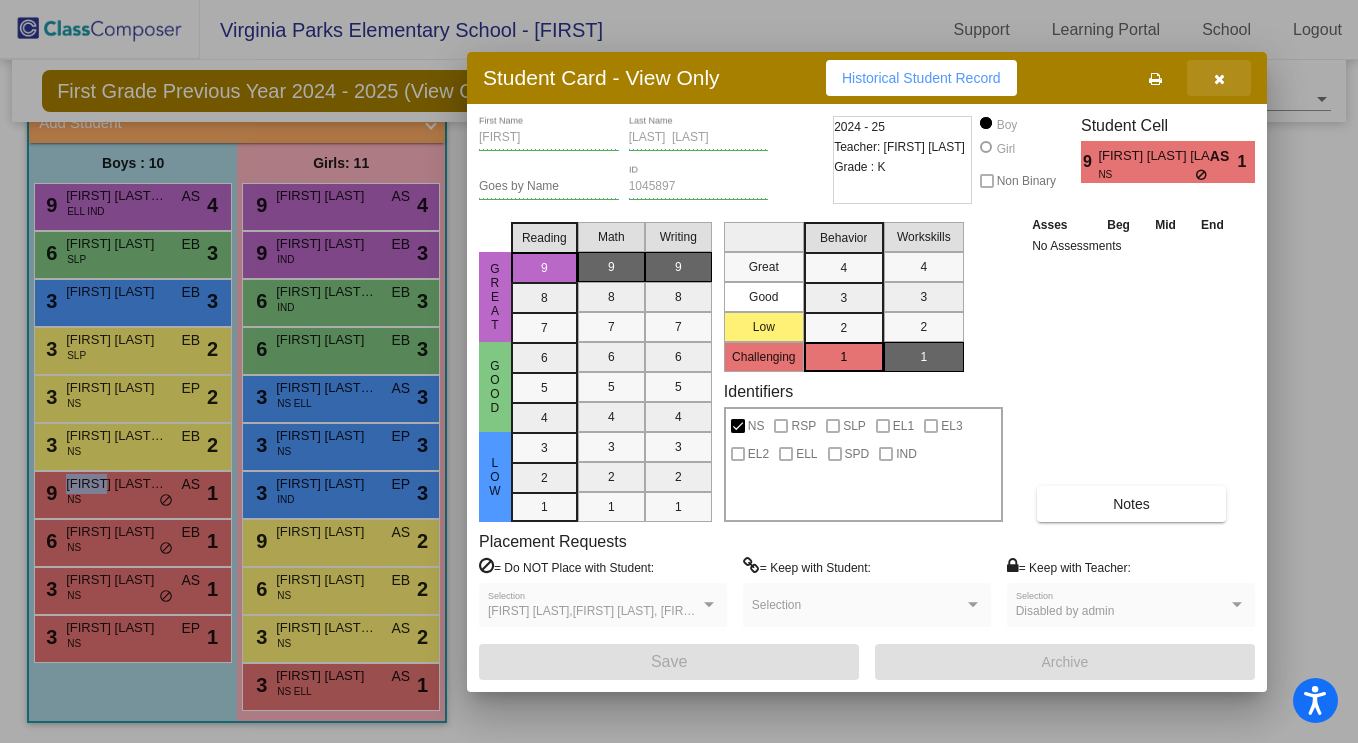 click at bounding box center (1219, 79) 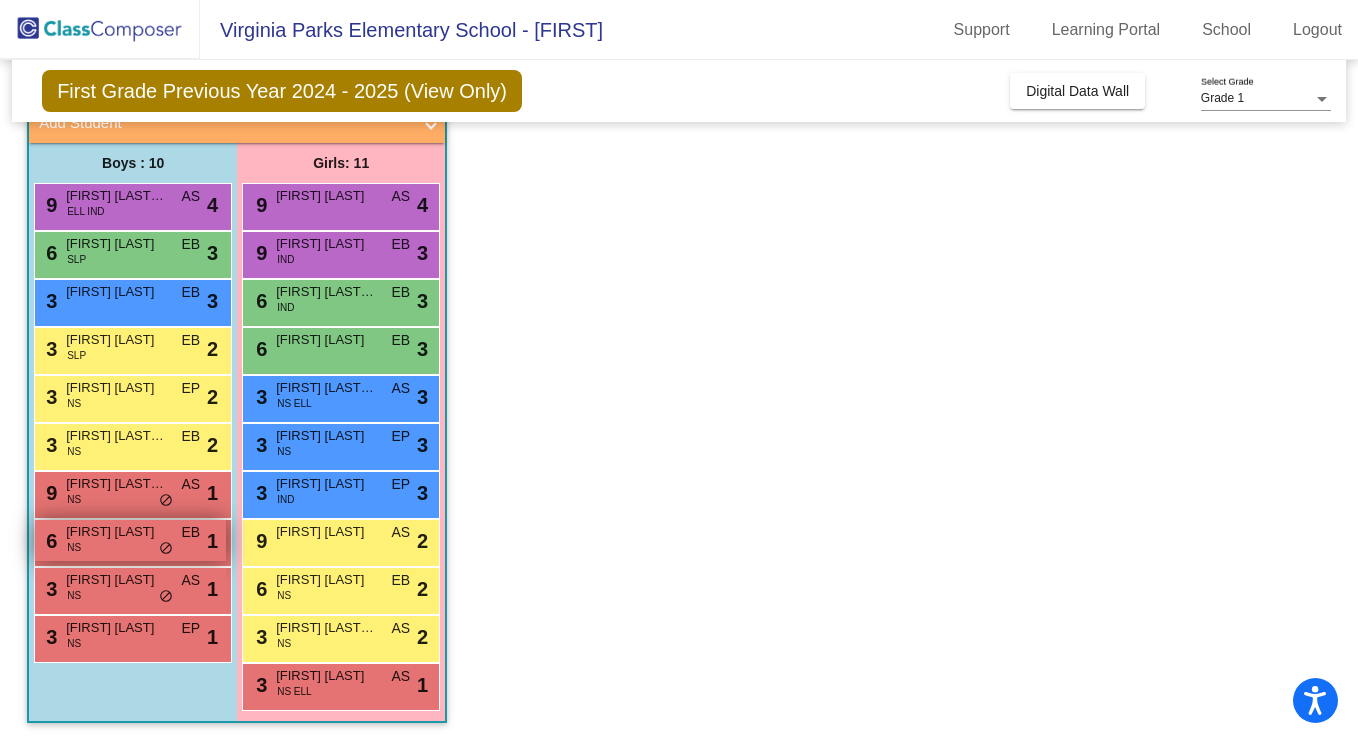 click on "[FIRST] [LAST]" at bounding box center (116, 532) 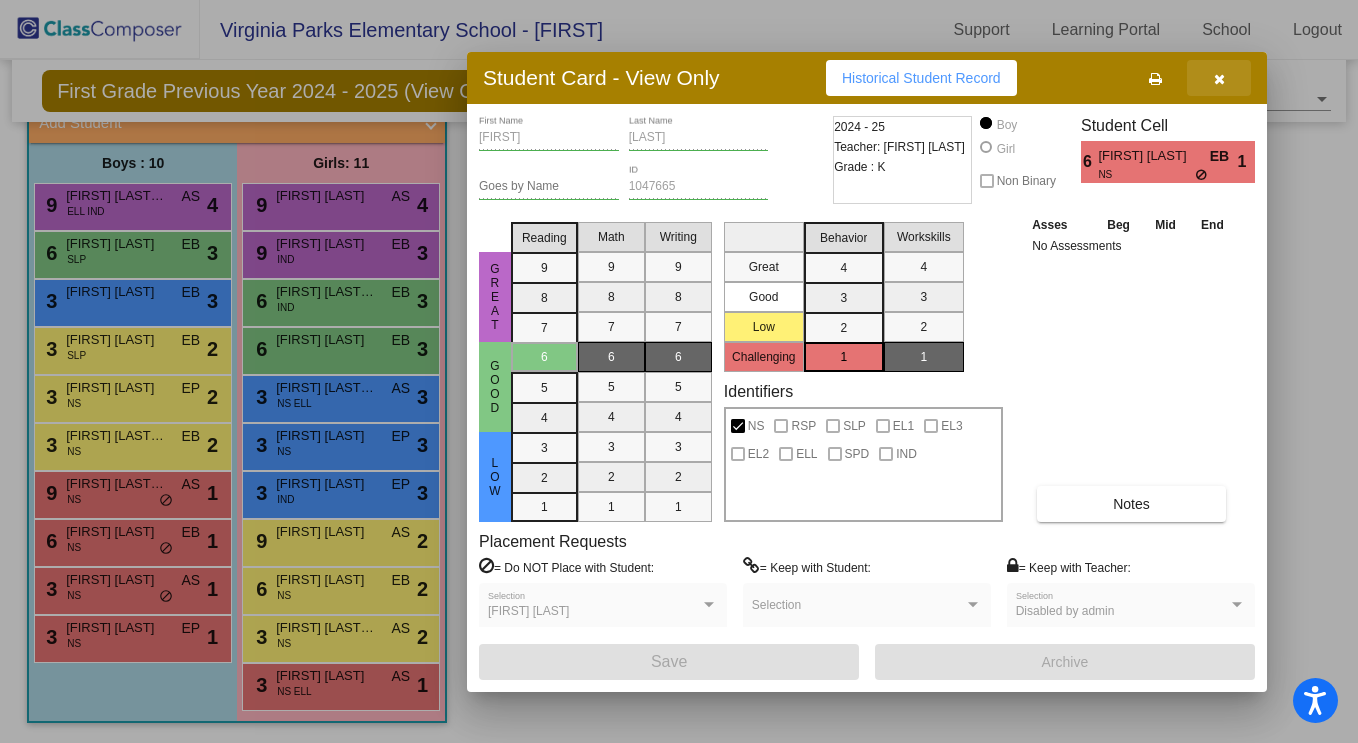 click at bounding box center [1219, 79] 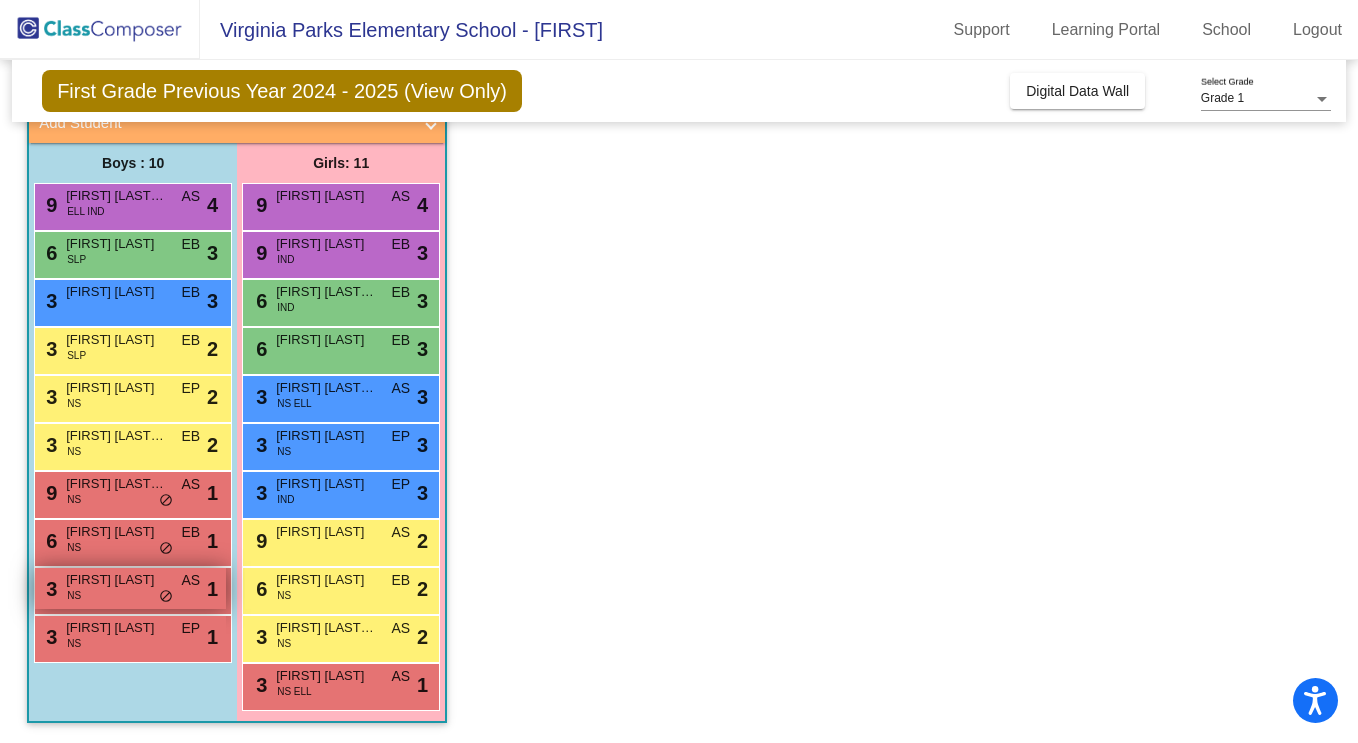 click on "3 [FIRST] [LAST] NS AS lock do_not_disturb_alt 1" at bounding box center (130, 588) 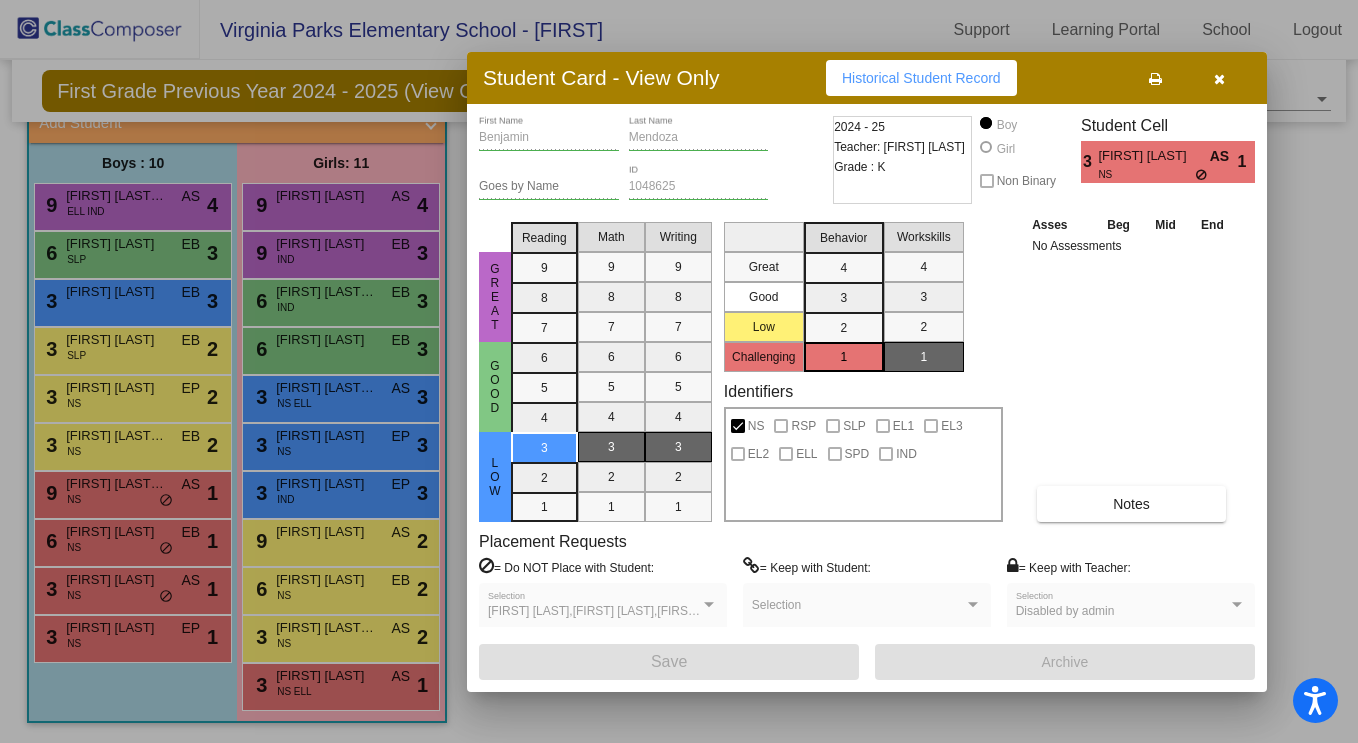 click at bounding box center [1219, 79] 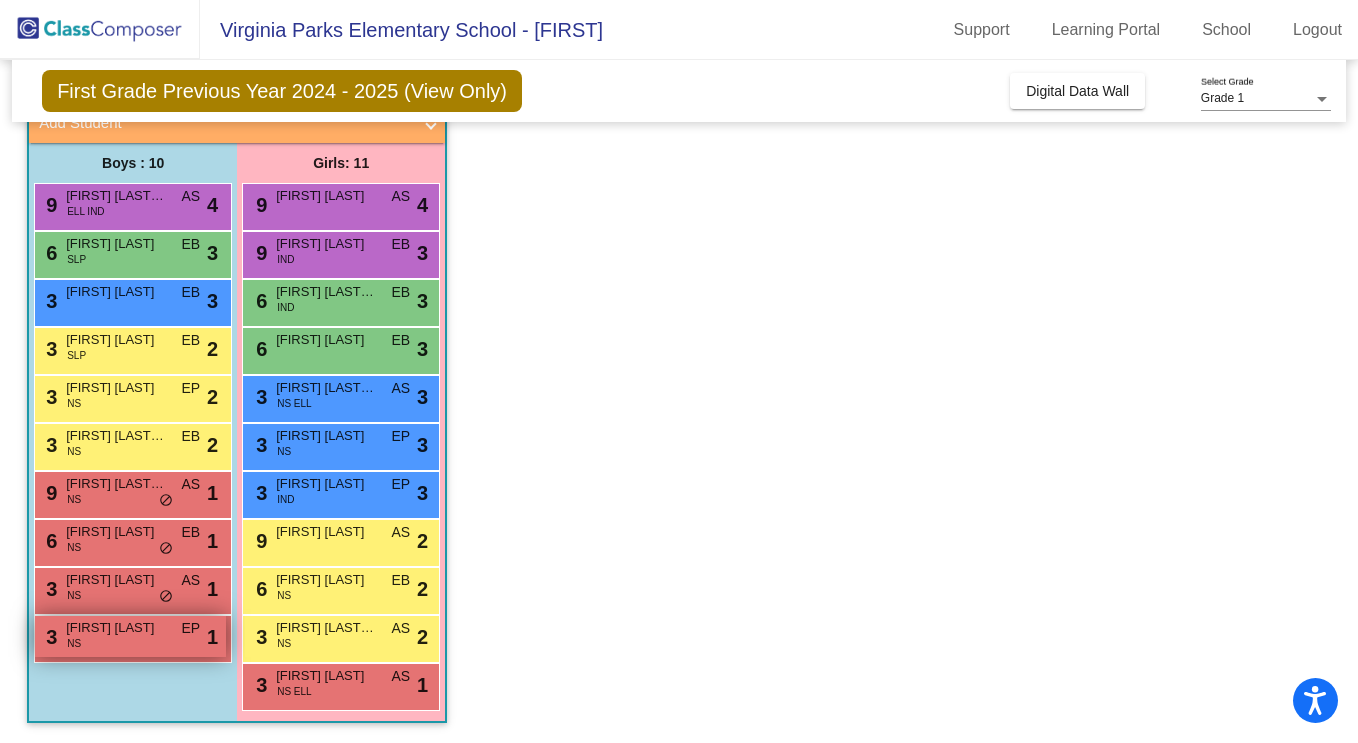 click on "3 [FIRST] [LAST] NS EP lock do_not_disturb_alt 1" at bounding box center (130, 636) 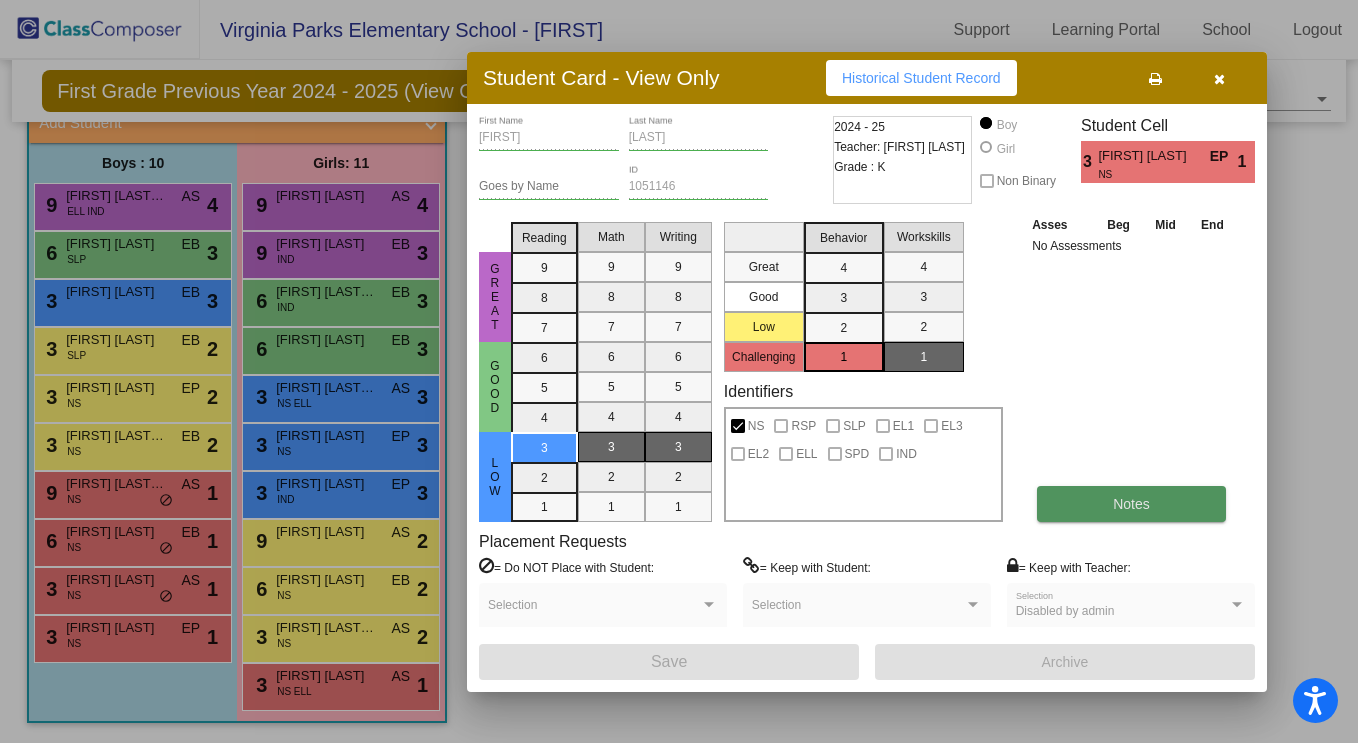 click on "Notes" at bounding box center (1131, 504) 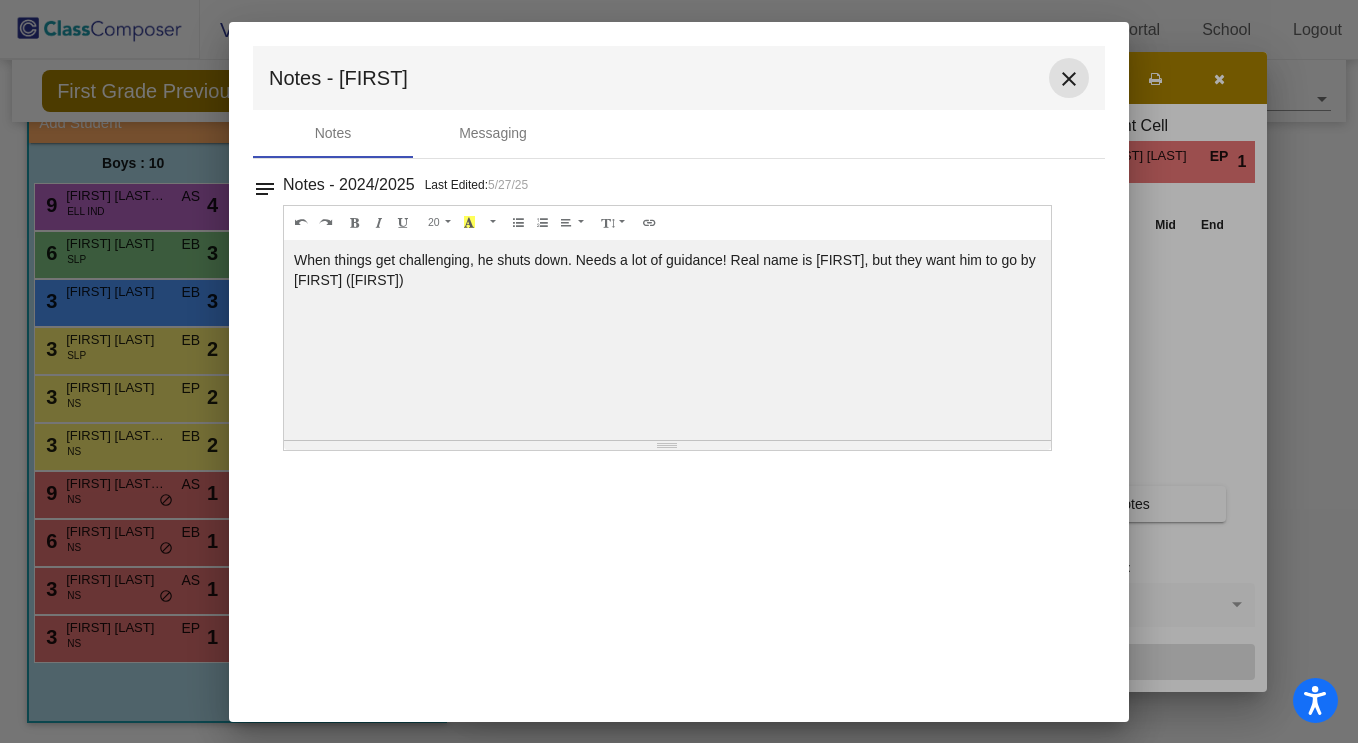 click on "close" at bounding box center (1069, 79) 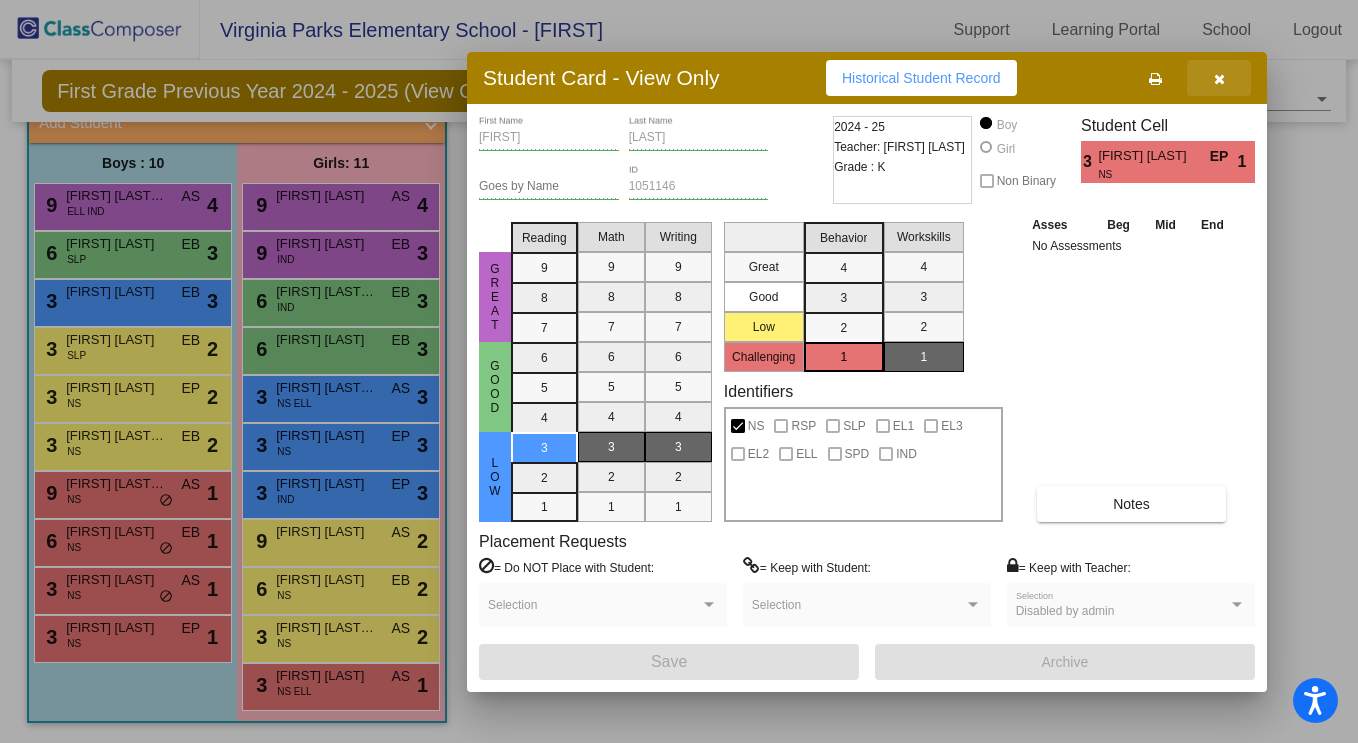 click at bounding box center (1219, 79) 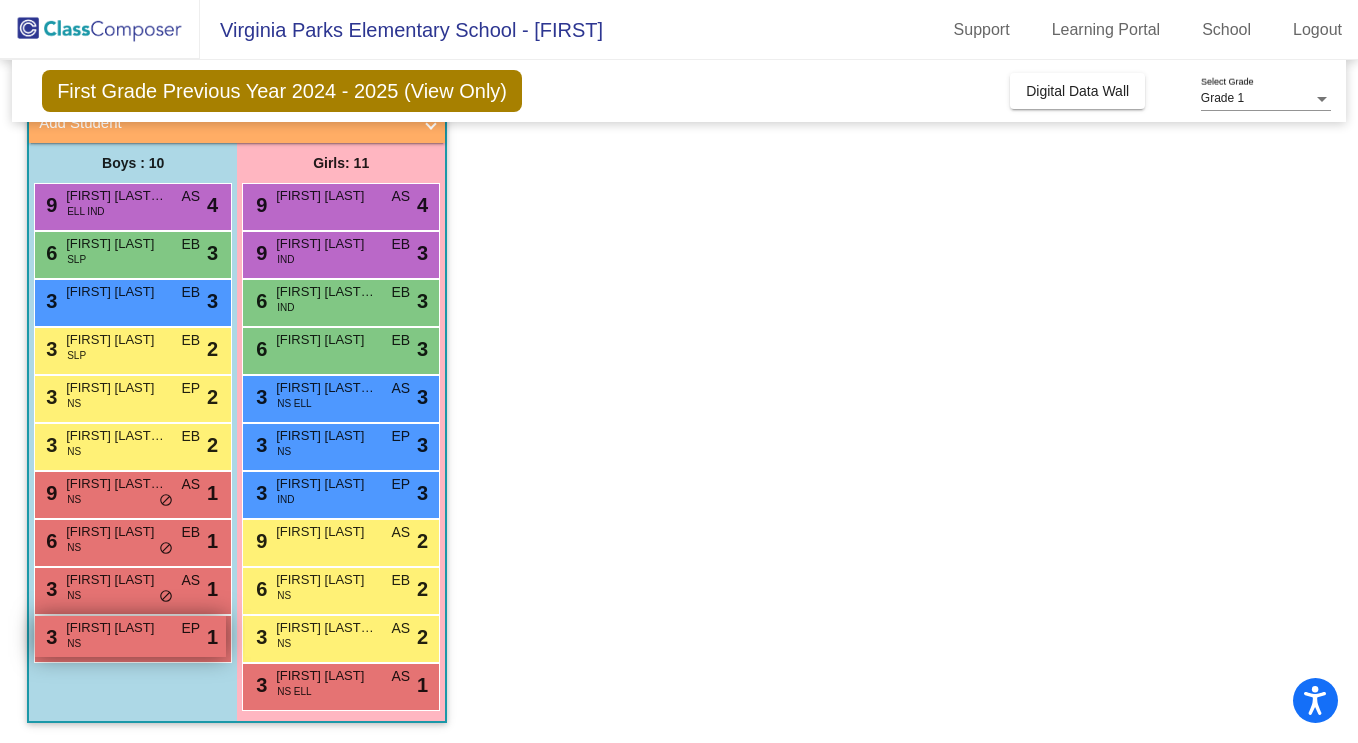 click on "3 [FIRST] [LAST] NS EP lock do_not_disturb_alt 1" at bounding box center (130, 636) 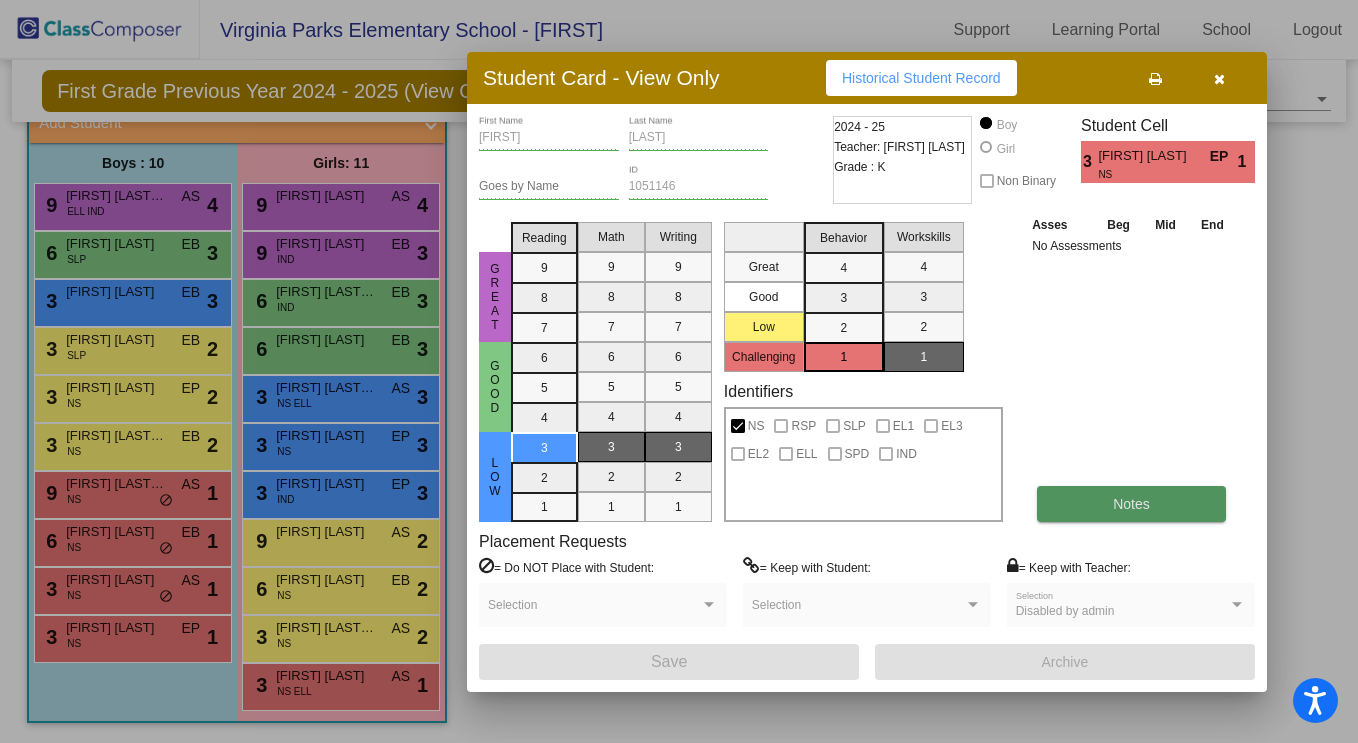 click on "Notes" at bounding box center (1131, 504) 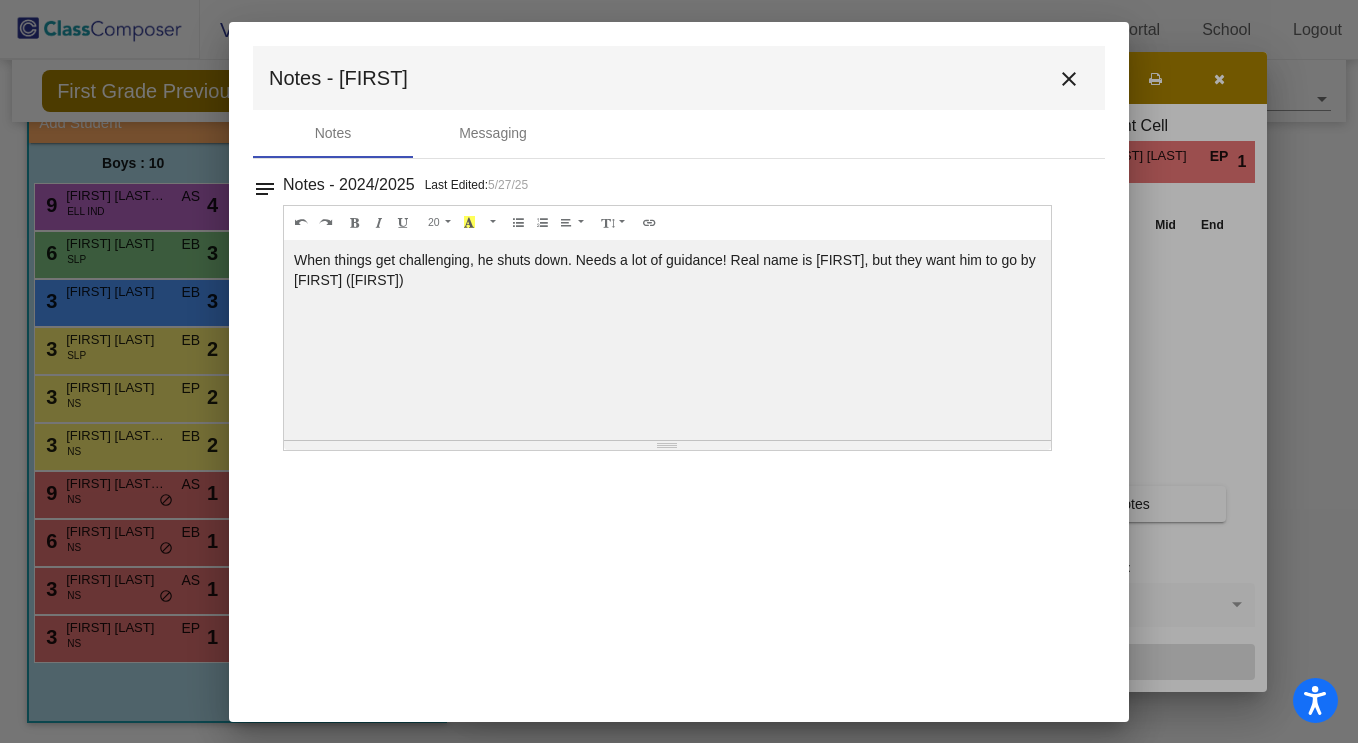 click on "close" at bounding box center (1069, 79) 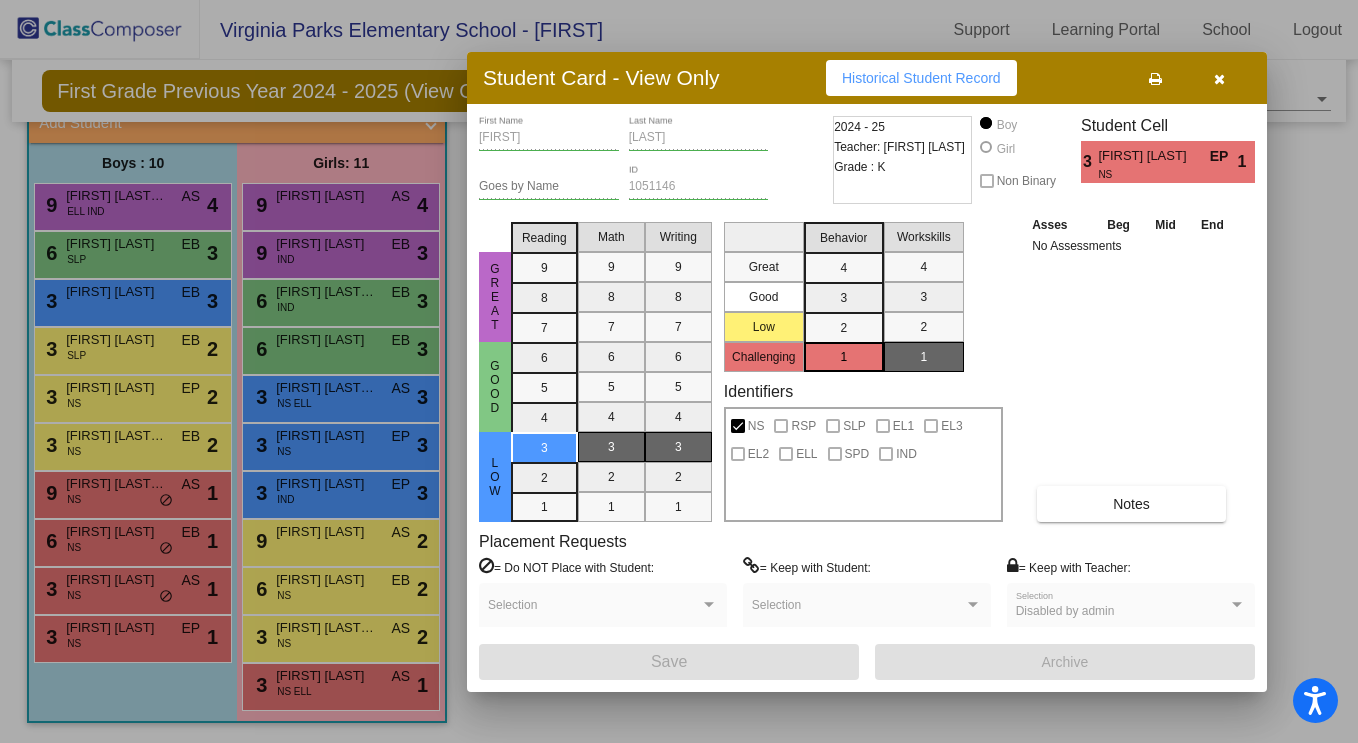 click at bounding box center [679, 371] 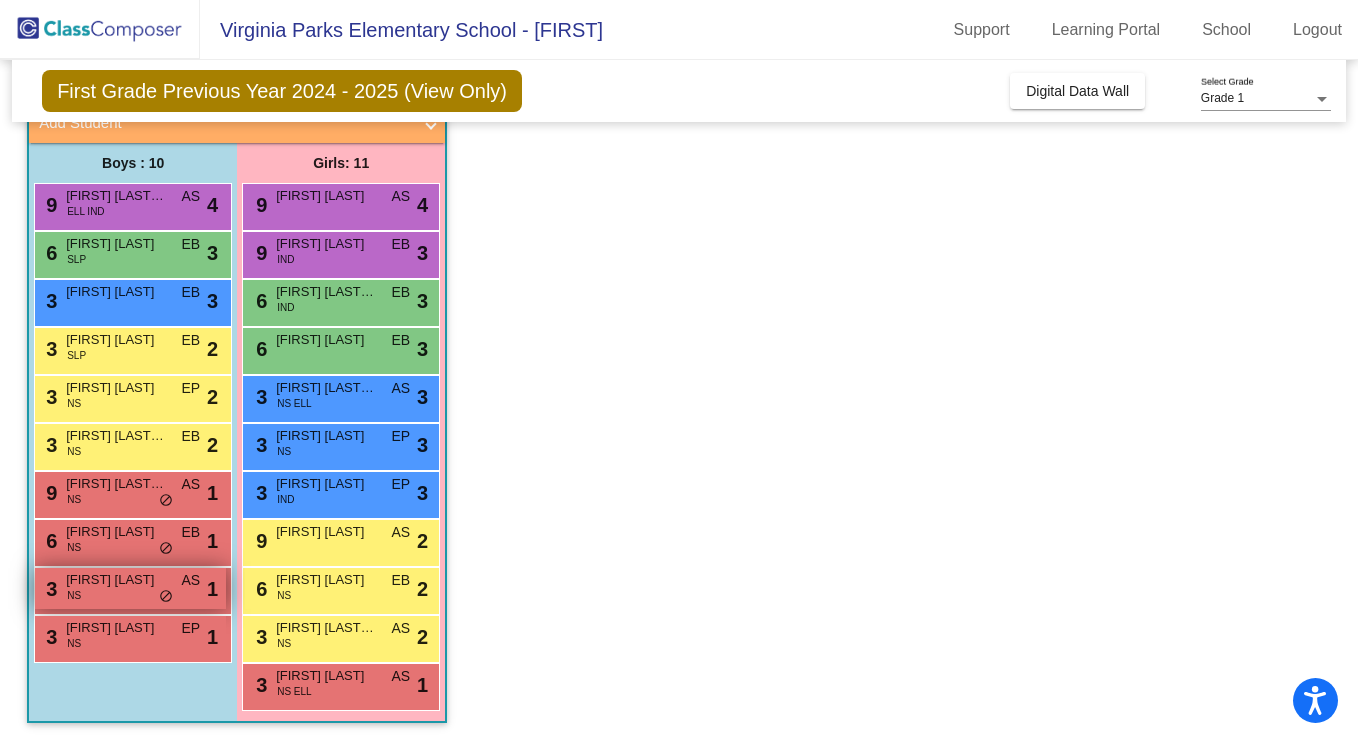 click on "3 [FIRST] [LAST] NS AS lock do_not_disturb_alt 1" at bounding box center (130, 588) 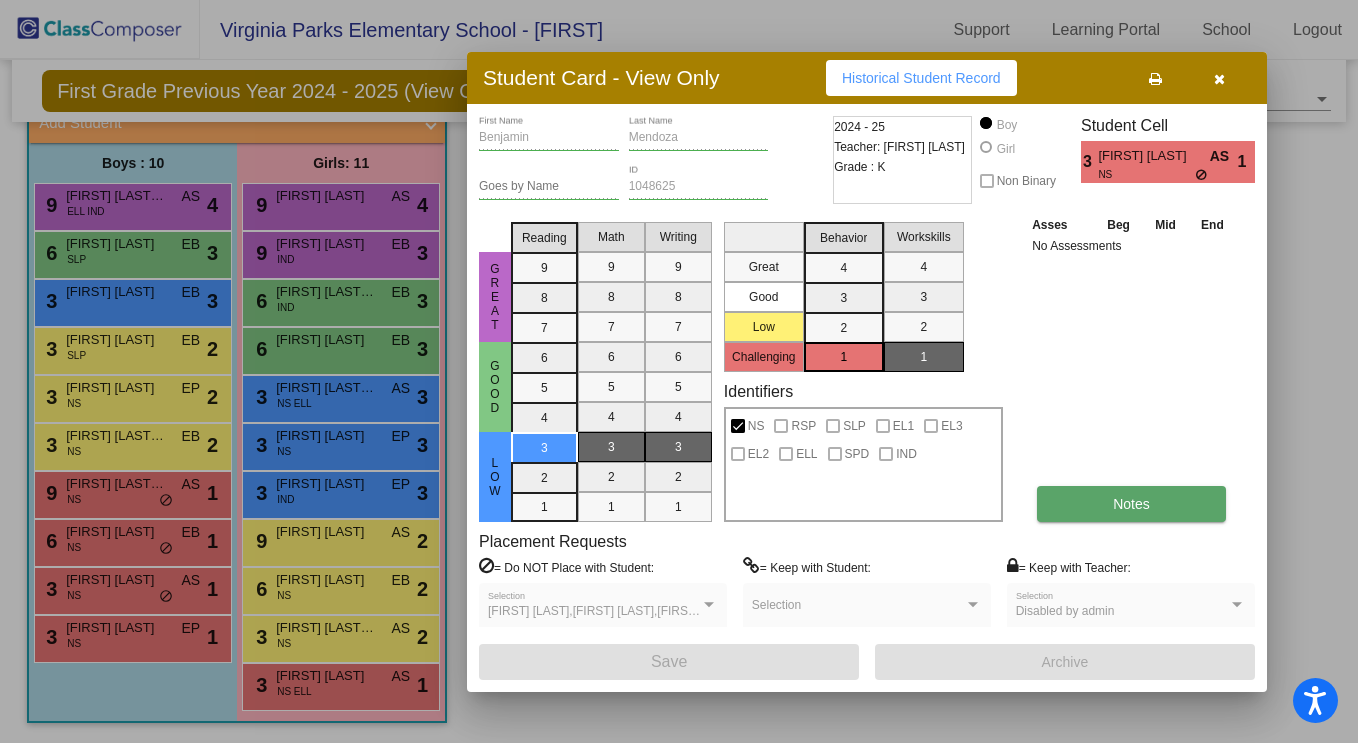 click on "Notes" at bounding box center (1131, 504) 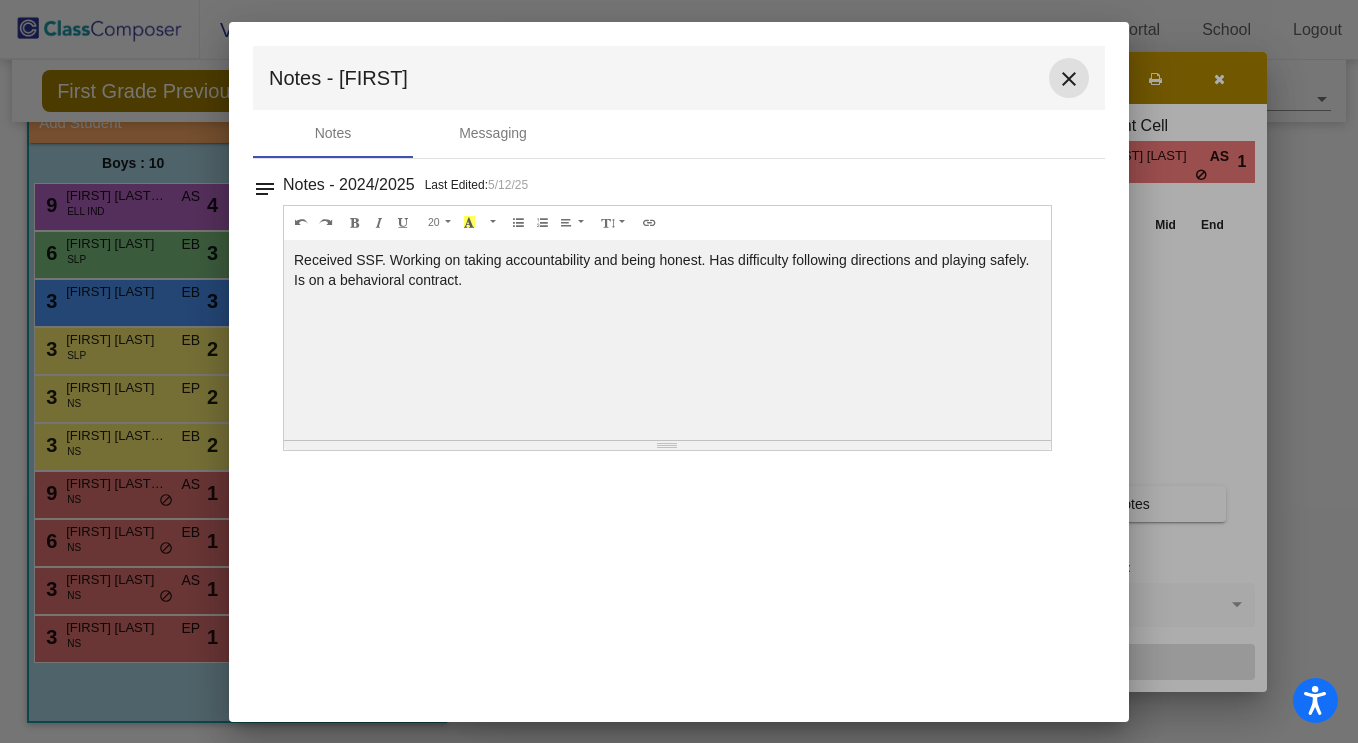 click on "close" at bounding box center (1069, 79) 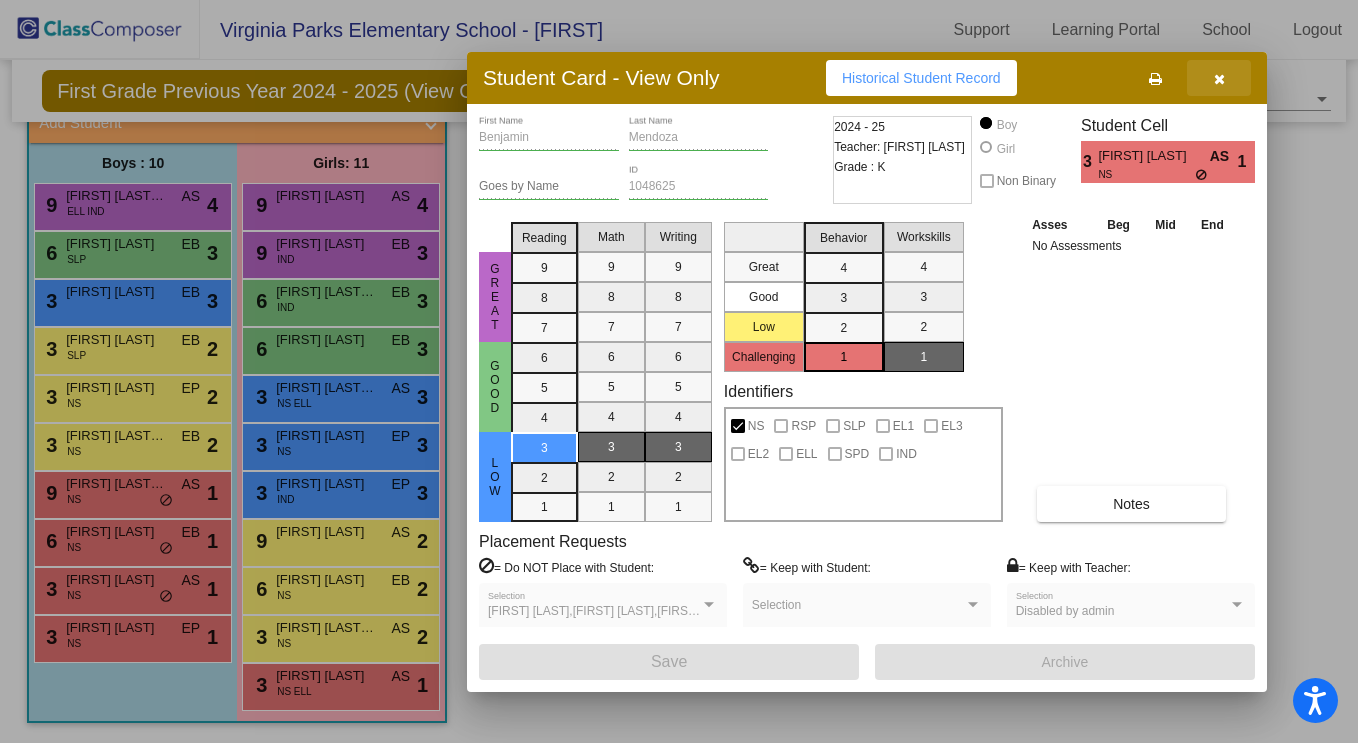 click at bounding box center [1219, 78] 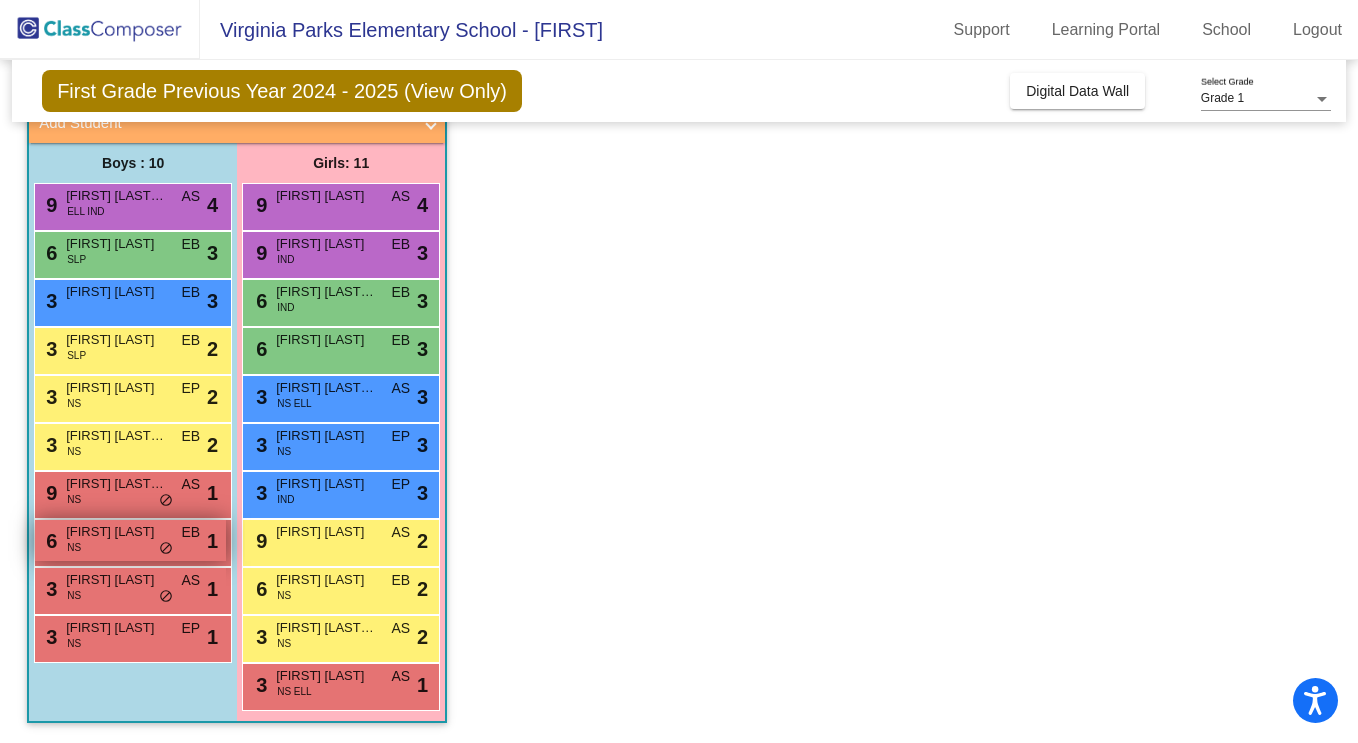 click on "6 [FIRST] [LAST] NS EB lock do_not_disturb_alt 1" at bounding box center [130, 540] 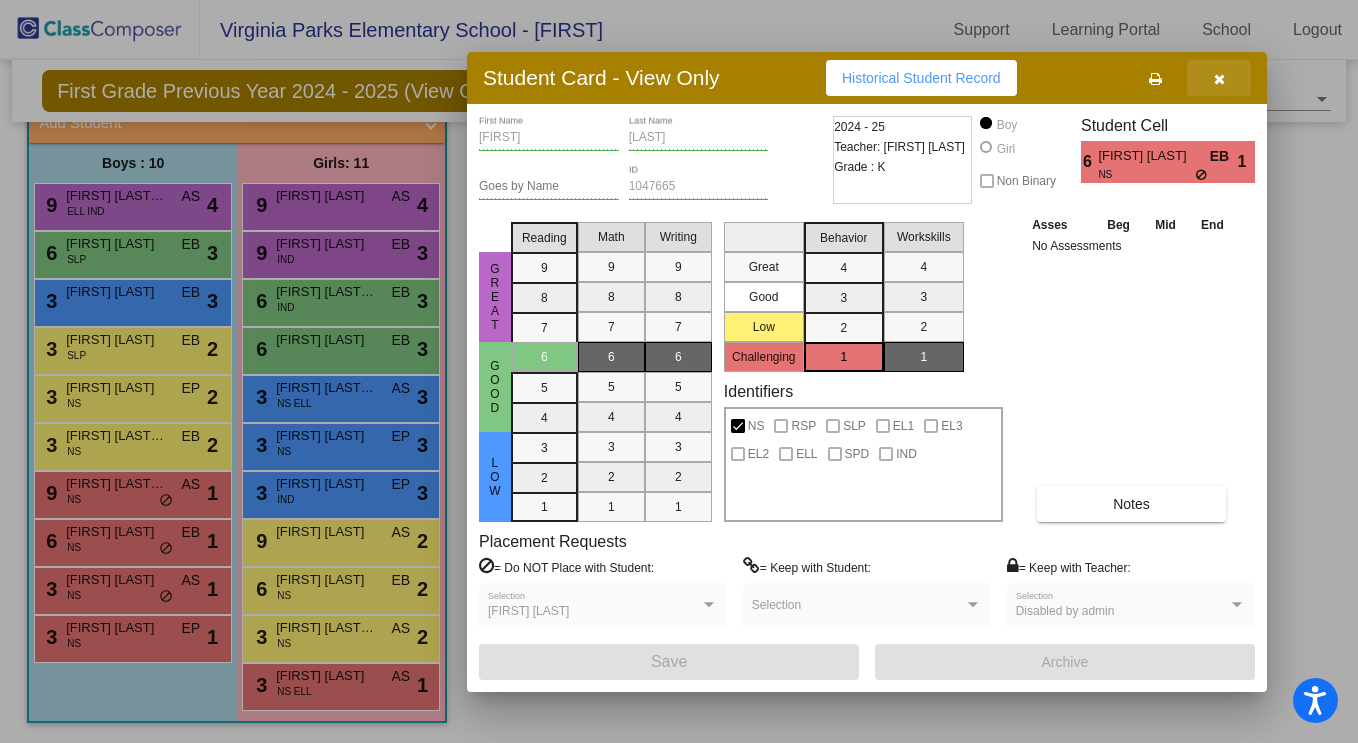 click at bounding box center [1219, 79] 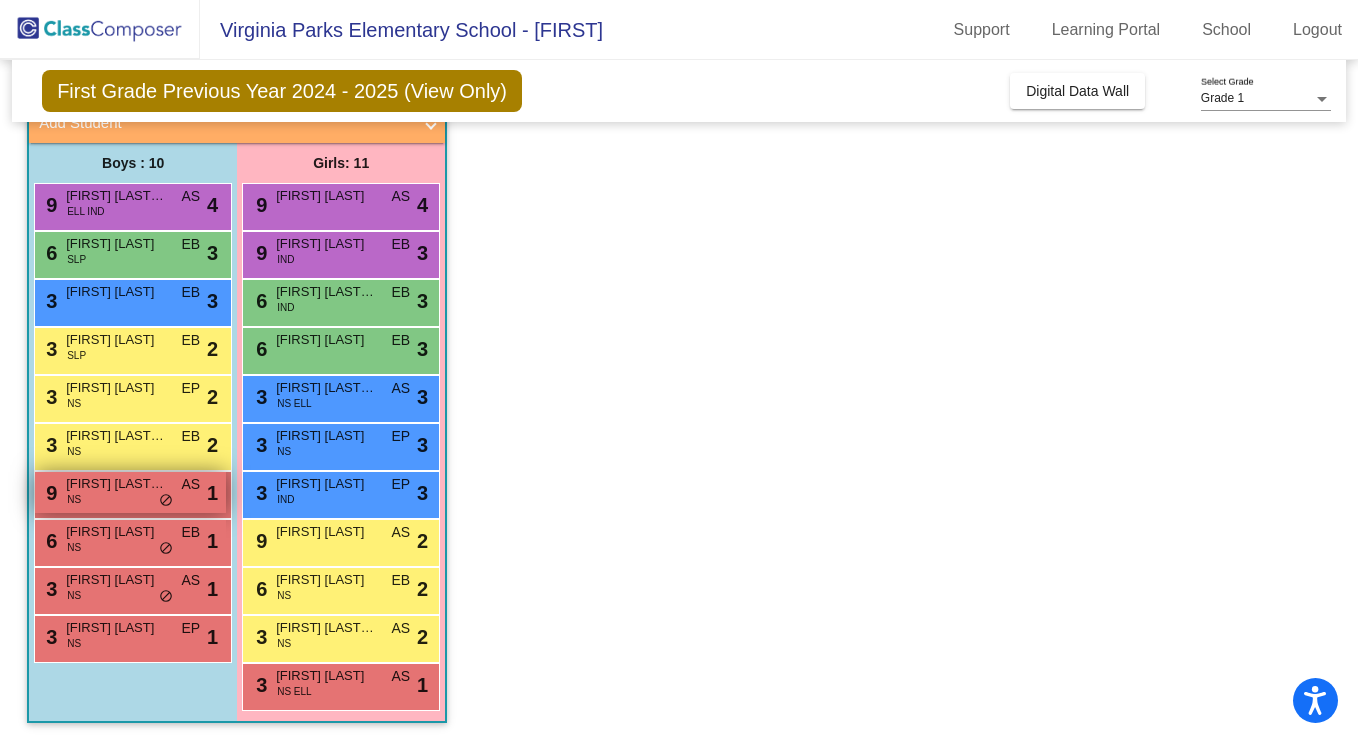 click on "[FIRST] [LAST]  [LAST]" at bounding box center [116, 484] 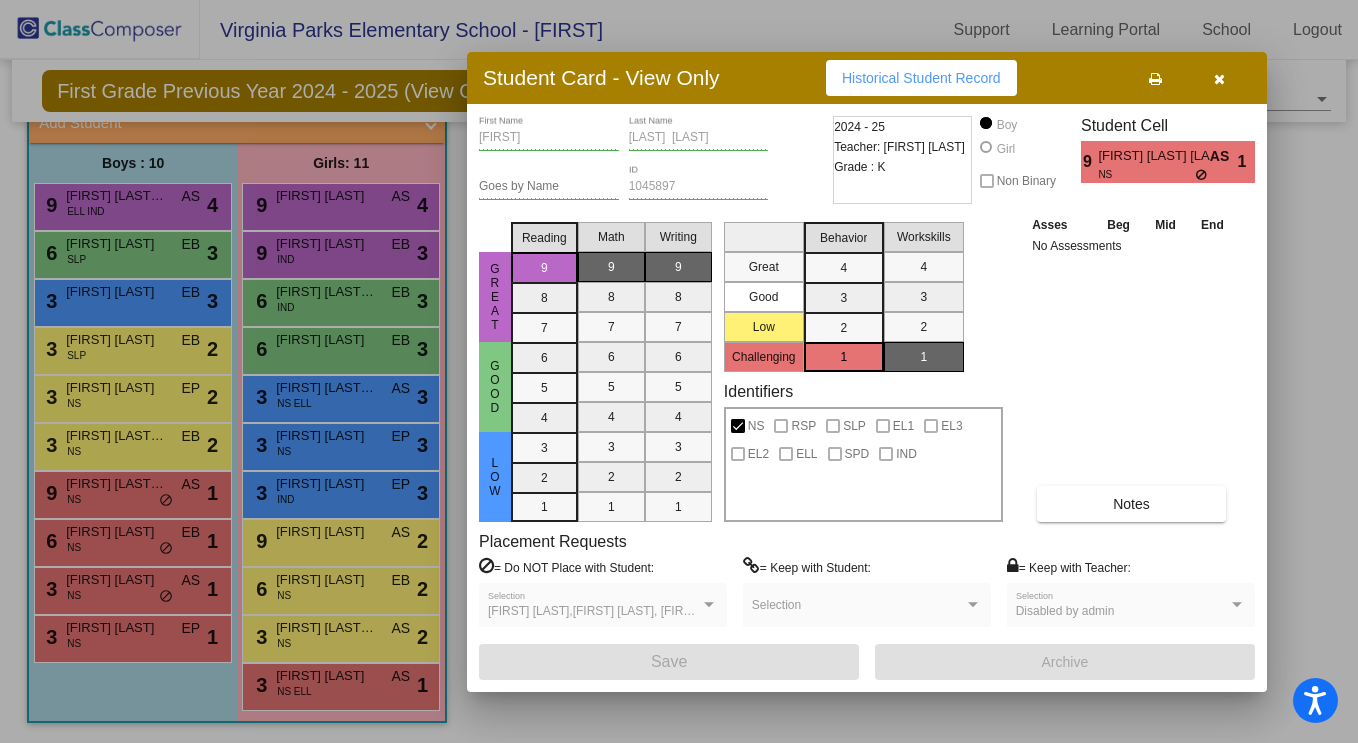 click at bounding box center [1219, 78] 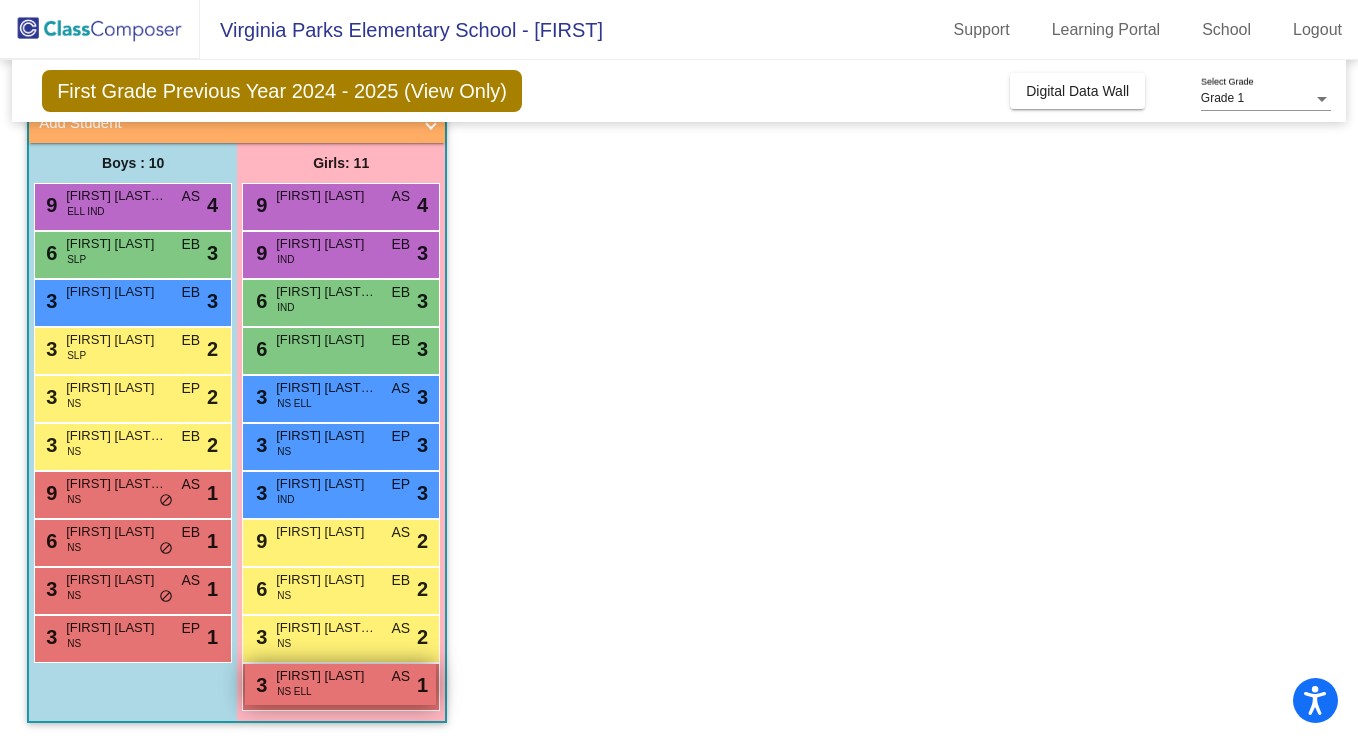 click on "[FIRST] [LAST]" at bounding box center (326, 676) 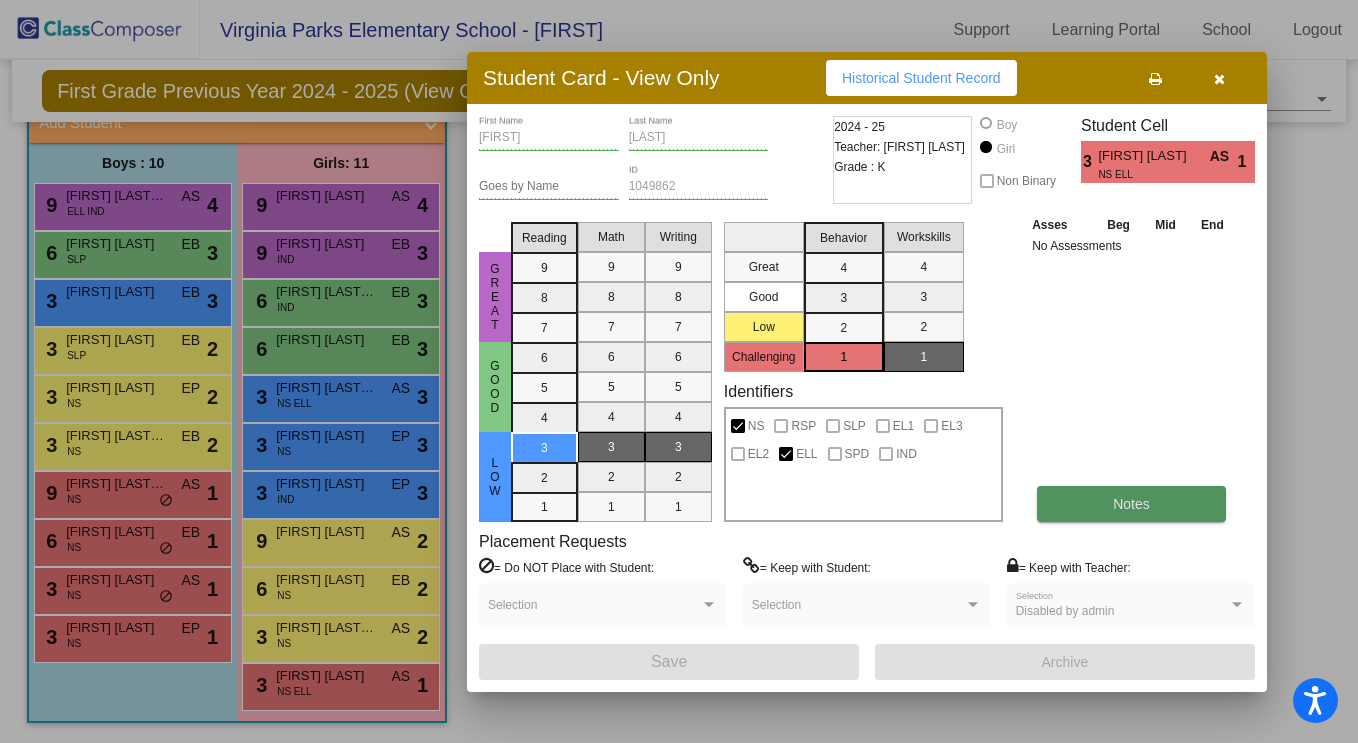 click on "Notes" at bounding box center (1131, 504) 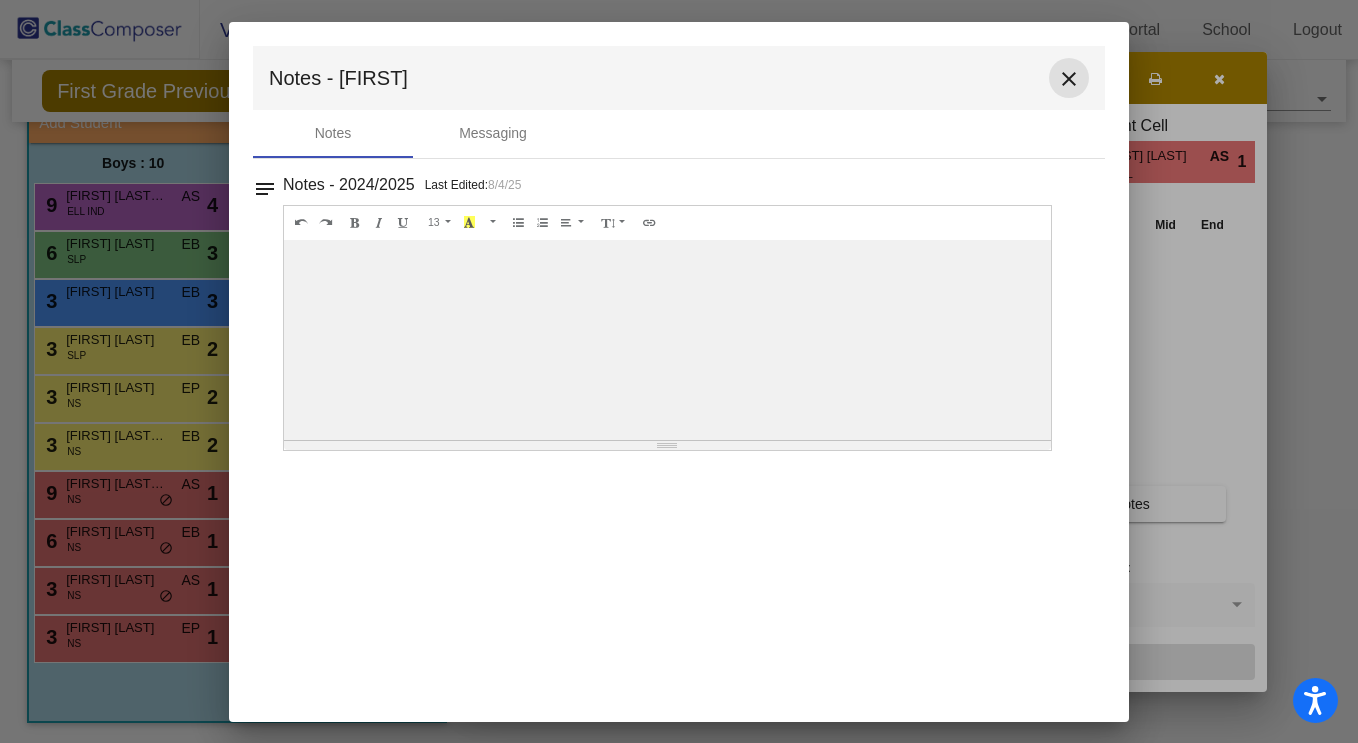 click on "close" at bounding box center (1069, 79) 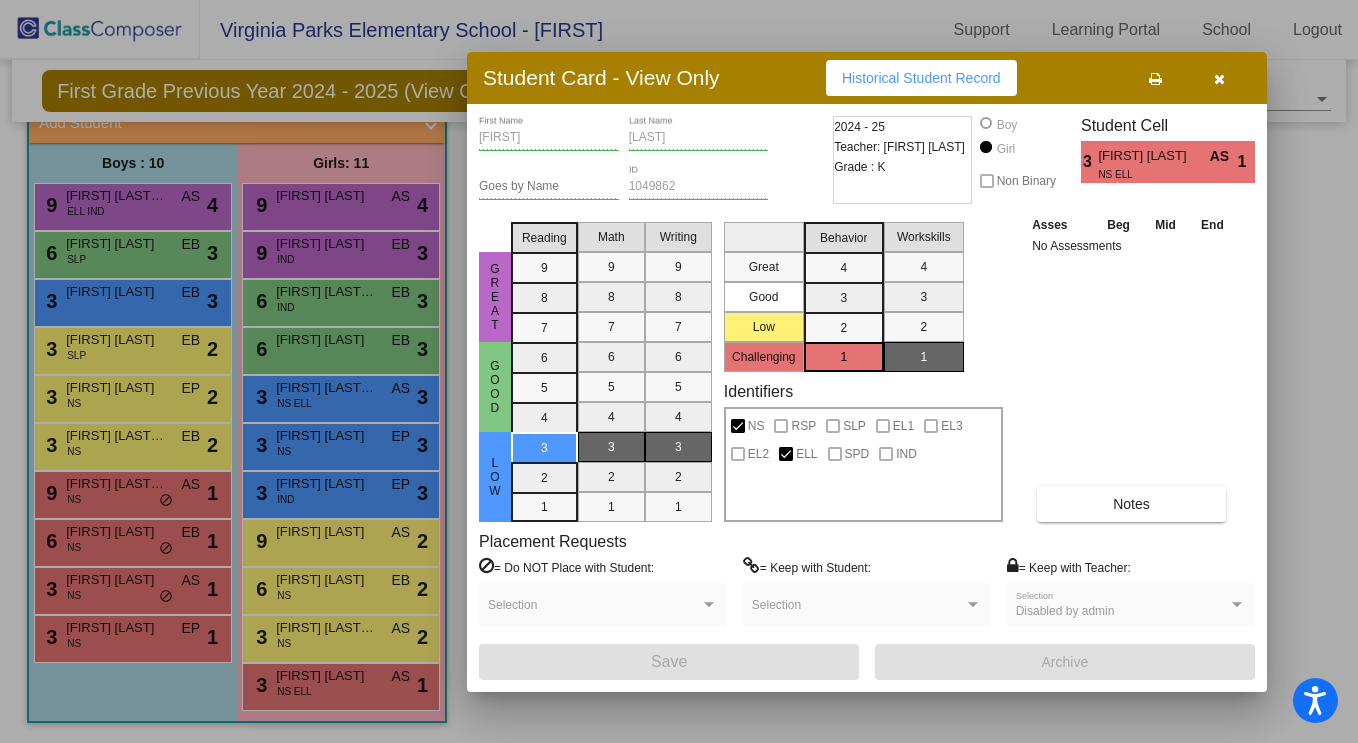 click at bounding box center [679, 371] 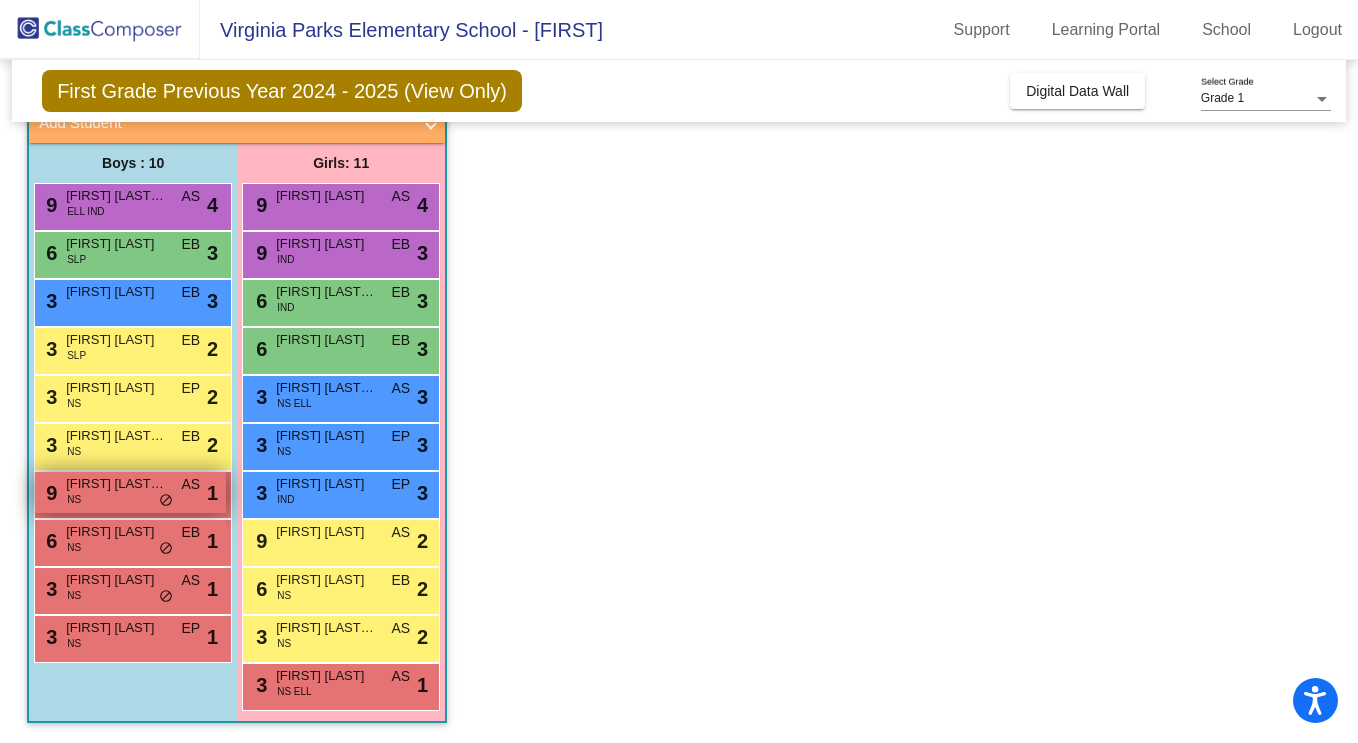 click on "9 [FIRST] [LAST]  [LAST] NS AS lock do_not_disturb_alt 1" at bounding box center [130, 492] 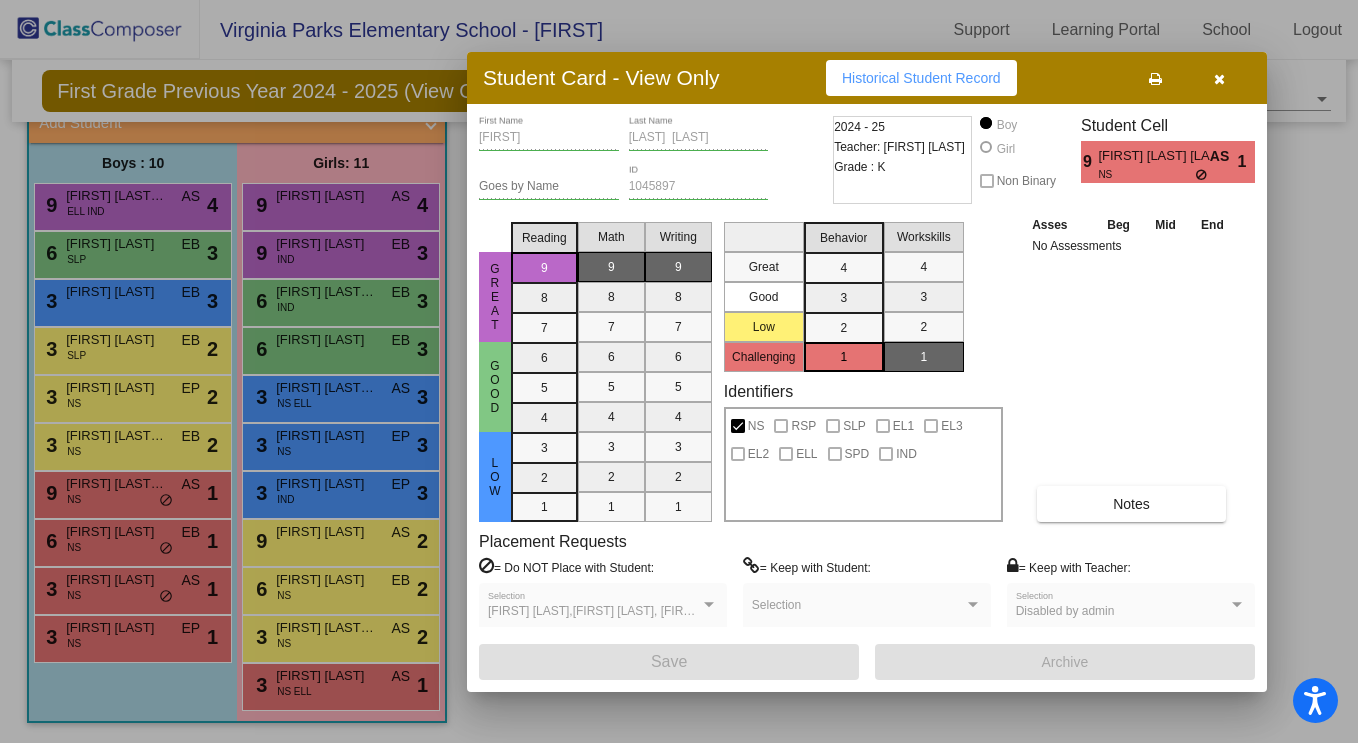 click at bounding box center [1219, 78] 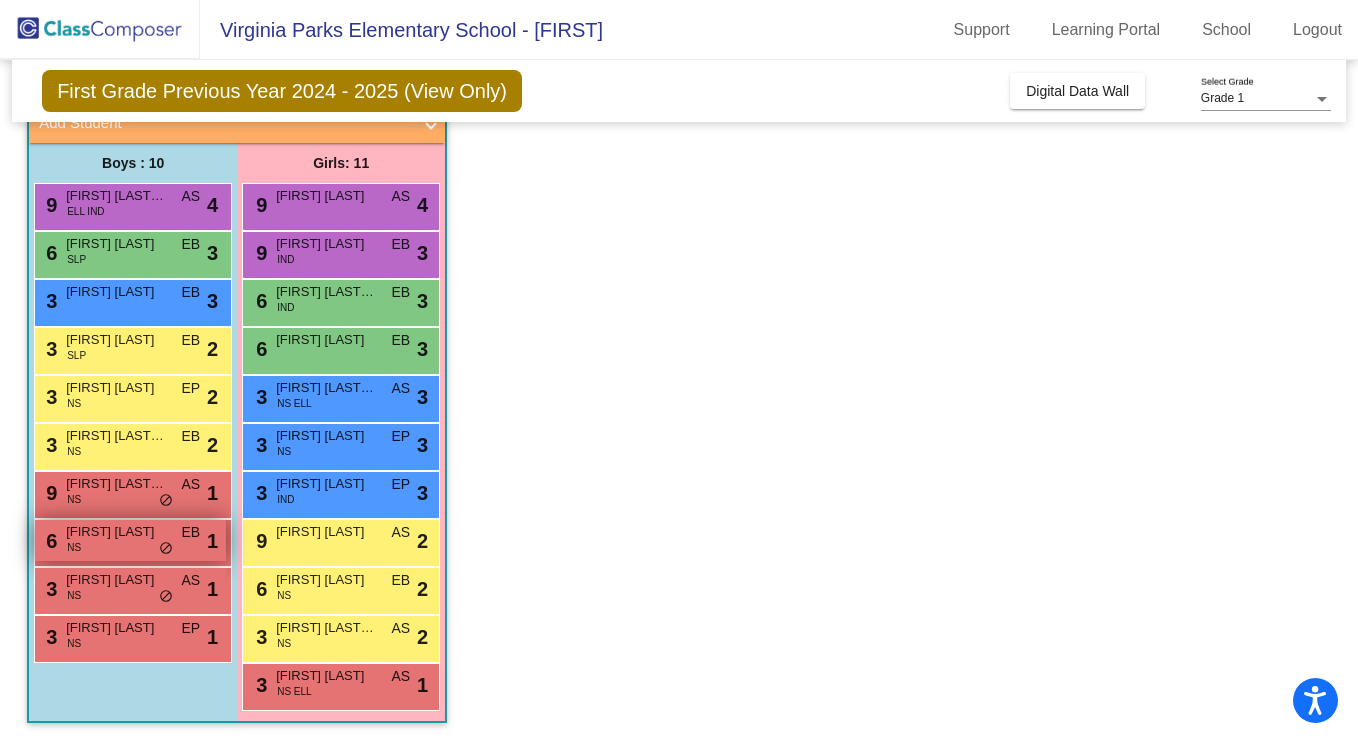 click on "[FIRST] [LAST]" at bounding box center [116, 532] 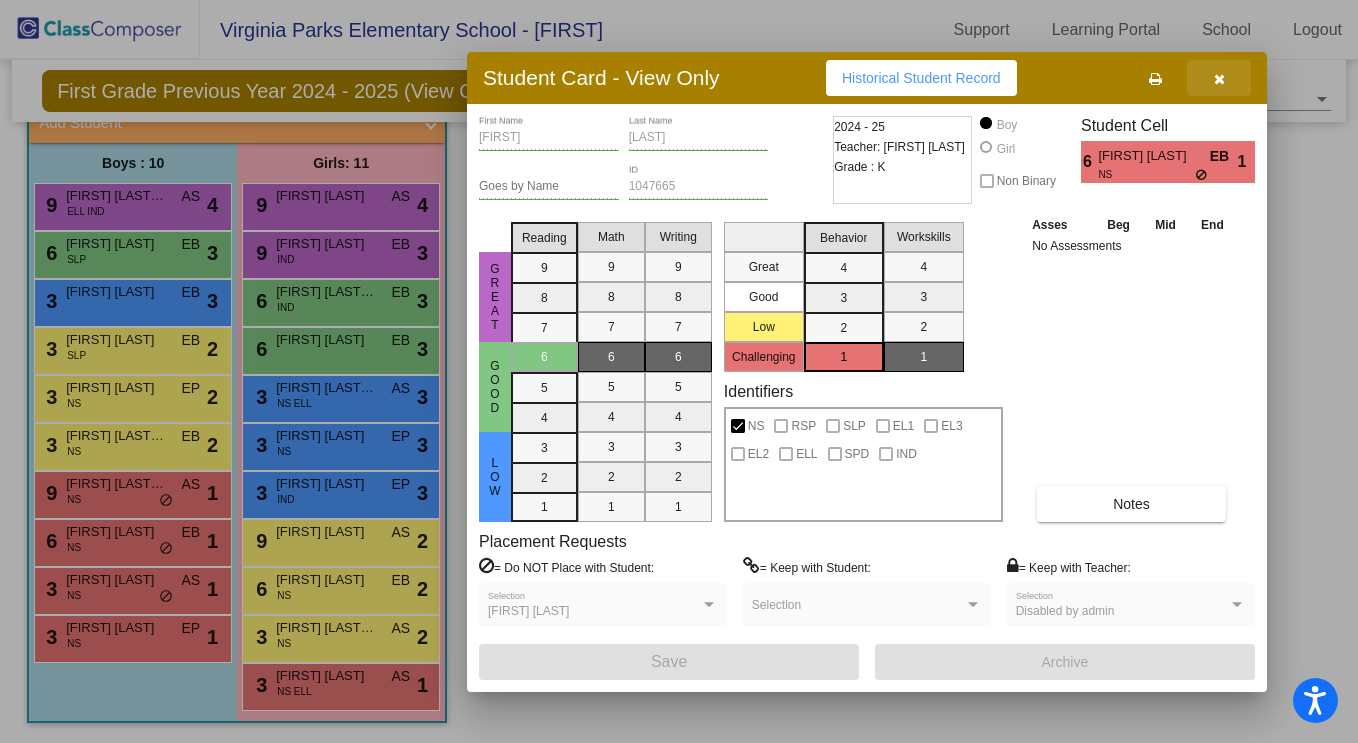 click at bounding box center (1219, 79) 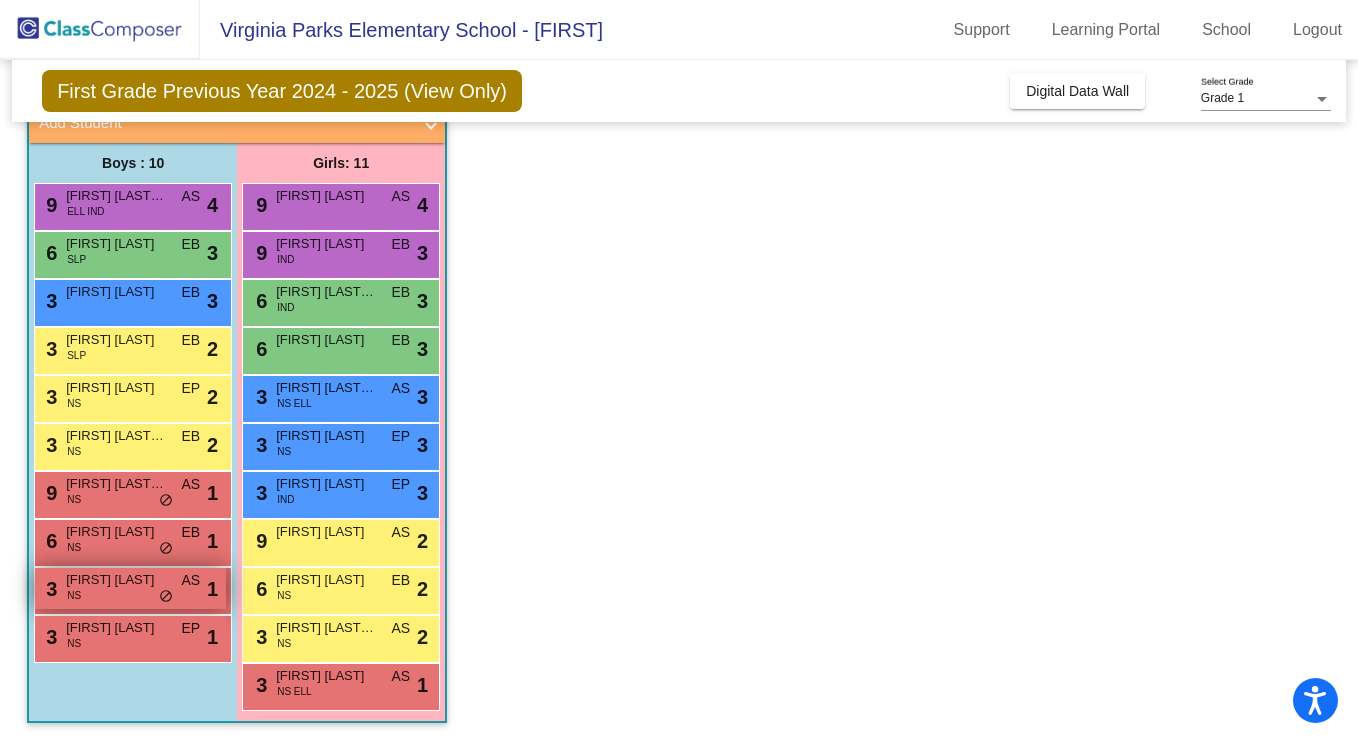 click on "3 [FIRST] [LAST] NS AS lock do_not_disturb_alt 1" at bounding box center [130, 588] 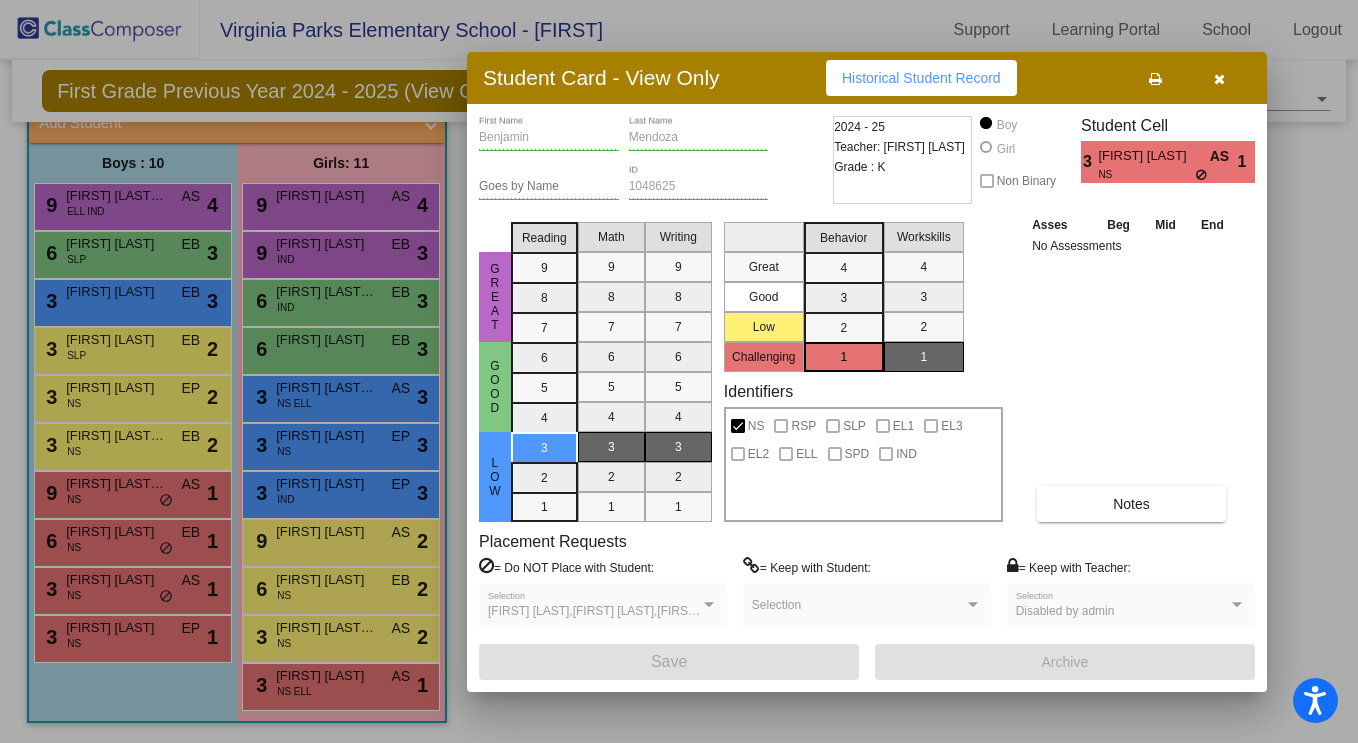 click at bounding box center [679, 371] 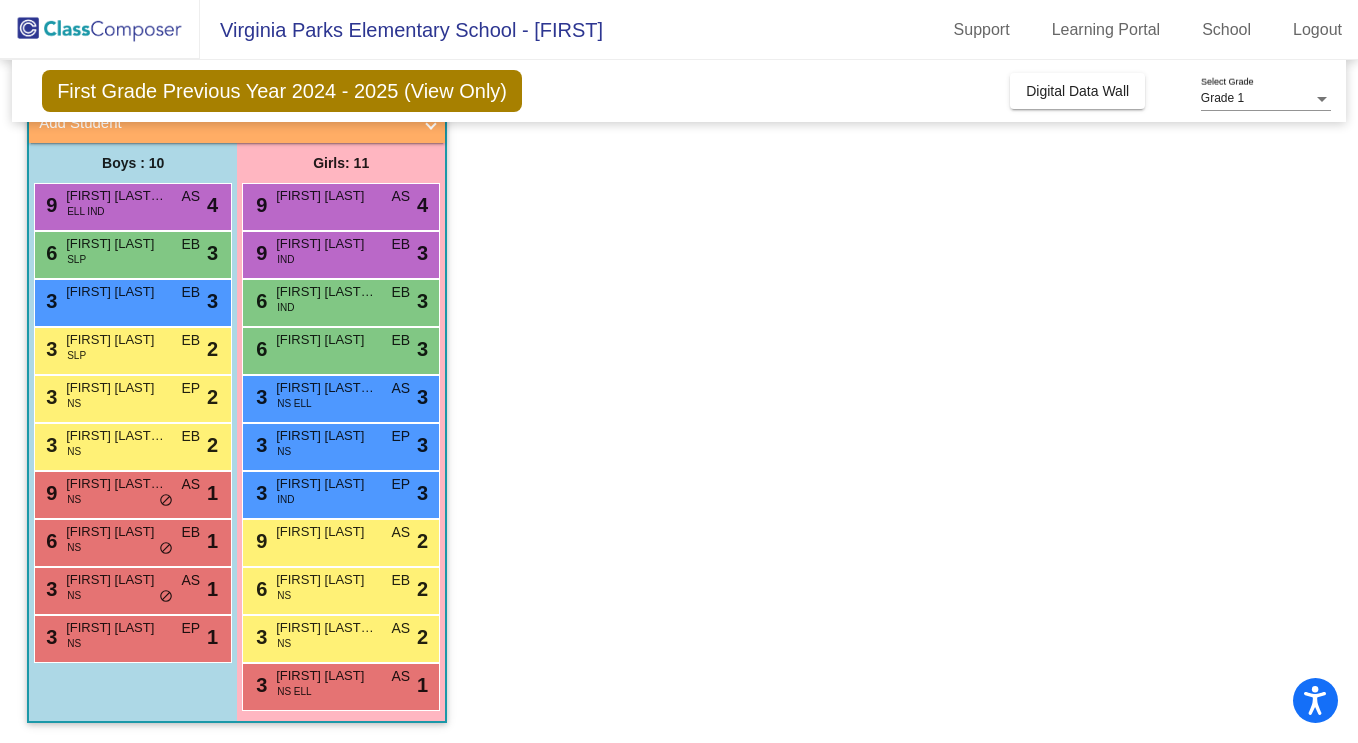 click on "[FIRST] [LAST]" at bounding box center [116, 628] 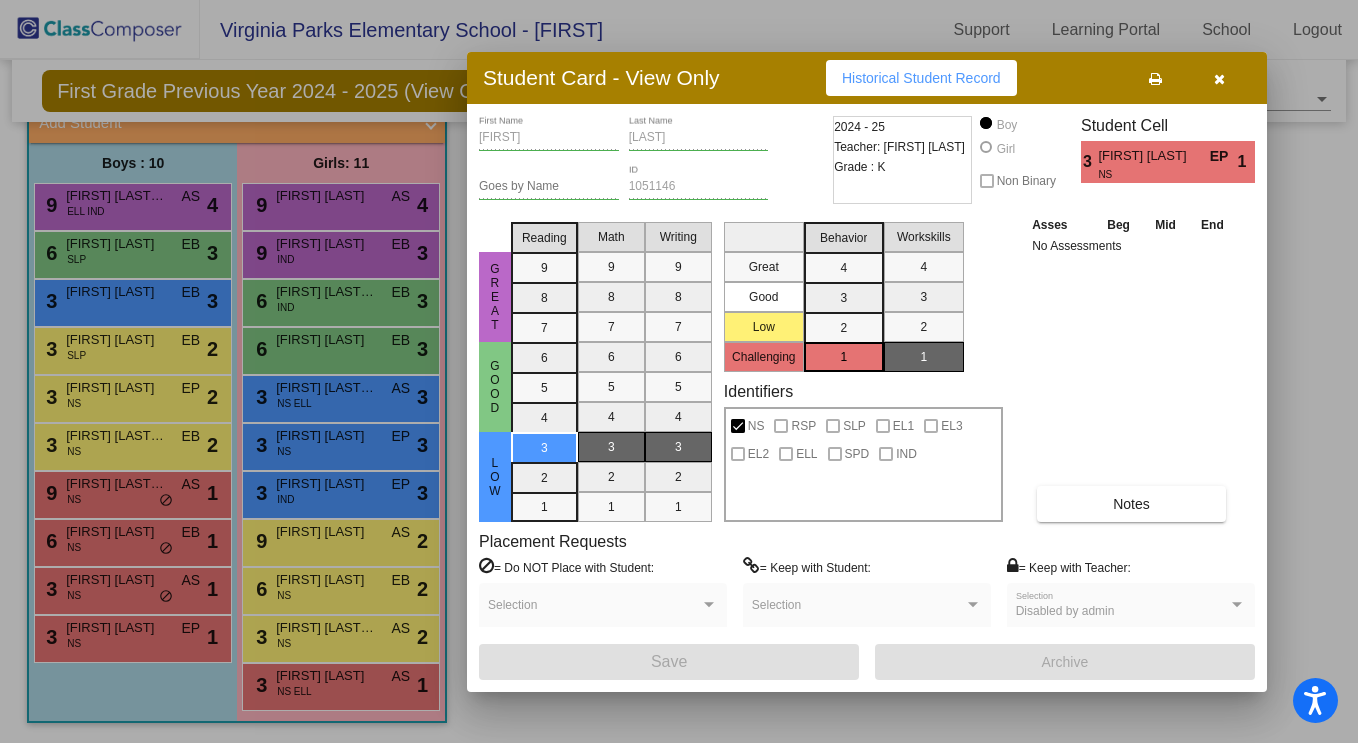 click at bounding box center (679, 371) 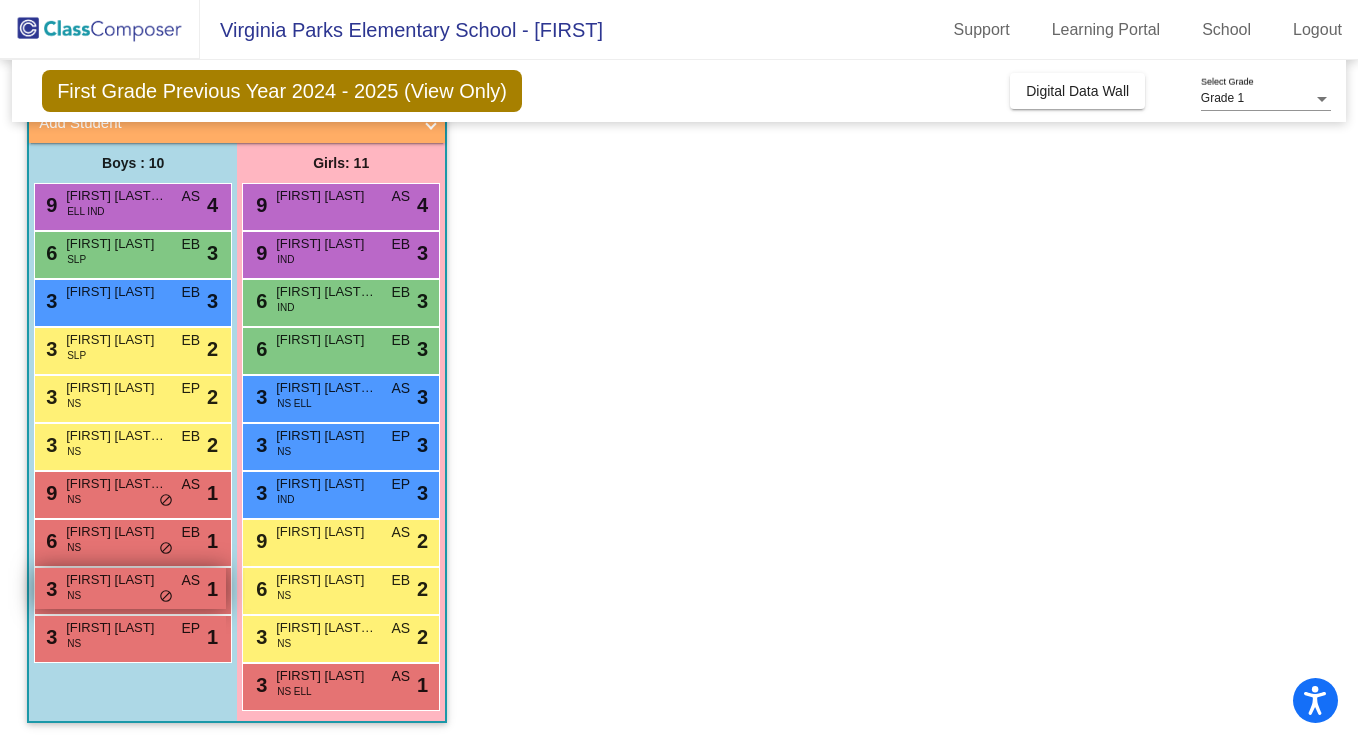 click on "3 [FIRST] [LAST] NS AS lock do_not_disturb_alt 1" at bounding box center (130, 588) 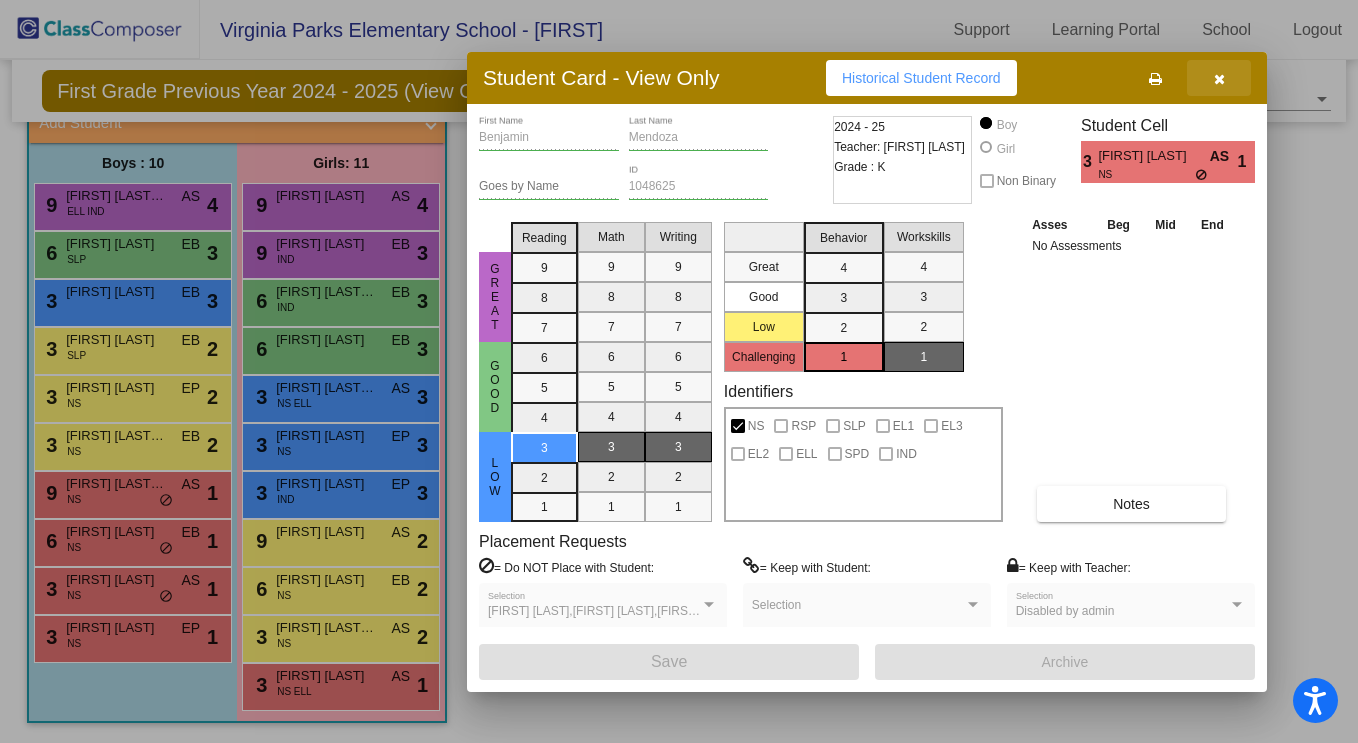 click at bounding box center (1219, 79) 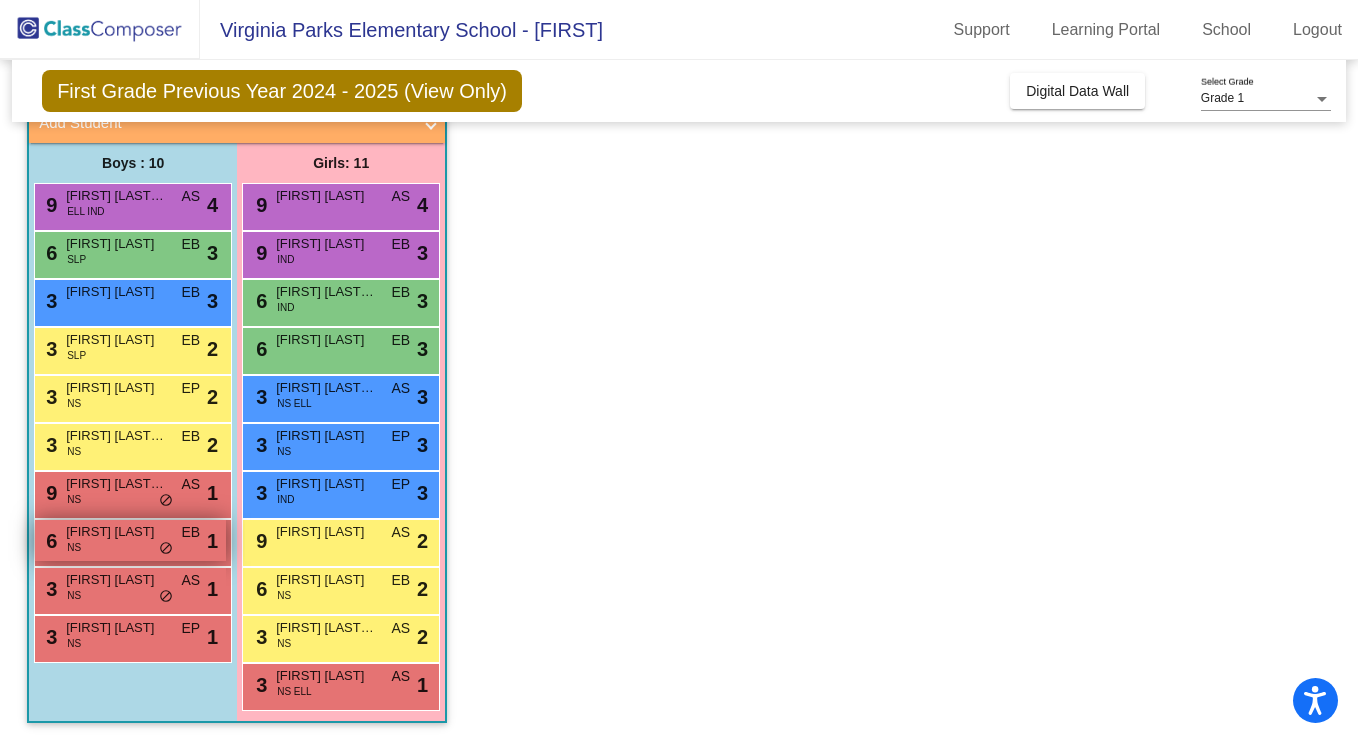 click on "[FIRST] [LAST]" at bounding box center [116, 532] 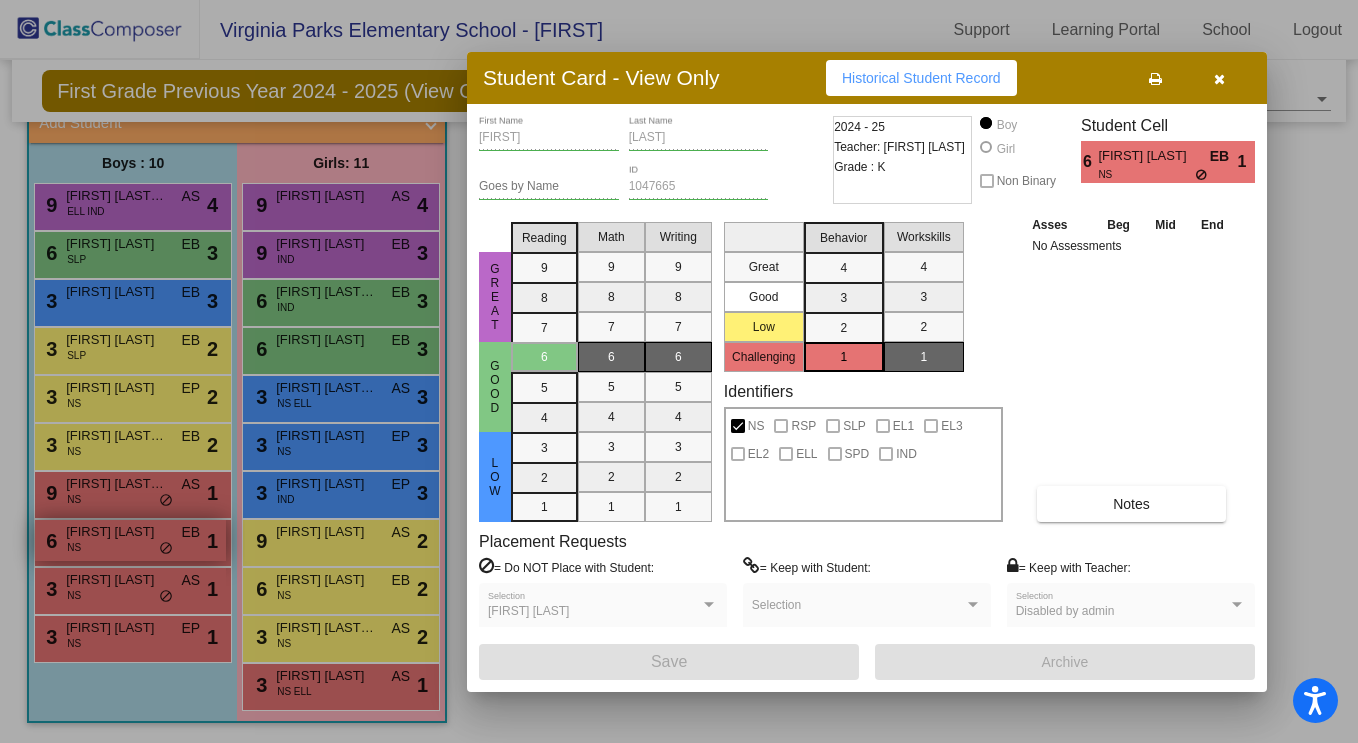 click at bounding box center [679, 371] 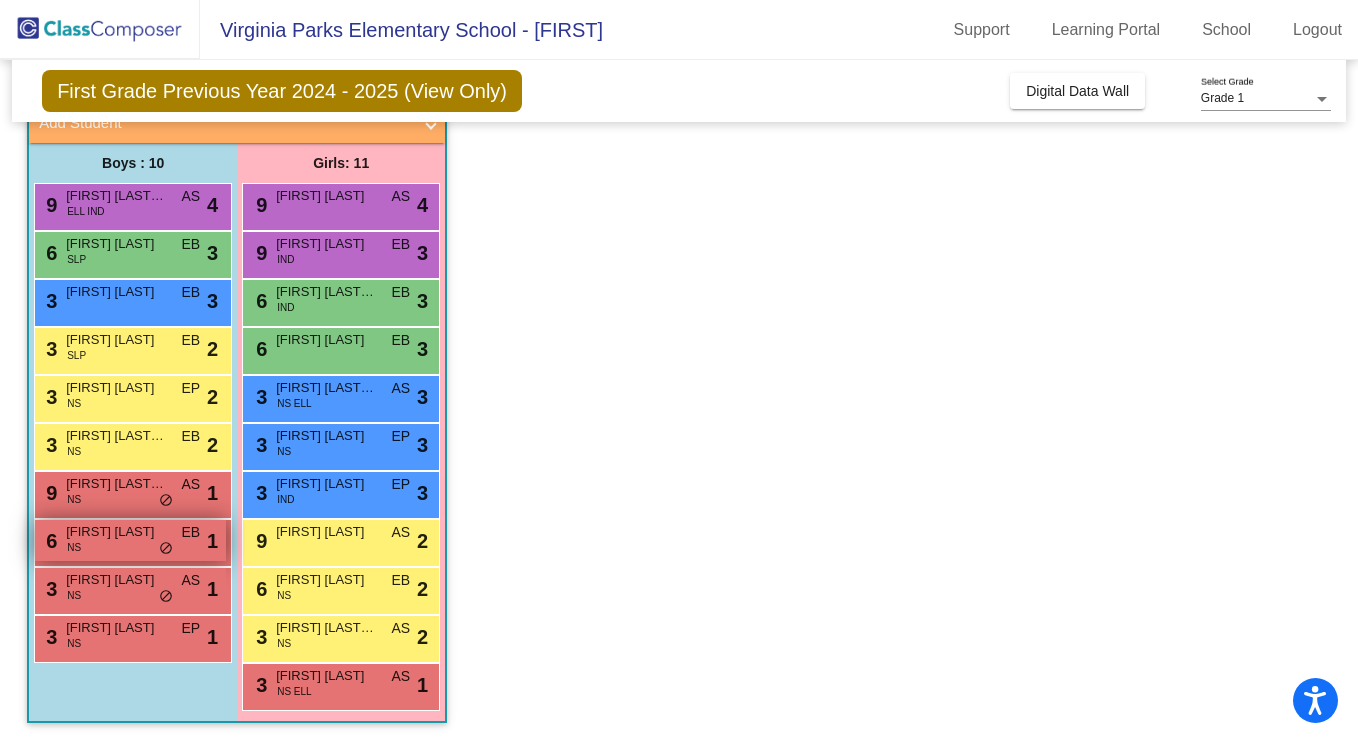 click on "6 [FIRST] [LAST] NS EB lock do_not_disturb_alt 1" at bounding box center [130, 540] 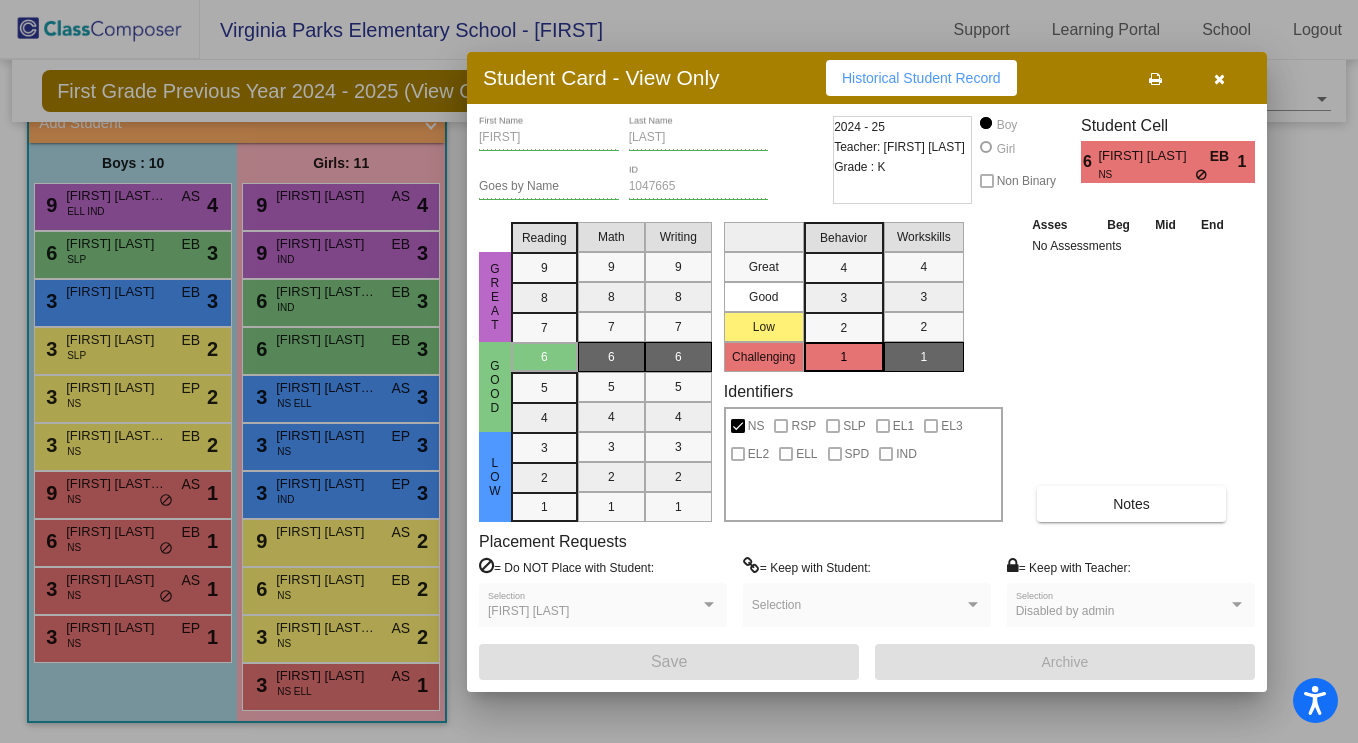 click at bounding box center [1219, 79] 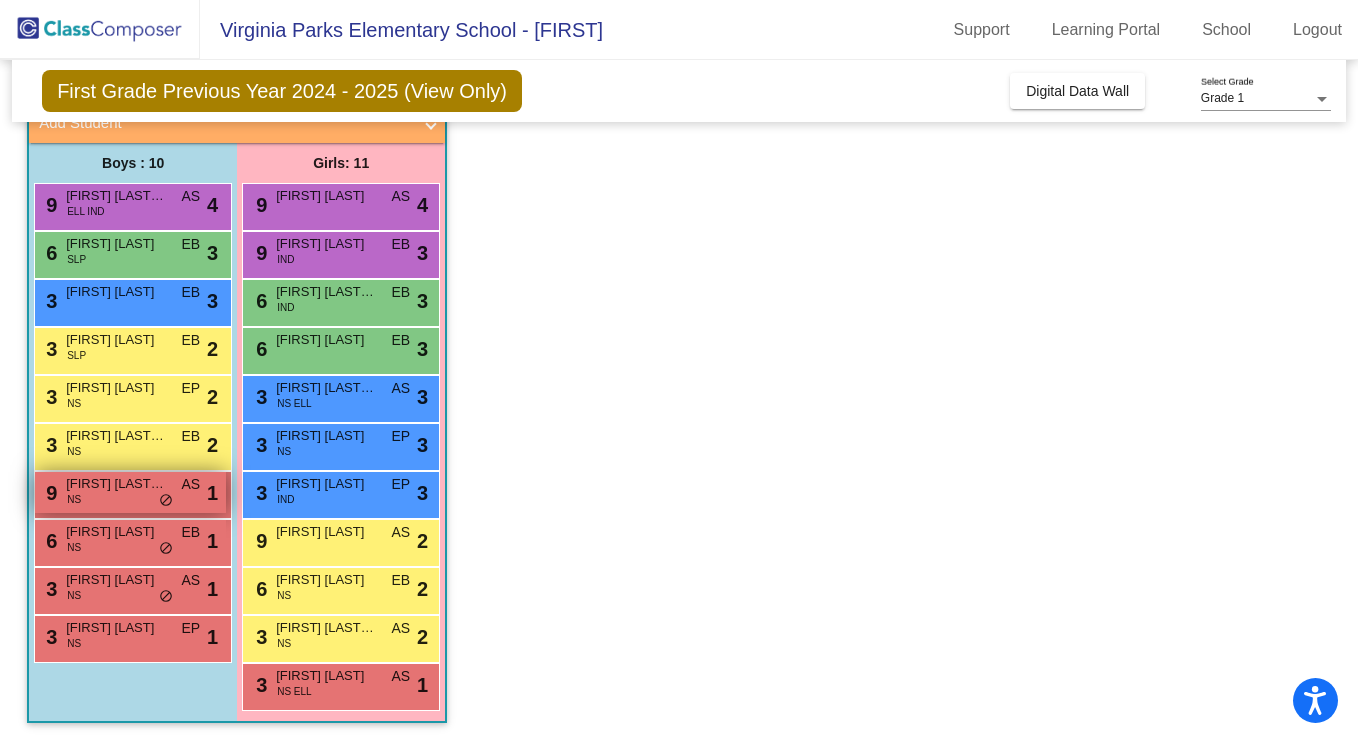 click on "[FIRST] [LAST]  [LAST]" at bounding box center [116, 484] 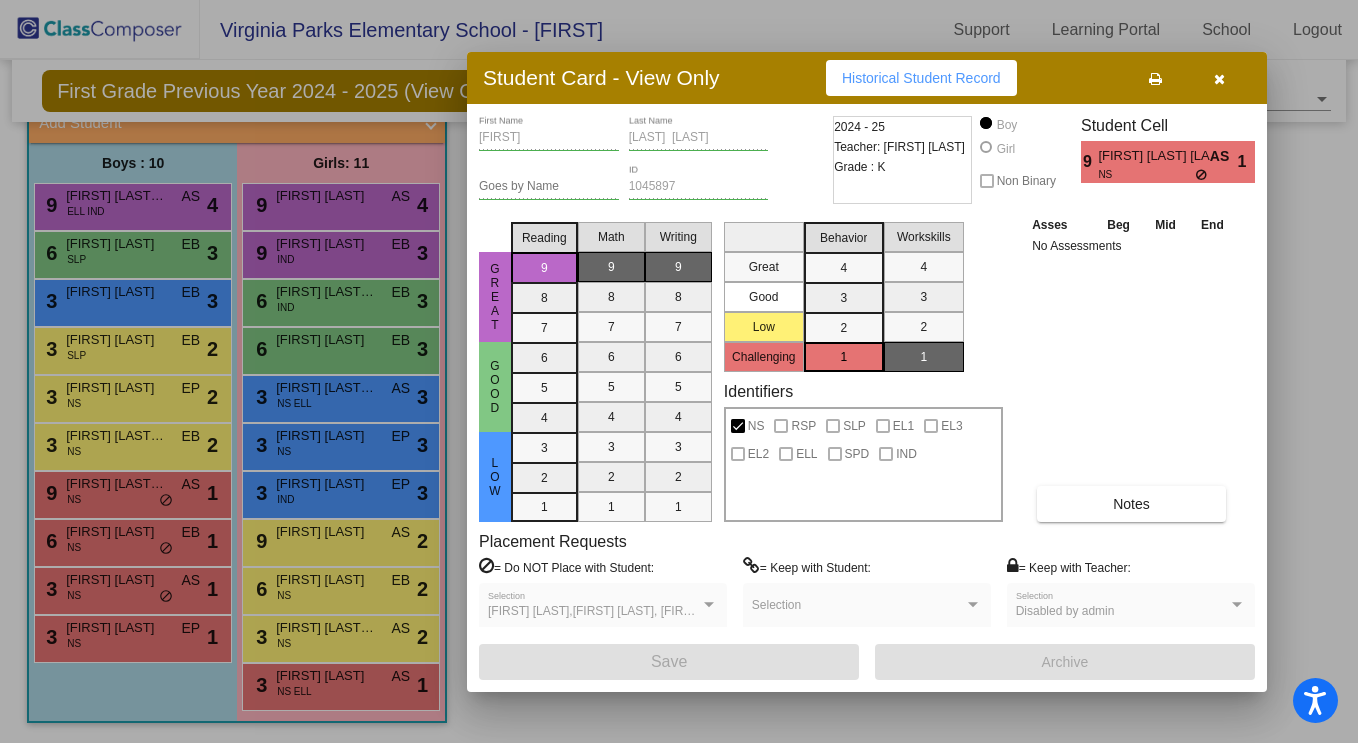 click at bounding box center [1219, 78] 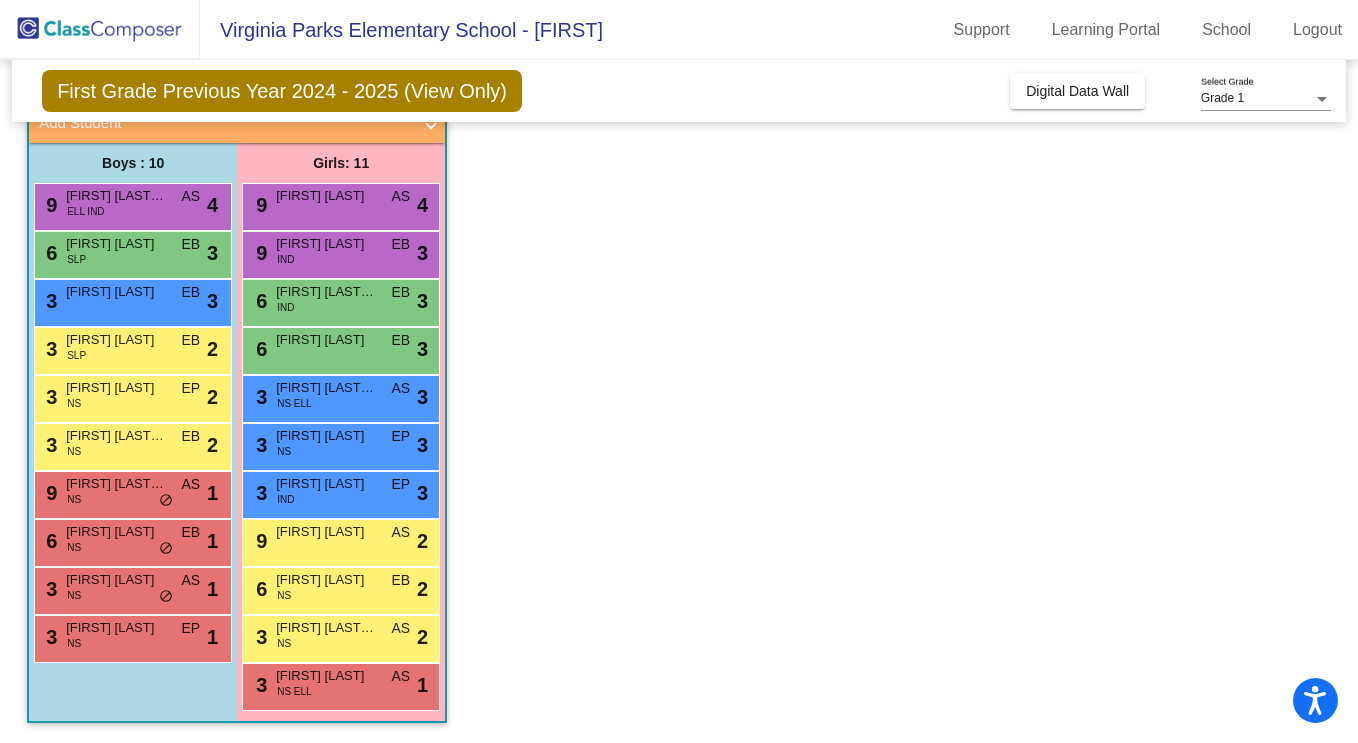 scroll, scrollTop: 0, scrollLeft: 0, axis: both 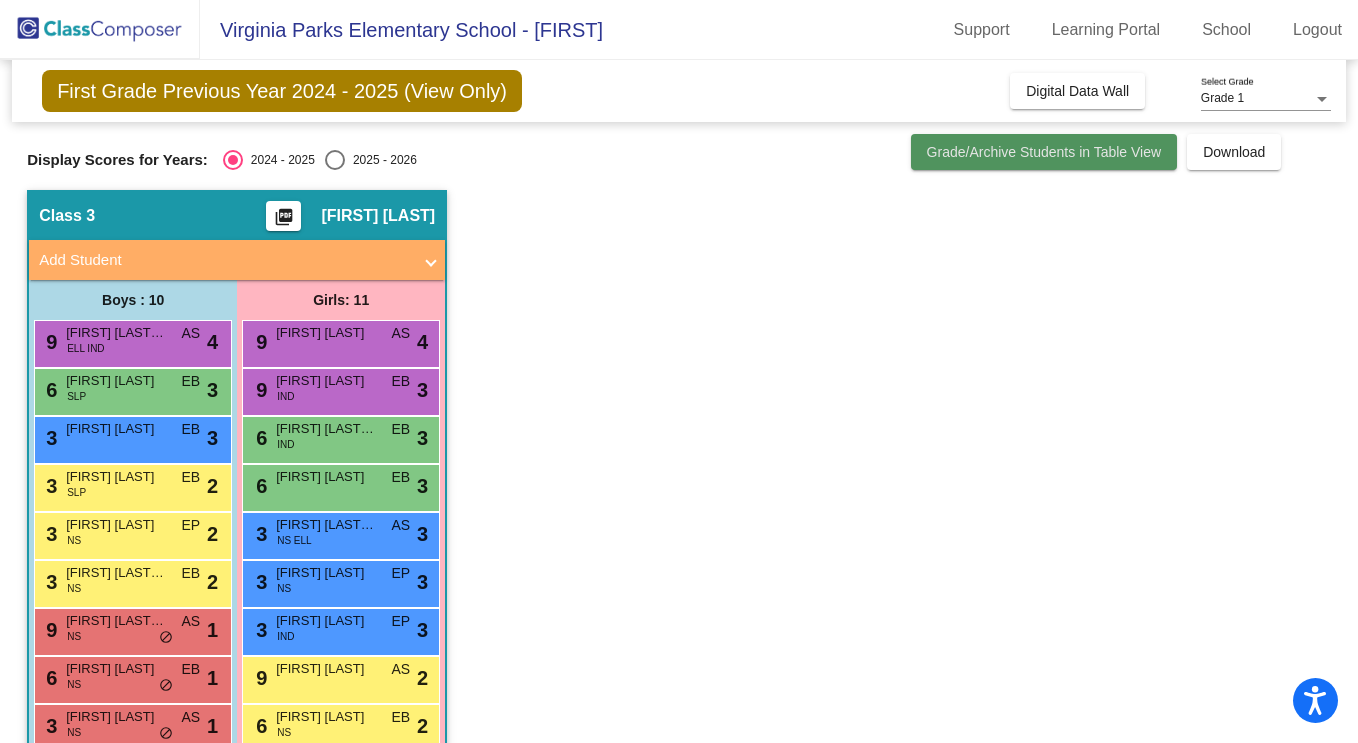 click on "Grade/Archive Students in Table View" 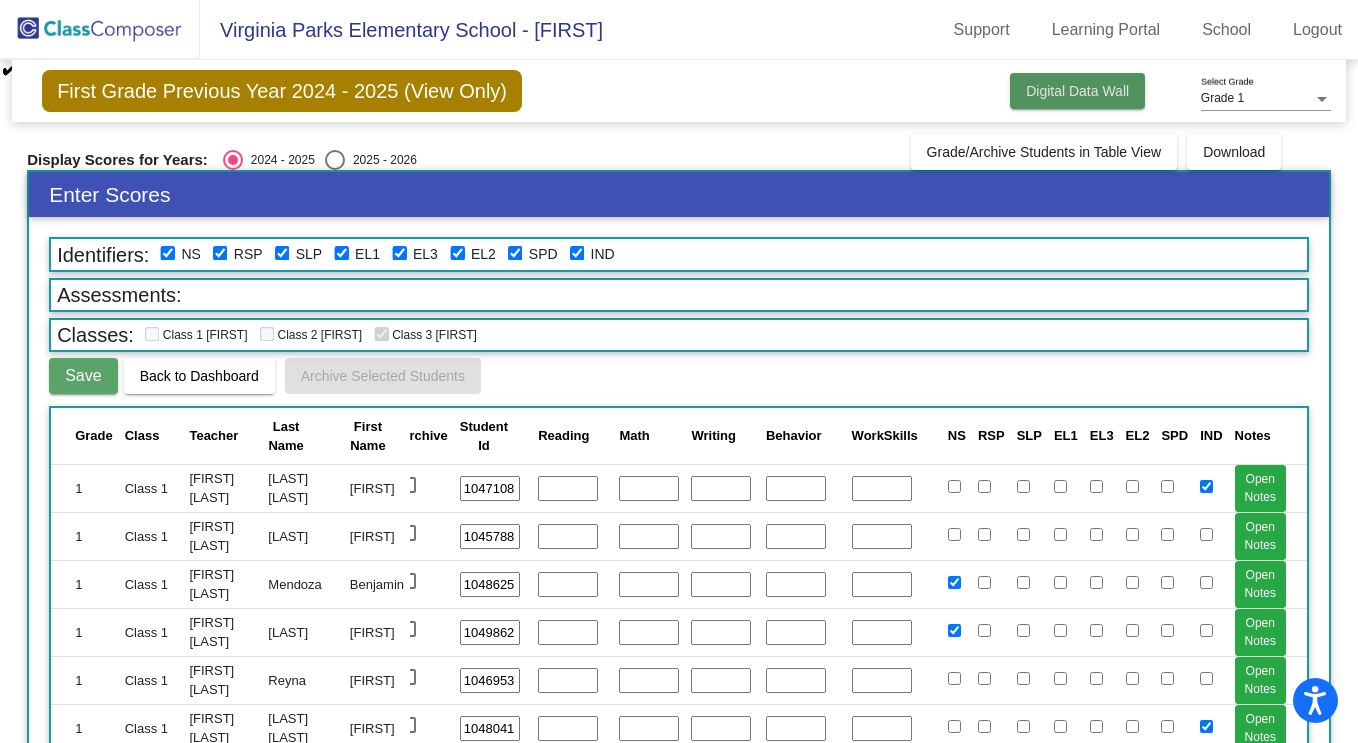 click on "Digital Data Wall" 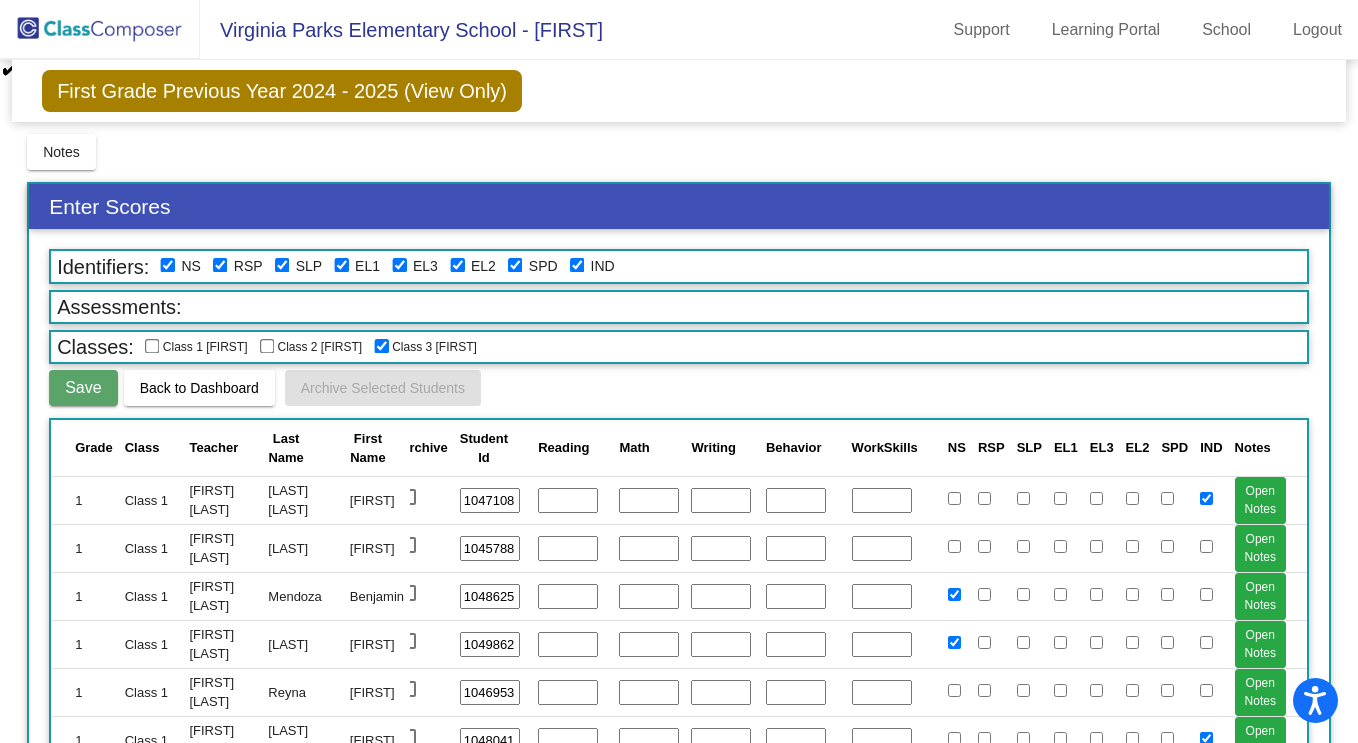 click on "First Grade Previous Year 2024 - 2025 (View Only)  Add, Move, or Retain Students Off   On  Incoming   Digital Data Wall" 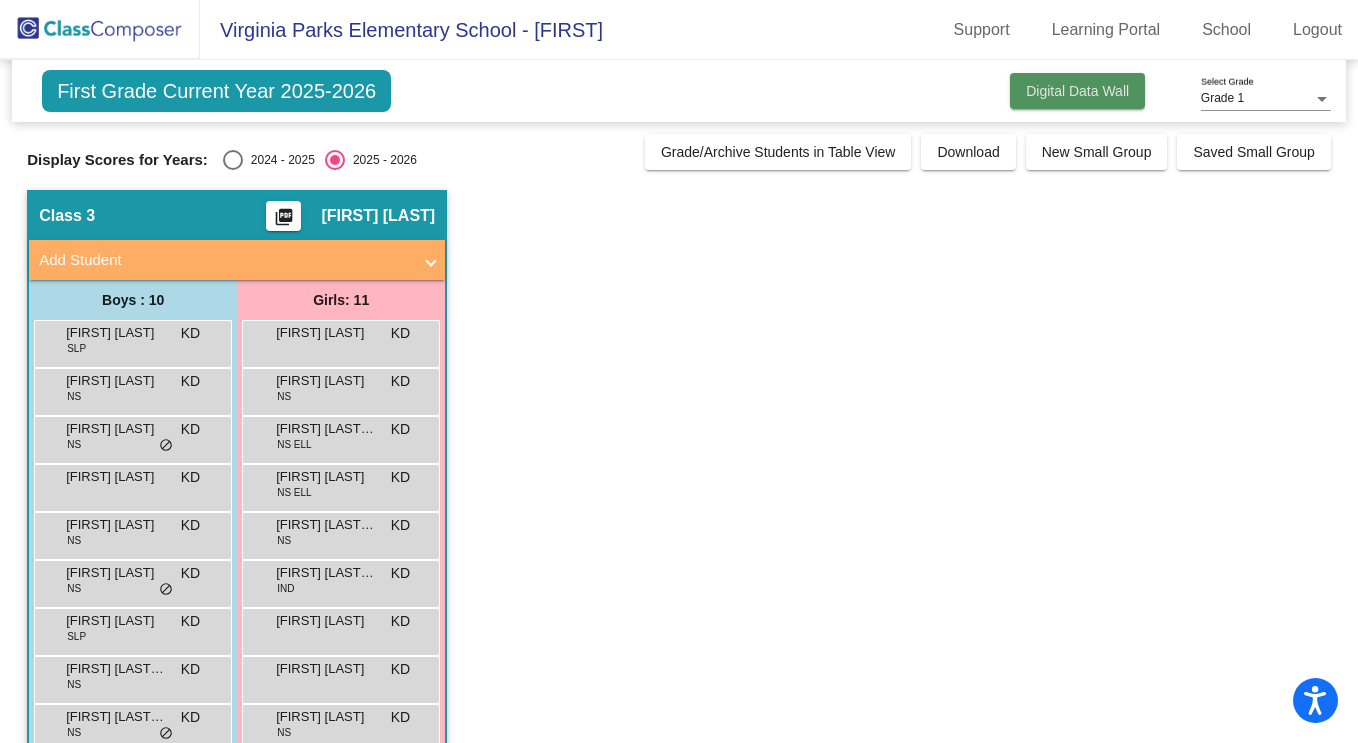 click on "Digital Data Wall" 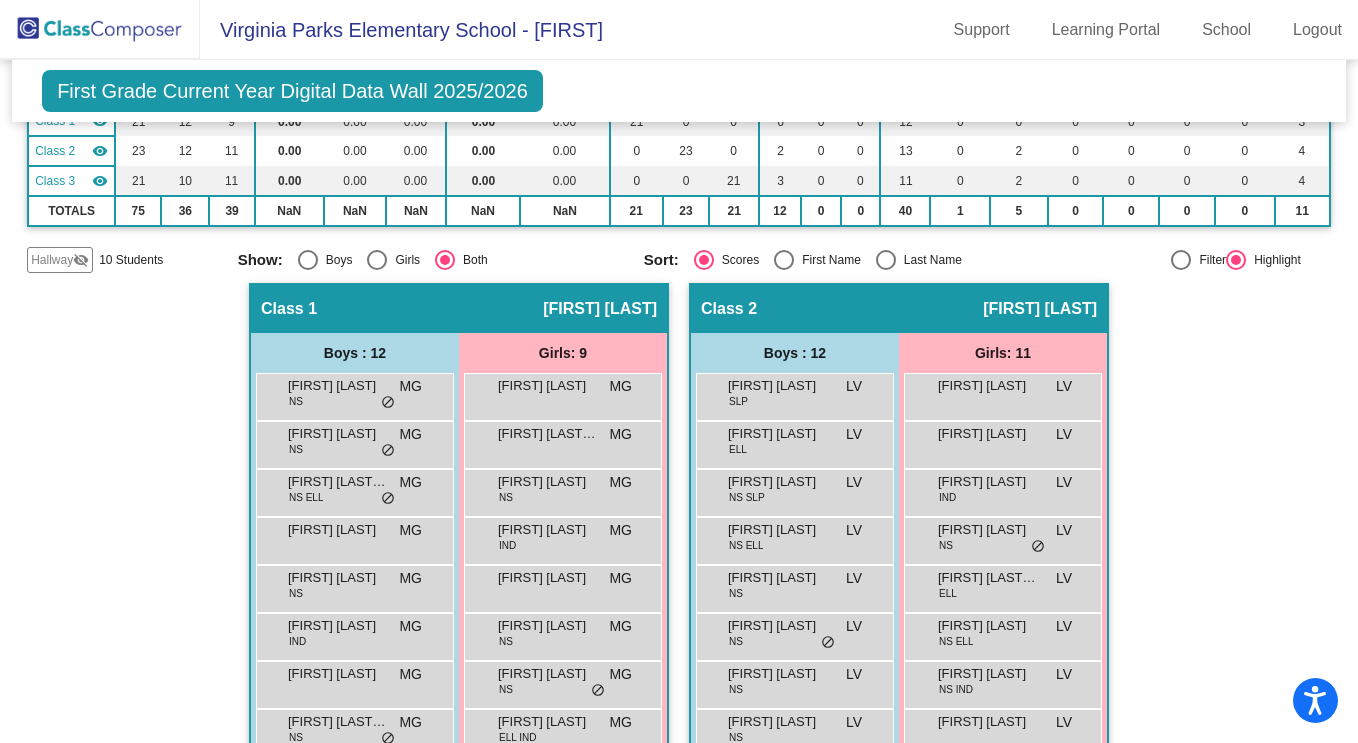 scroll, scrollTop: 0, scrollLeft: 0, axis: both 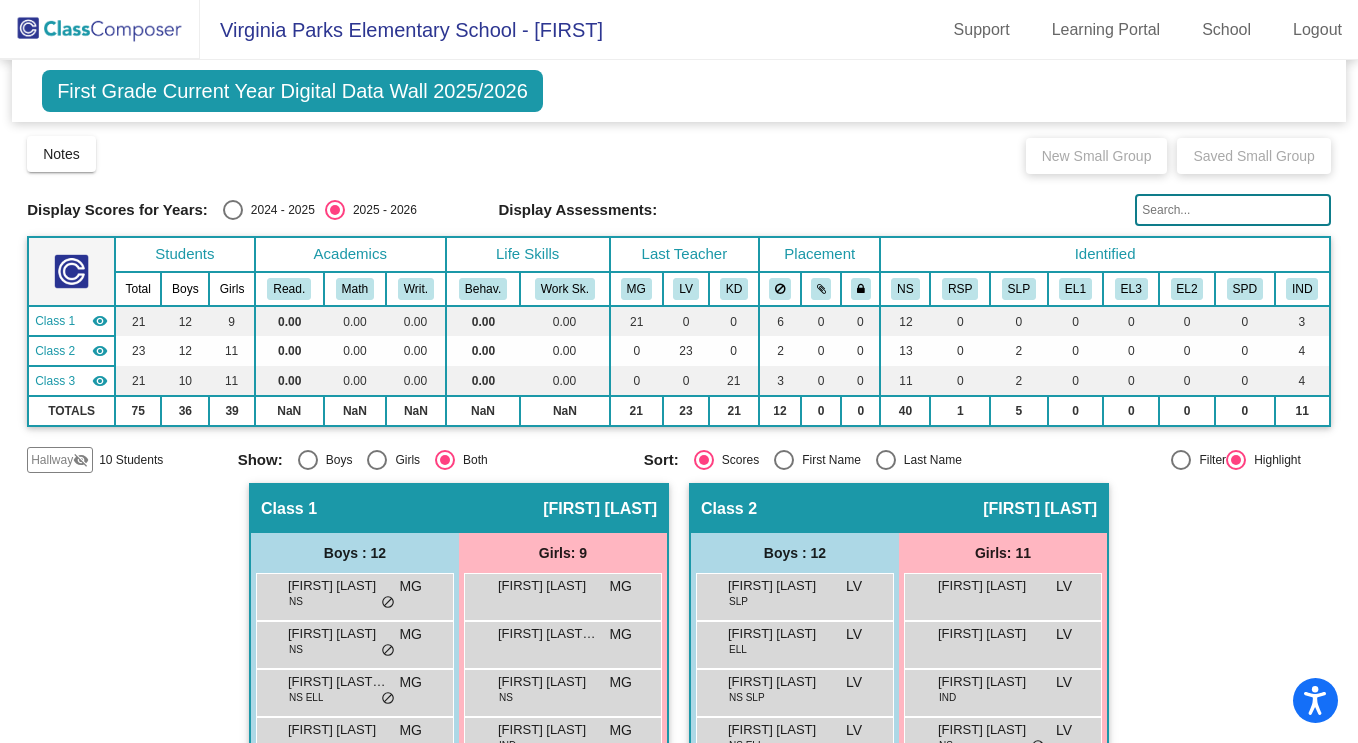 click at bounding box center (233, 210) 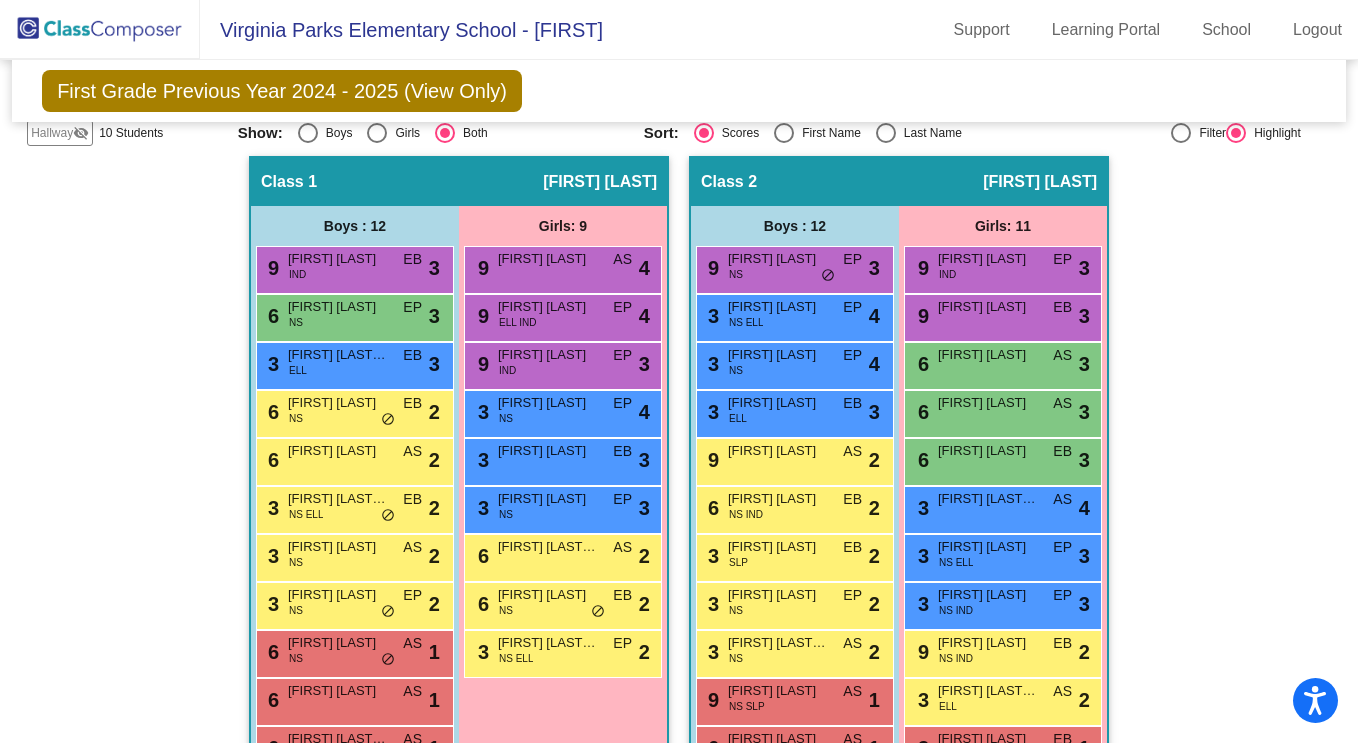 scroll, scrollTop: 423, scrollLeft: 0, axis: vertical 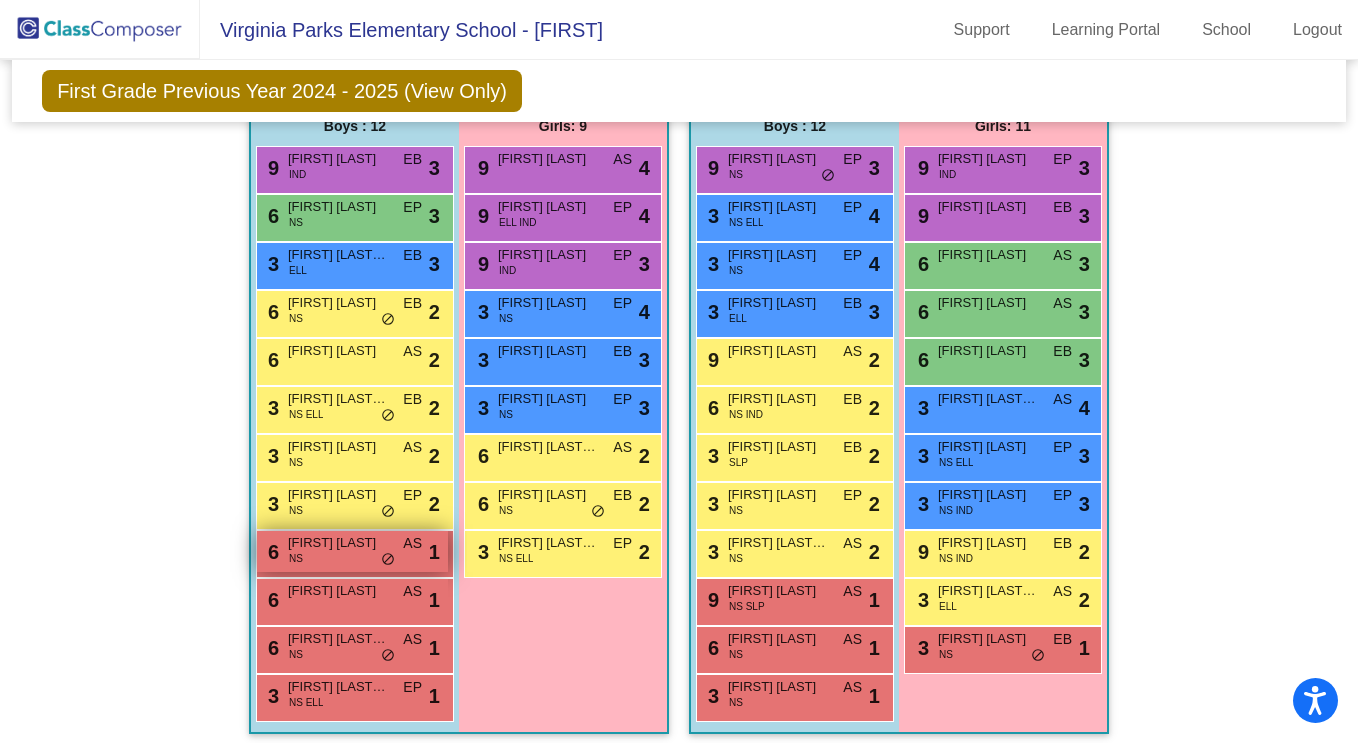 click on "[FIRST] [LAST]" at bounding box center (338, 543) 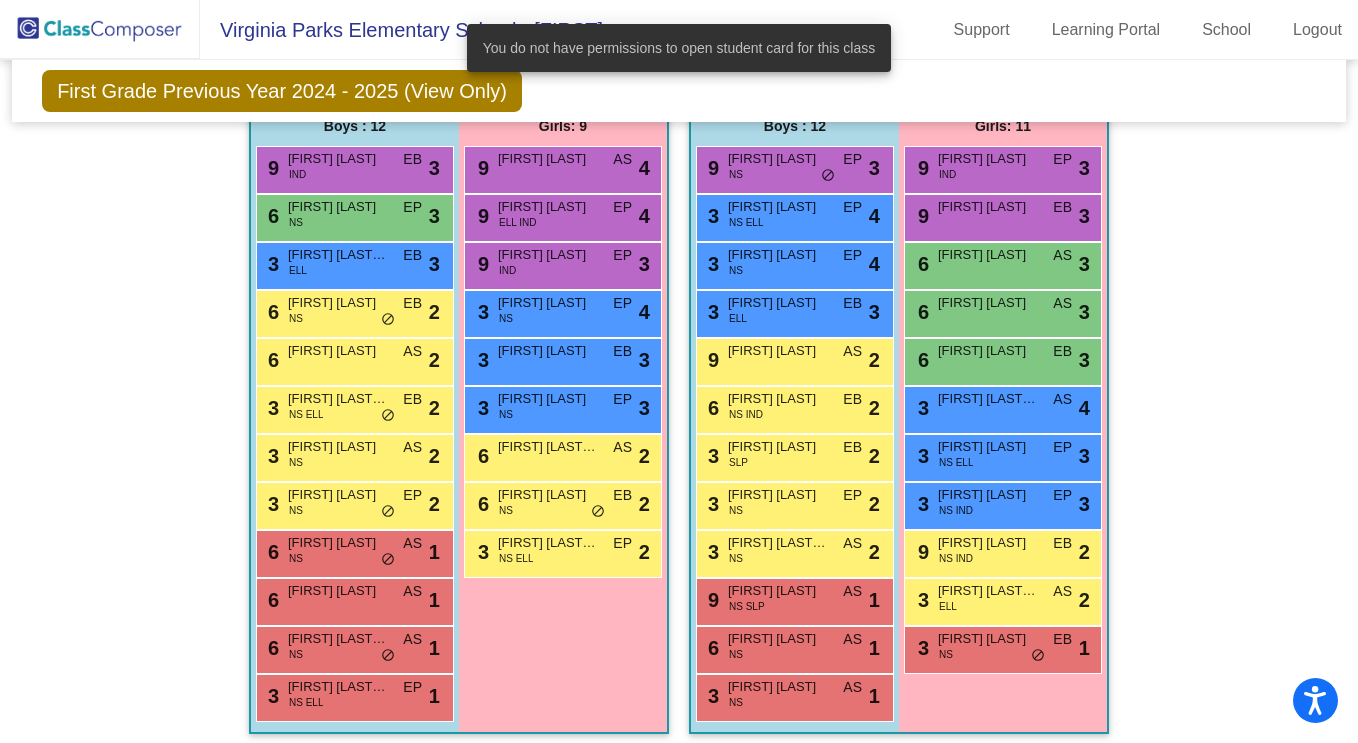 click on "Hallway   - Hallway Class  picture_as_pdf  Add Student  First Name Last Name Student Id  (Recommended)   Boy   Girl   Non Binary Add Close  Boys : 2  [FIRST] [LAST] lock do_not_disturb_alt [FIRST] [LAST] lock do_not_disturb_alt Girls: 8 [FIRST] [LAST] [LAST] lock do_not_disturb_alt [FIRST] [LAST] lock do_not_disturb_alt [FIRST] [LAST] [LAST] lock do_not_disturb_alt [FIRST] [LAST] lock do_not_disturb_alt [FIRST] [LAST] lock do_not_disturb_alt [FIRST] [LAST] lock do_not_disturb_alt [FIRST] [LAST] [LAST] lock do_not_disturb_alt [FIRST] [LAST] [LAST] lock do_not_disturb_alt Class 1    picture_as_pdf [FIRST] [LAST]  Add Student  First Name Last Name Student Id  (Recommended)   Boy   Girl   Non Binary Add Close  Boys : 12  9 [FIRST] [LAST] IND EB lock do_not_disturb_alt 3 6 [FIRST] [LAST] NS EP lock do_not_disturb_alt 3 3 [FIRST] [LAST] [LAST] ELL EB lock do_not_disturb_alt 3 6 [FIRST] [LAST] NS EB lock do_not_disturb_alt 2 6 [FIRST] [LAST] AS lock do_not_disturb_alt 2 3 [FIRST] [LAST] [LAST] EB 2" 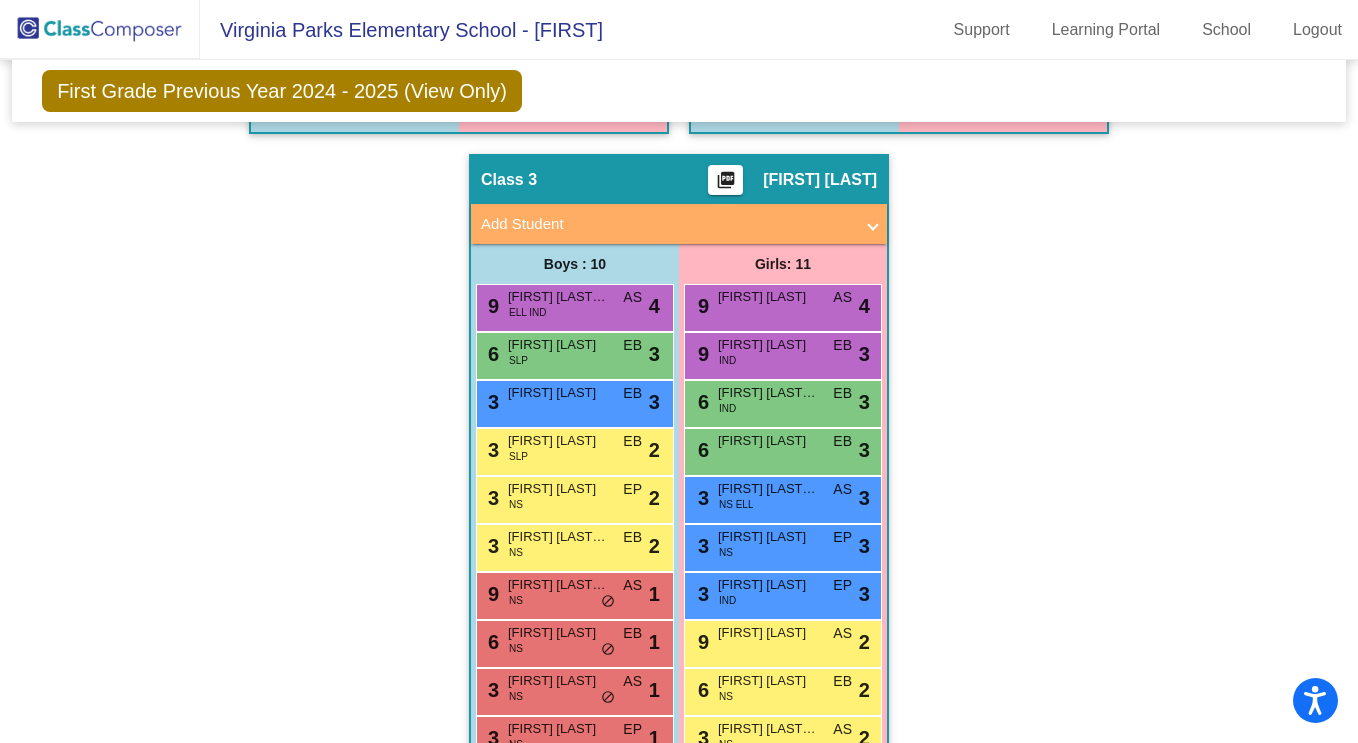 scroll, scrollTop: 1123, scrollLeft: 0, axis: vertical 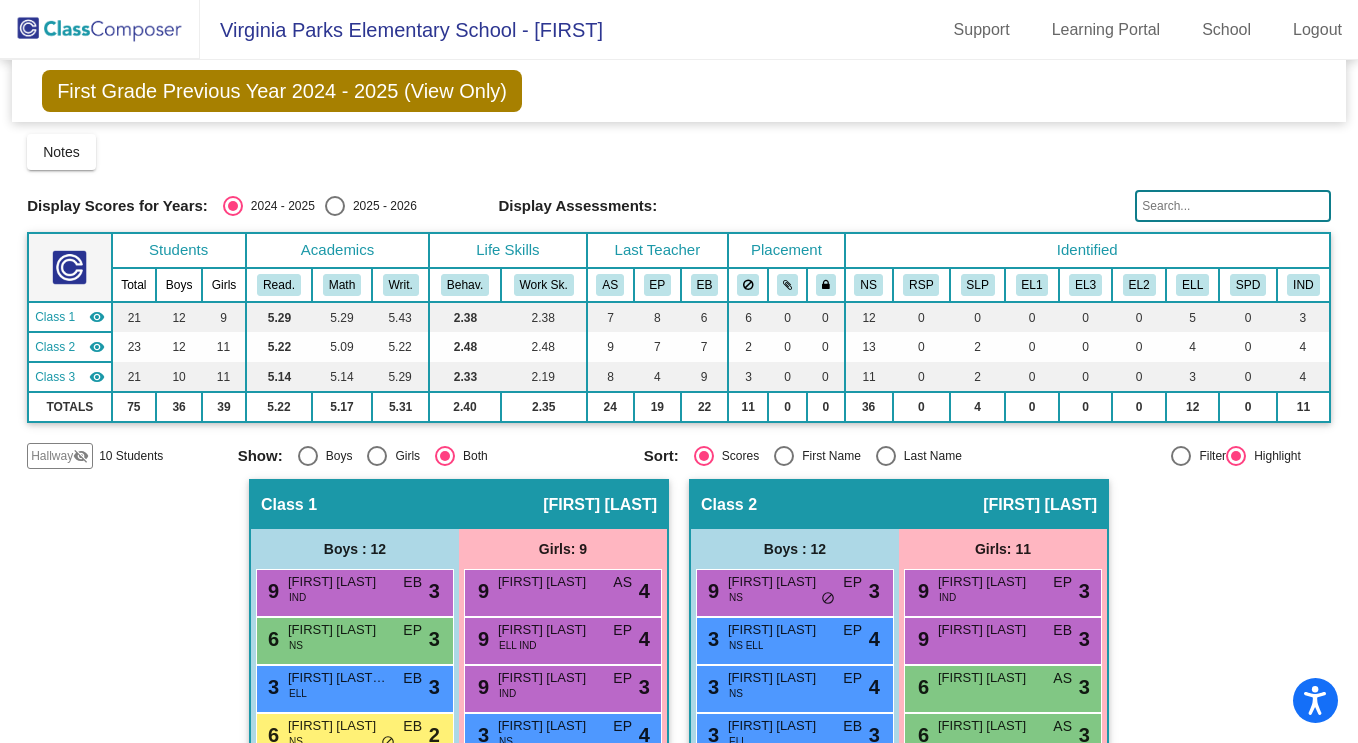 click 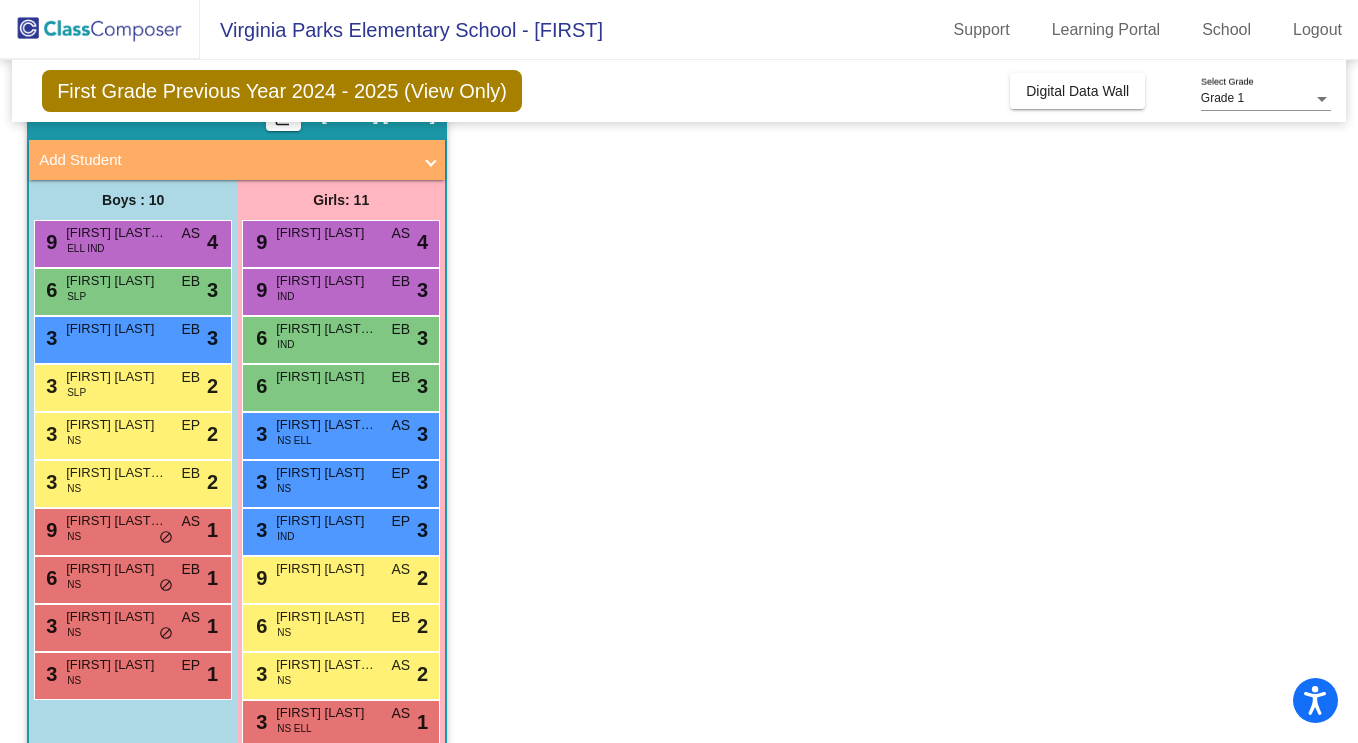 scroll, scrollTop: 137, scrollLeft: 0, axis: vertical 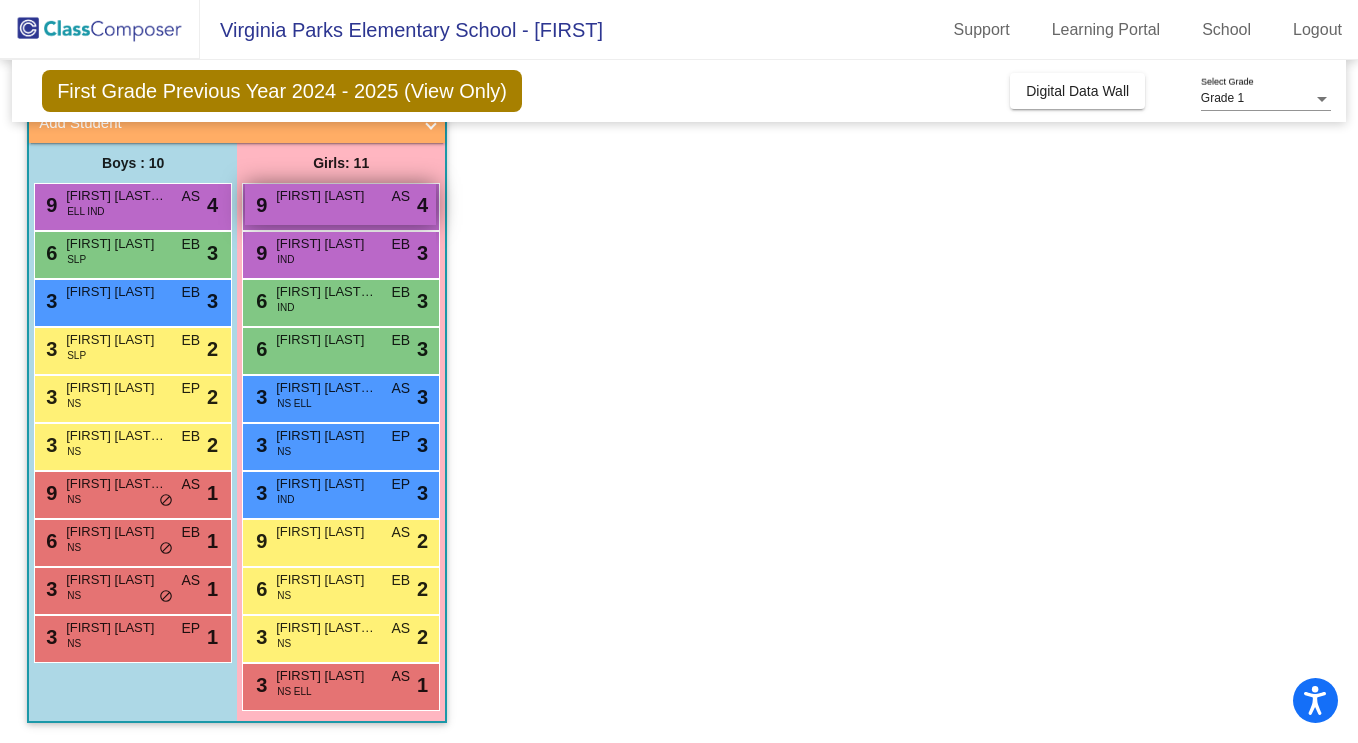 click on "[FIRST] [LAST]" at bounding box center [326, 196] 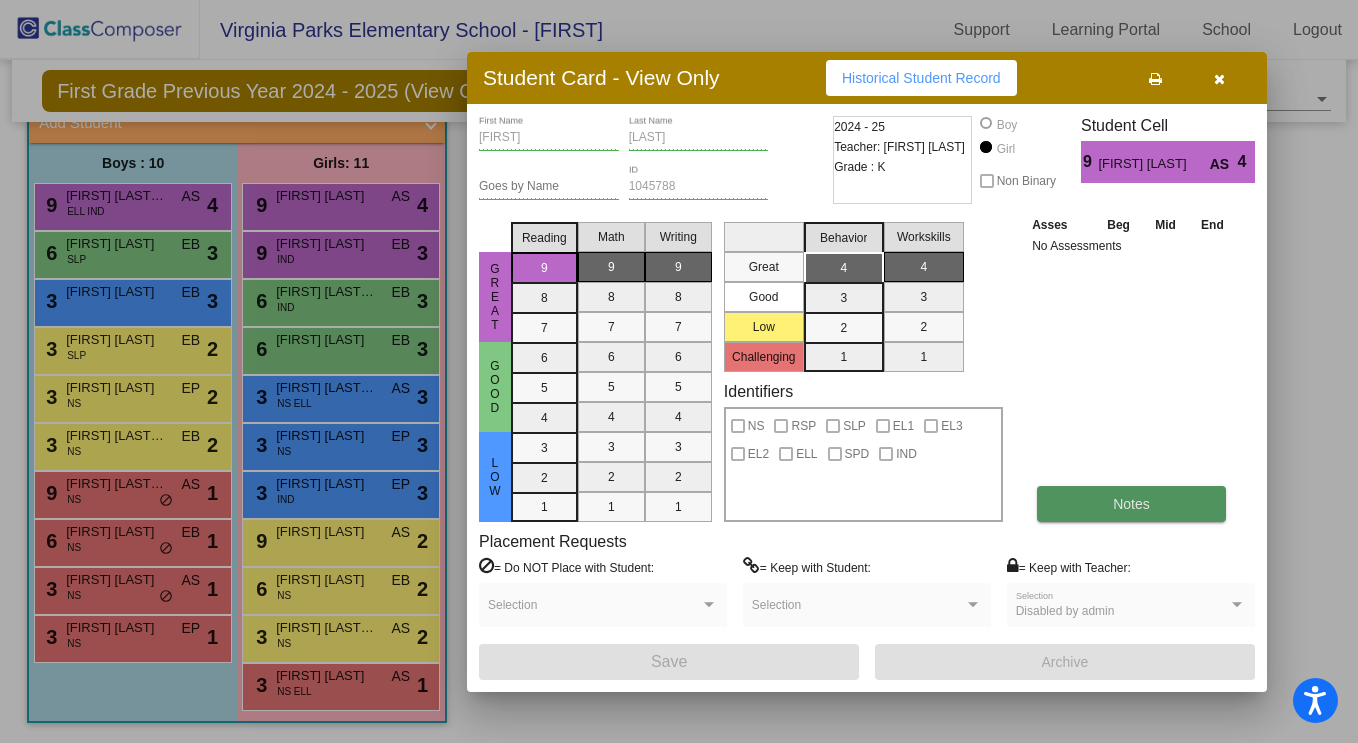 click on "Notes" at bounding box center (1131, 504) 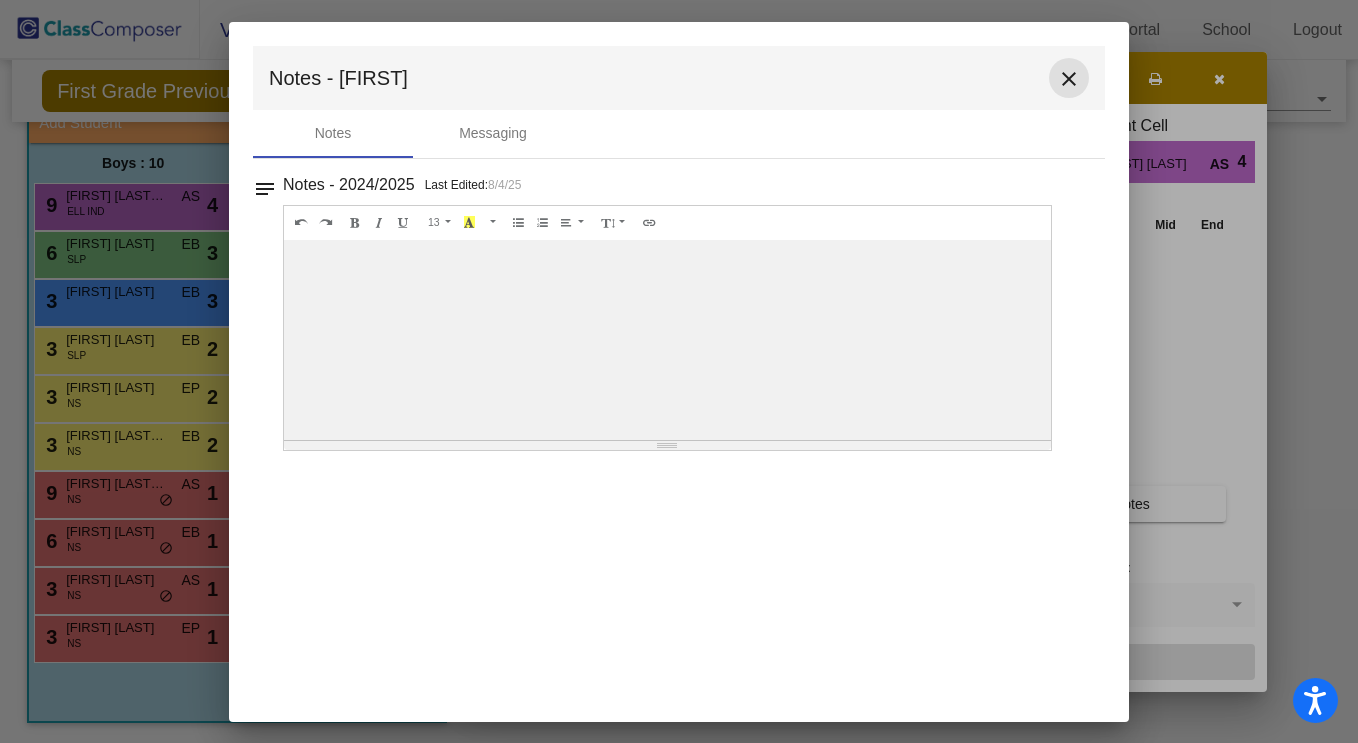 click on "close" at bounding box center (1069, 79) 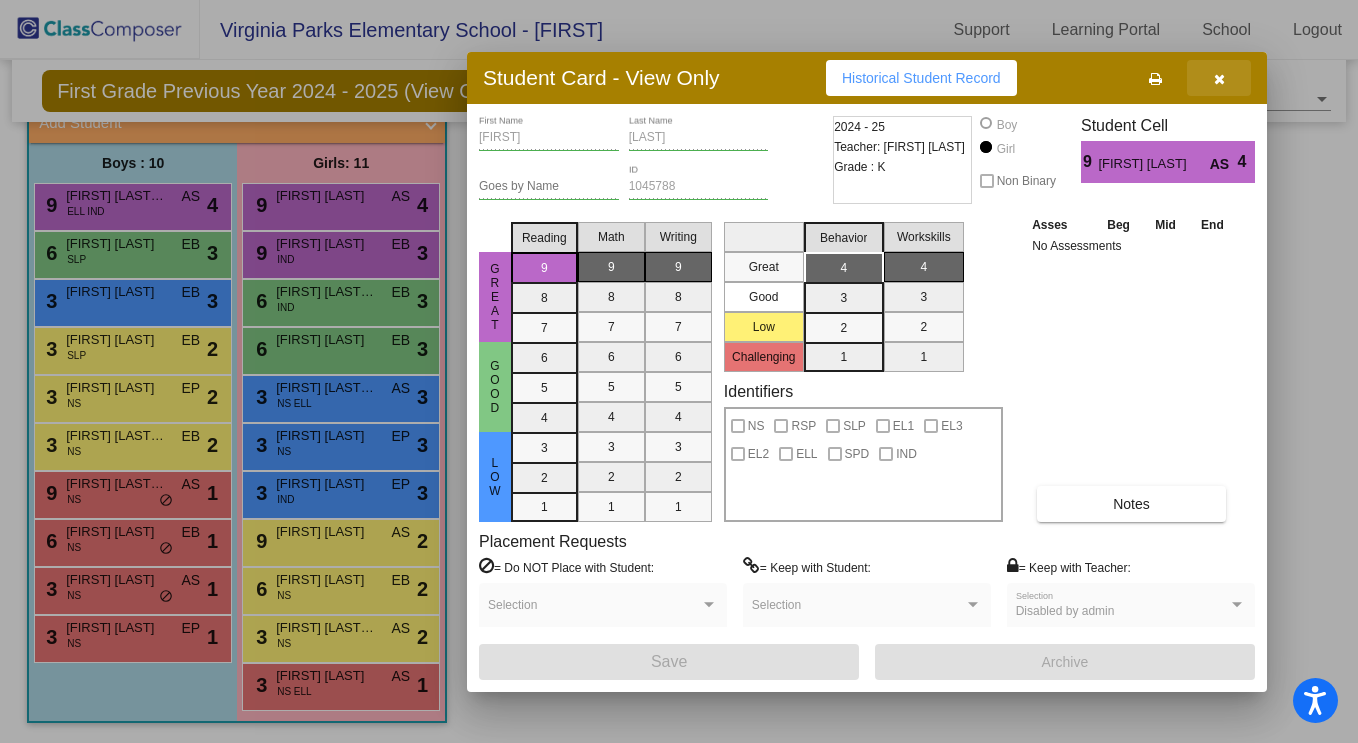 click at bounding box center [1219, 78] 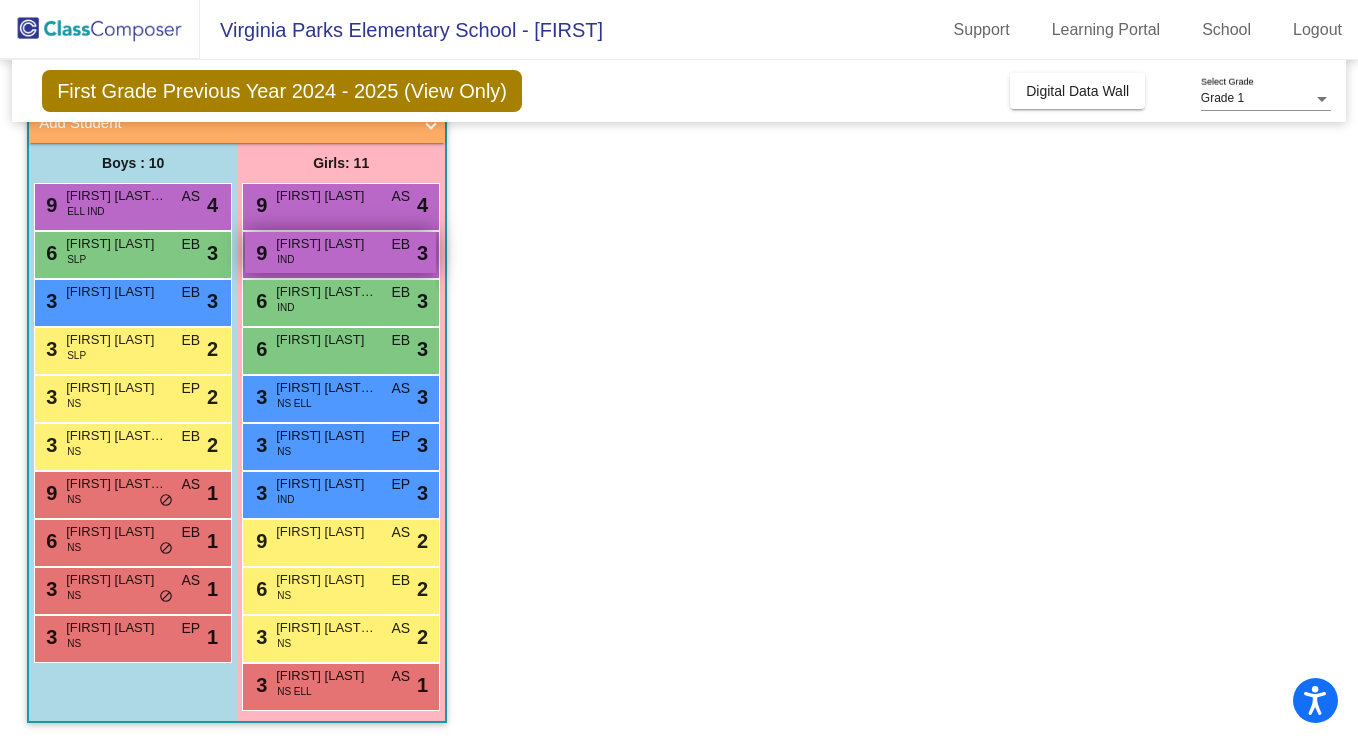click on "[FIRST] [LAST]" at bounding box center [326, 244] 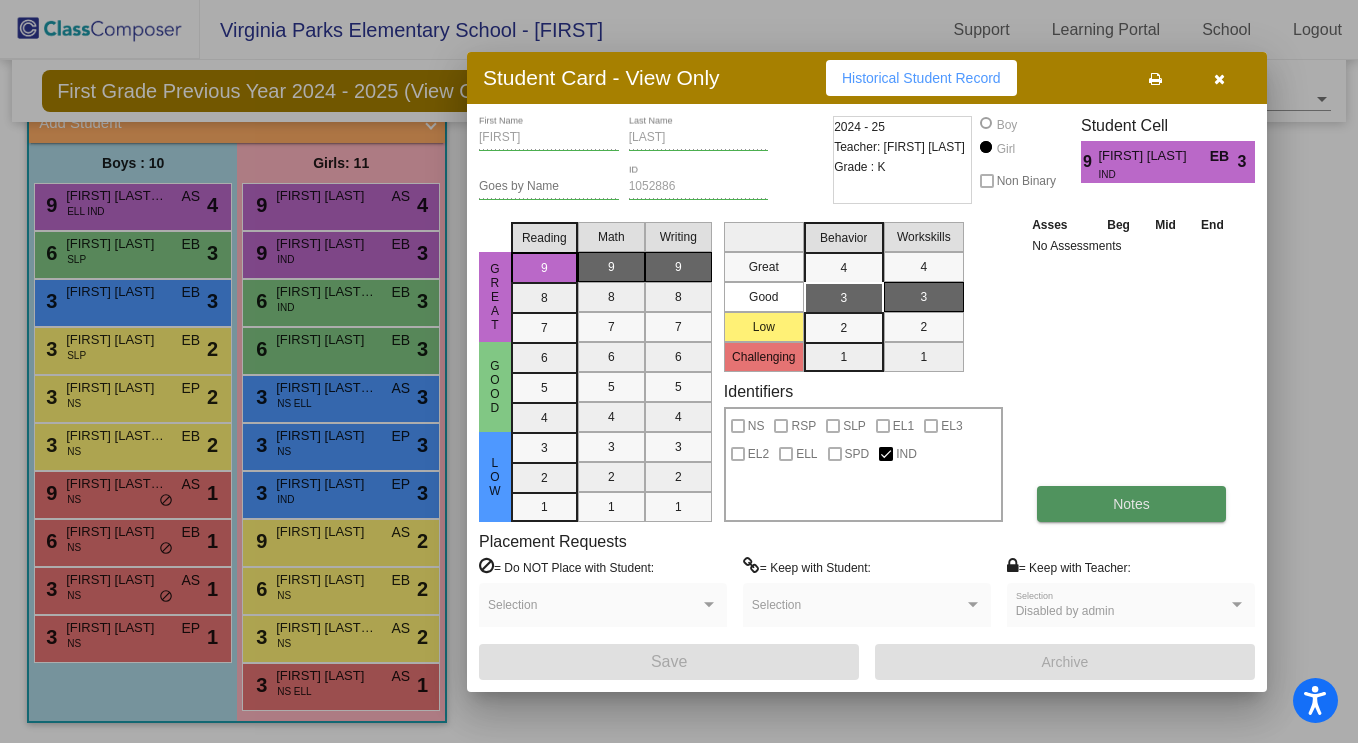 click on "Notes" at bounding box center (1131, 504) 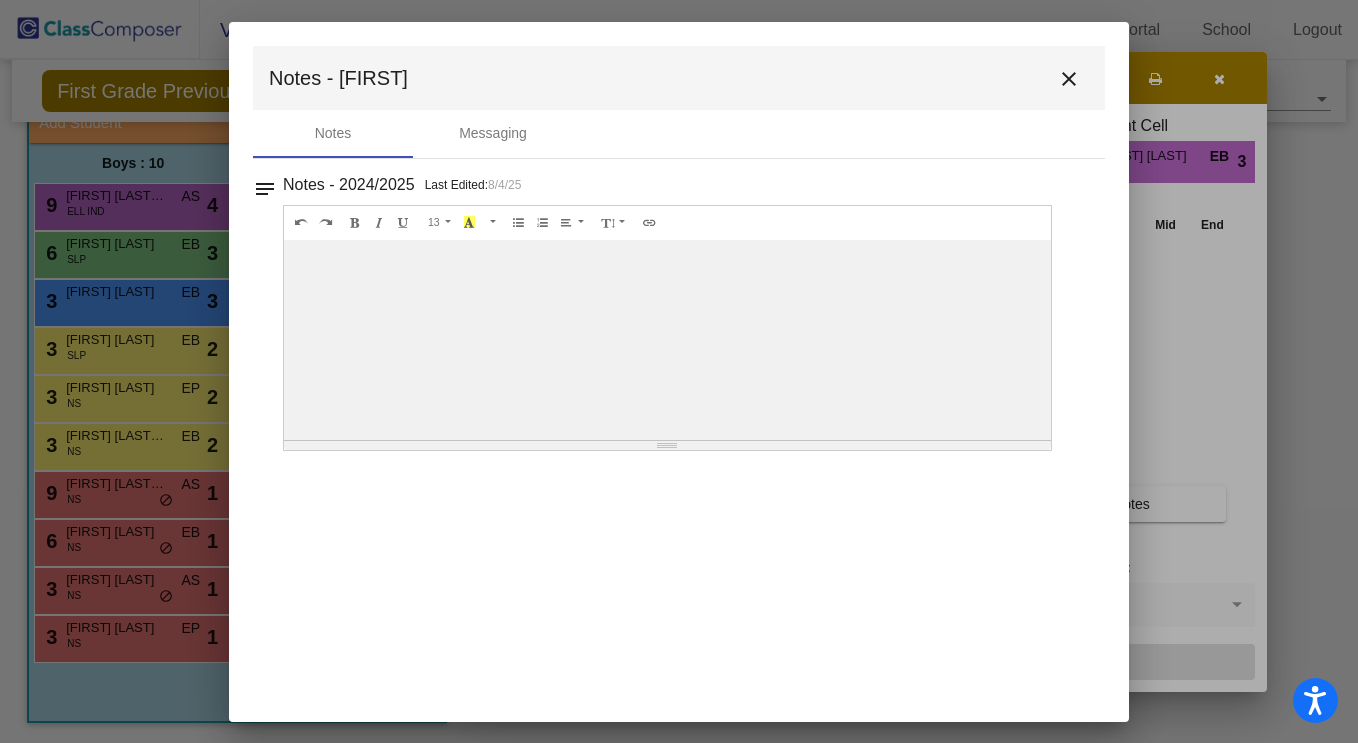 click on "Notes - [FIRST] close" at bounding box center [679, 78] 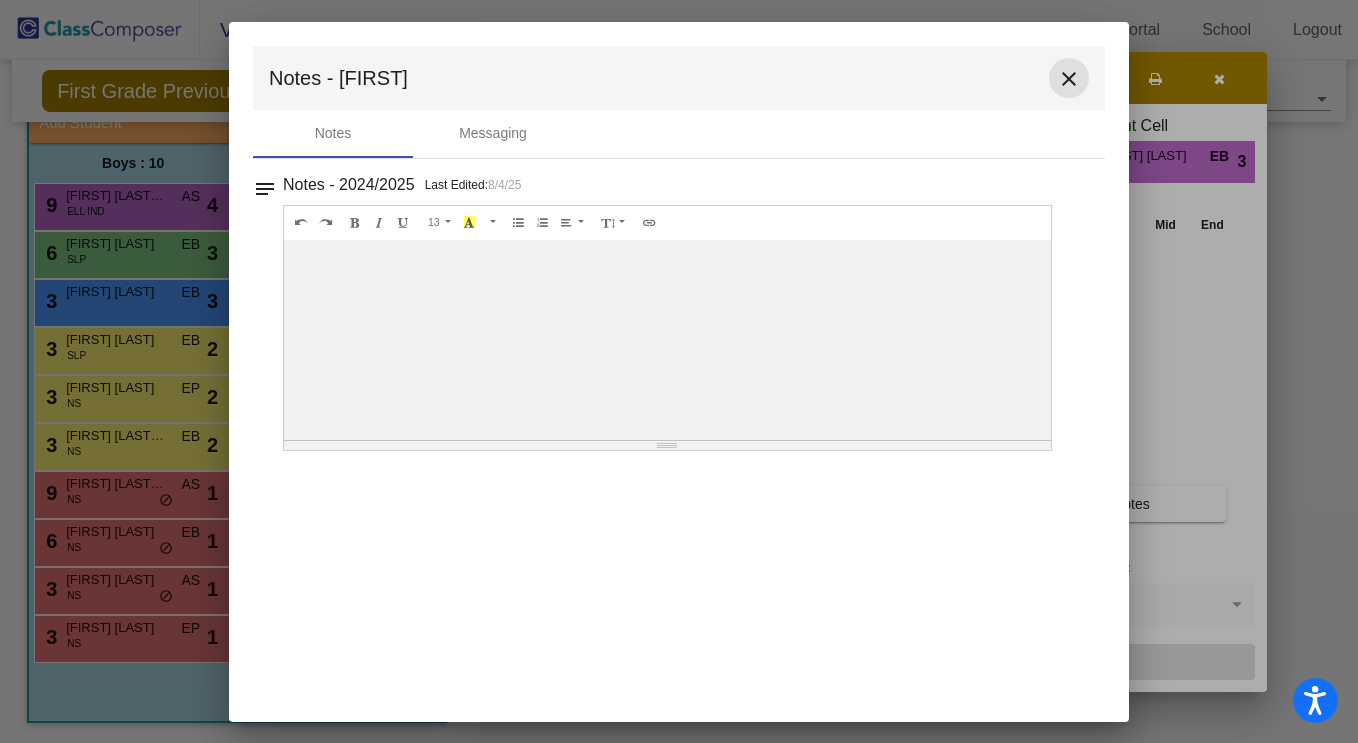 click on "close" at bounding box center (1069, 79) 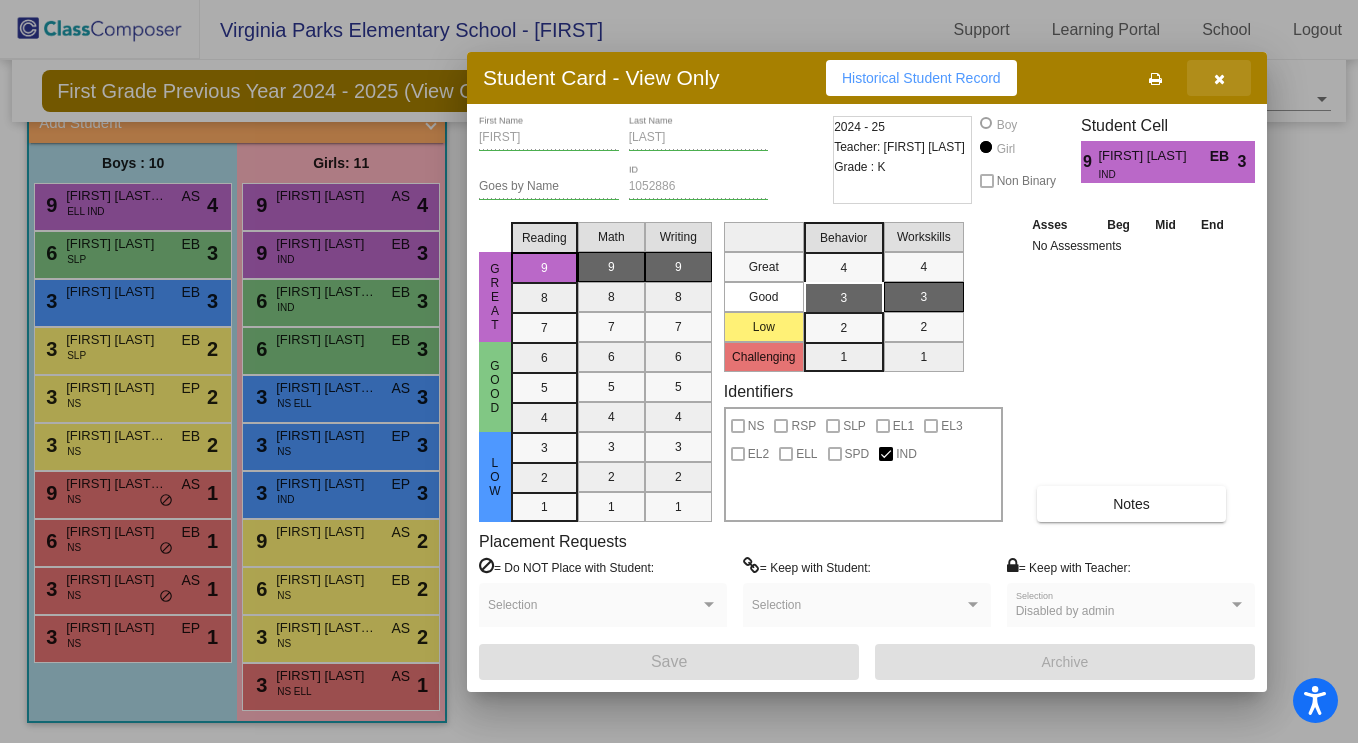 click at bounding box center [1219, 79] 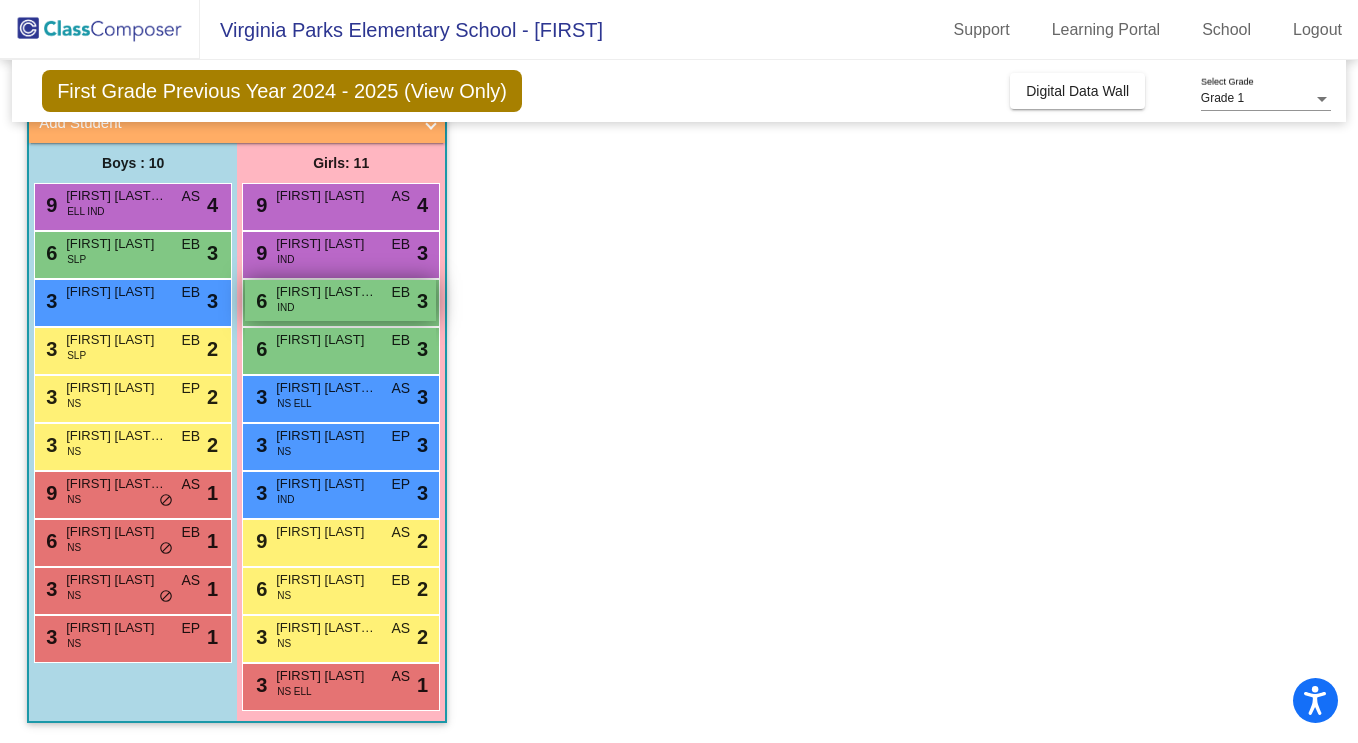 click on "6 [FIRST] [LAST] [LAST] IND EB lock do_not_disturb_alt 3" at bounding box center [340, 300] 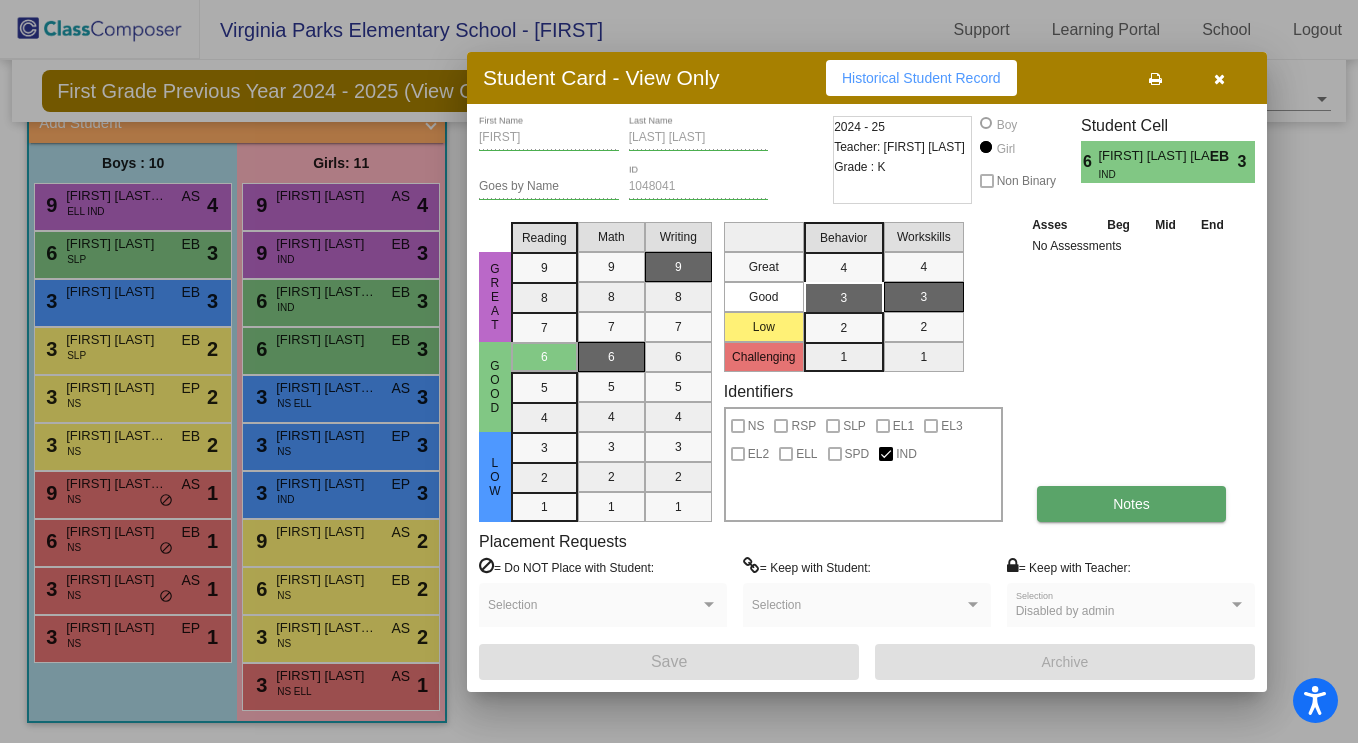click on "Notes" at bounding box center [1131, 504] 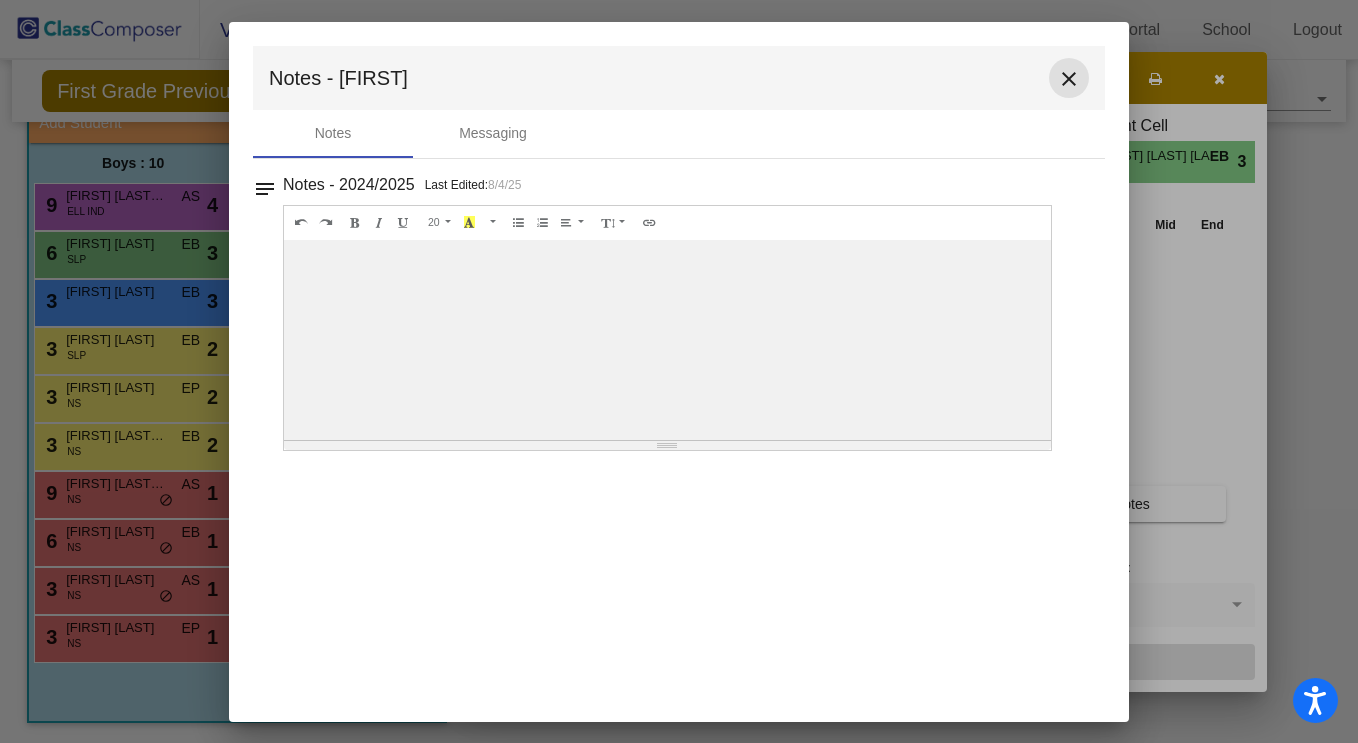 drag, startPoint x: 1068, startPoint y: 79, endPoint x: 1056, endPoint y: 80, distance: 12.0415945 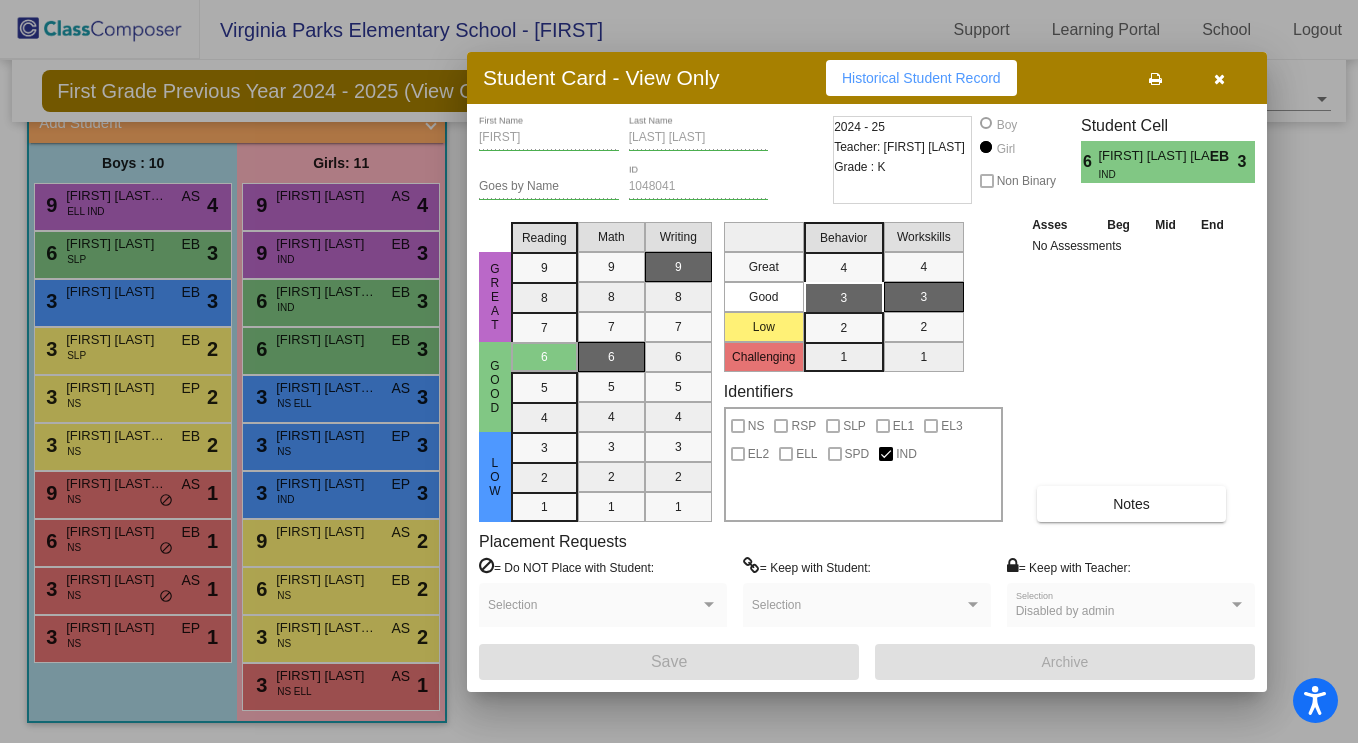 click at bounding box center (1219, 79) 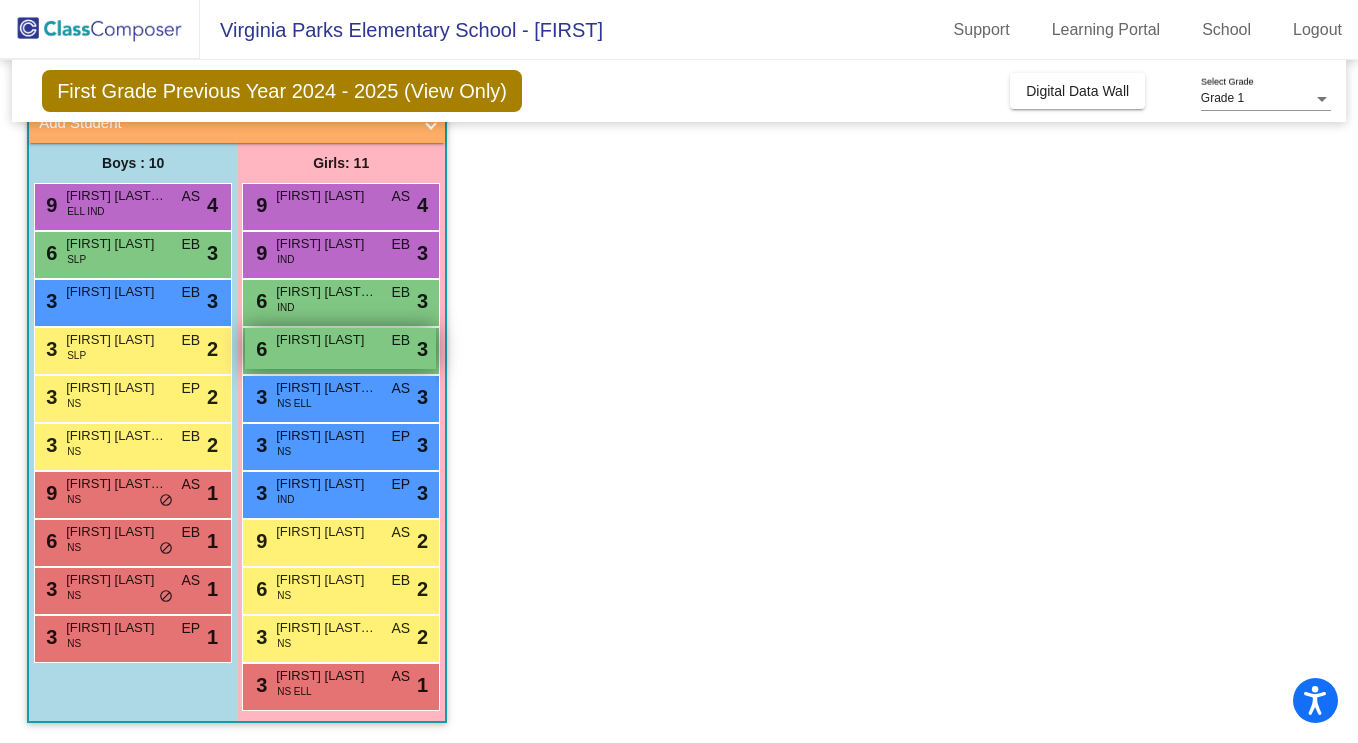 click on "6 [FIRST] [LAST] EB lock do_not_disturb_alt 3" at bounding box center [340, 348] 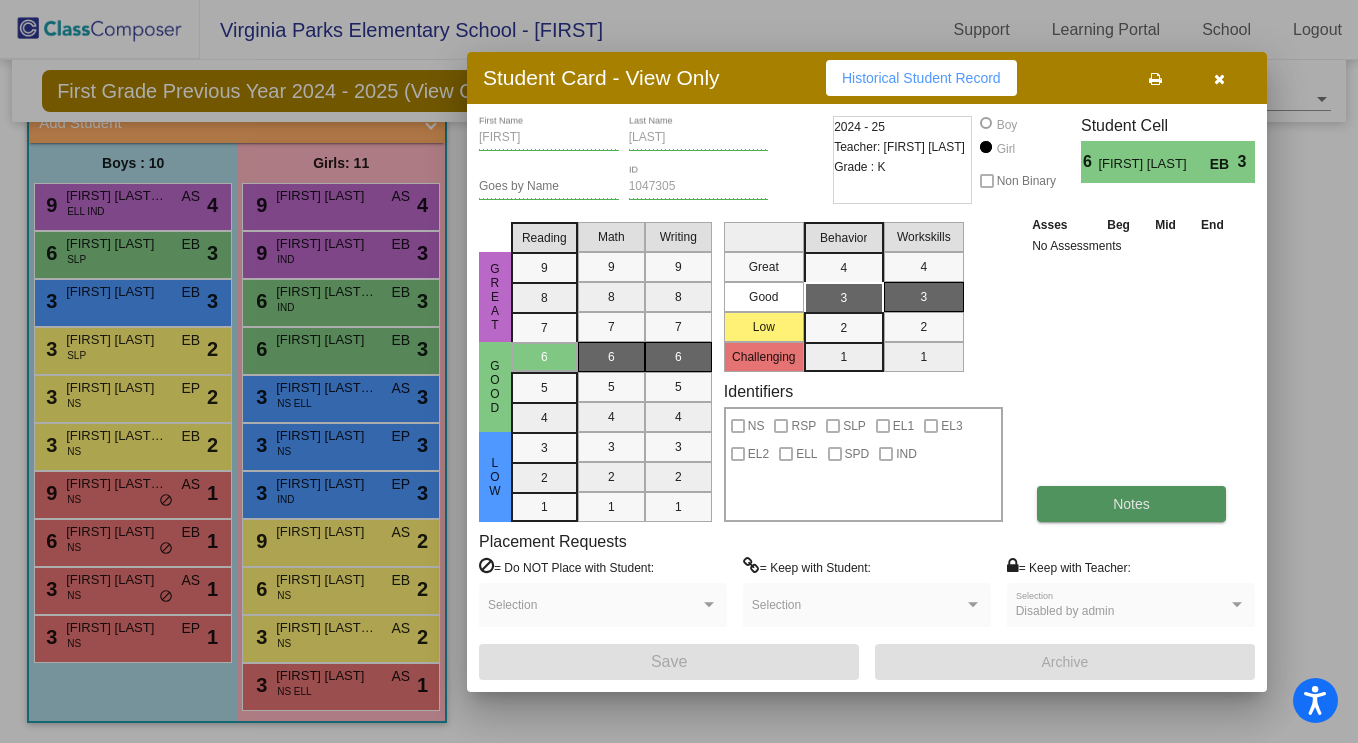 click on "Notes" at bounding box center (1131, 504) 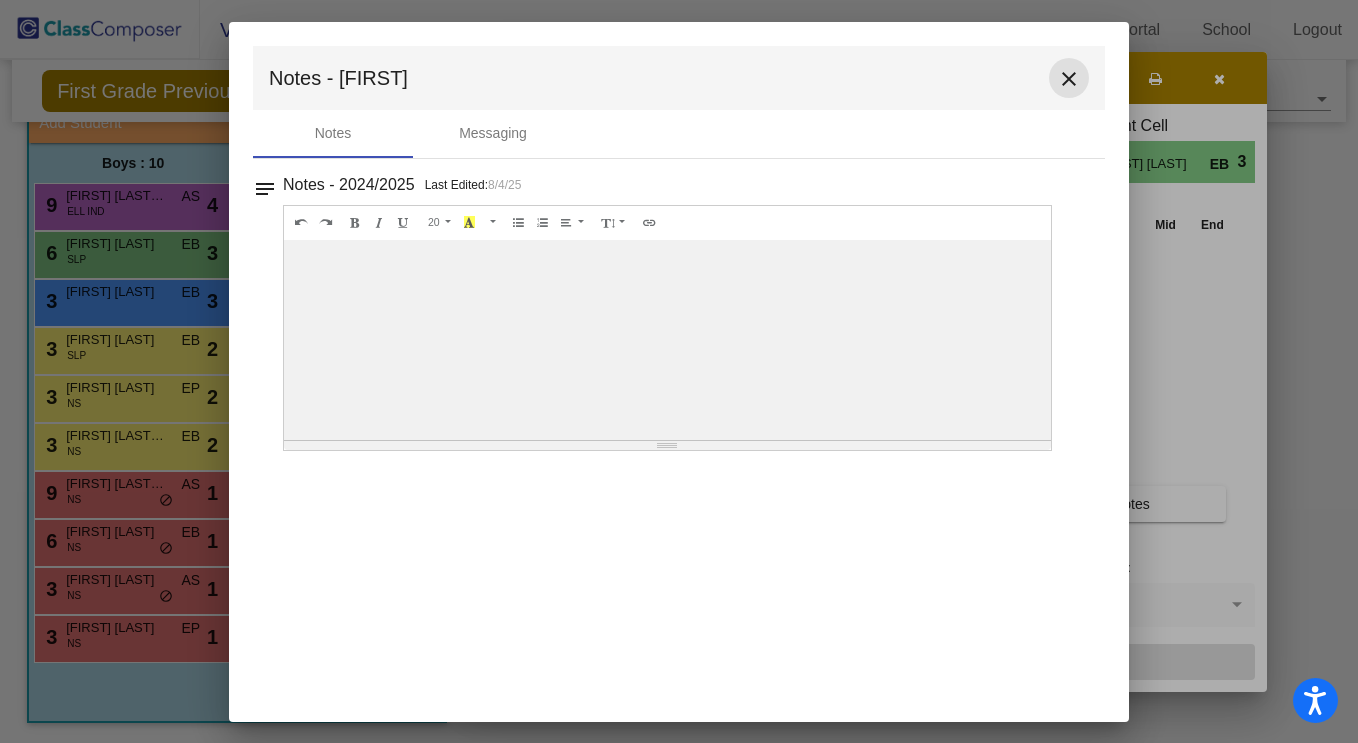 click on "close" at bounding box center [1069, 79] 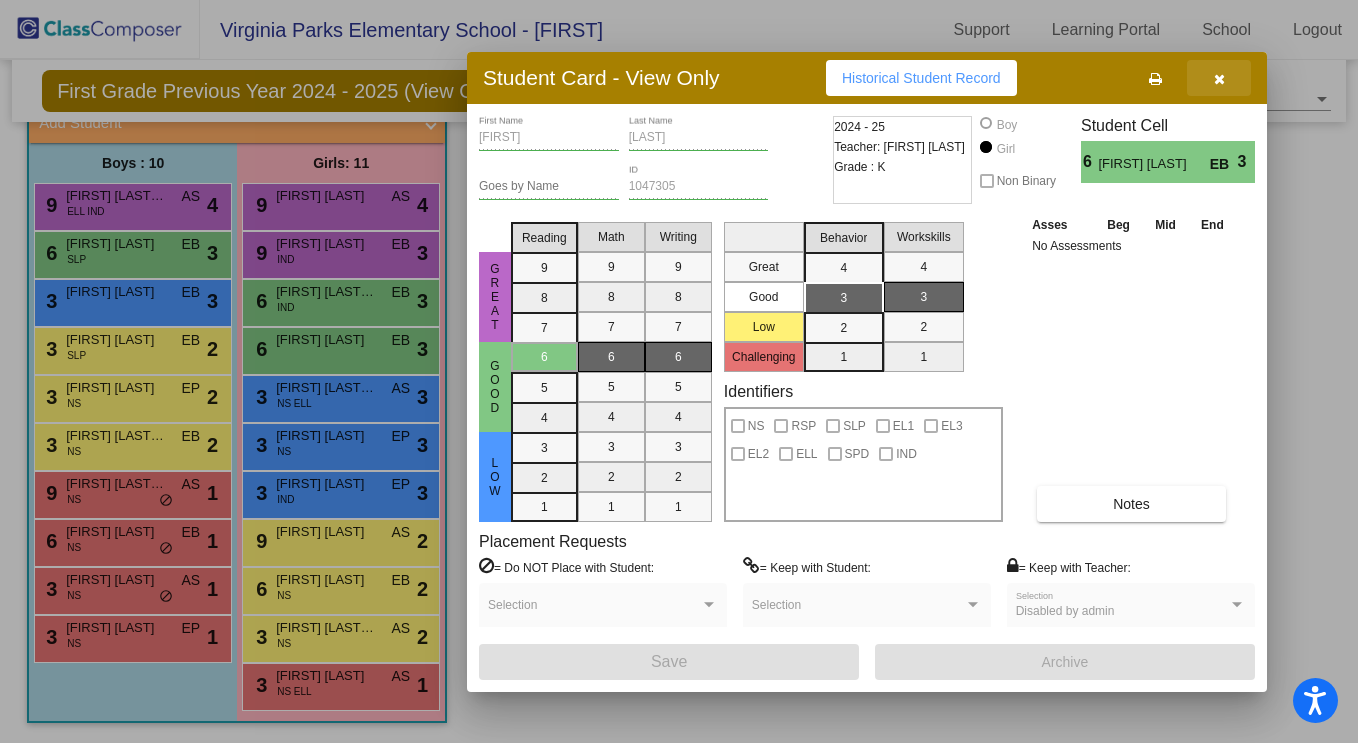 click at bounding box center (1219, 78) 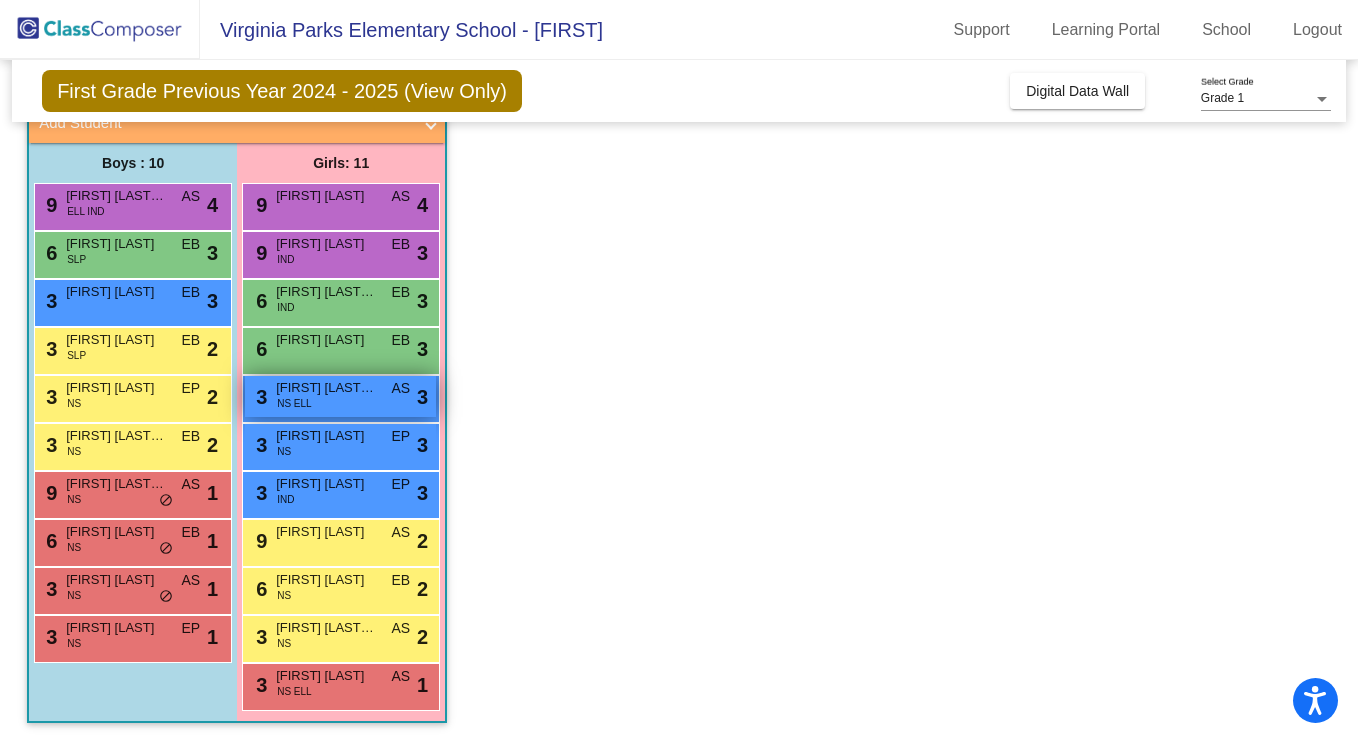 click on "3 [FIRST] [LAST] [LAST] NS ELL AS lock do_not_disturb_alt 3" at bounding box center [340, 396] 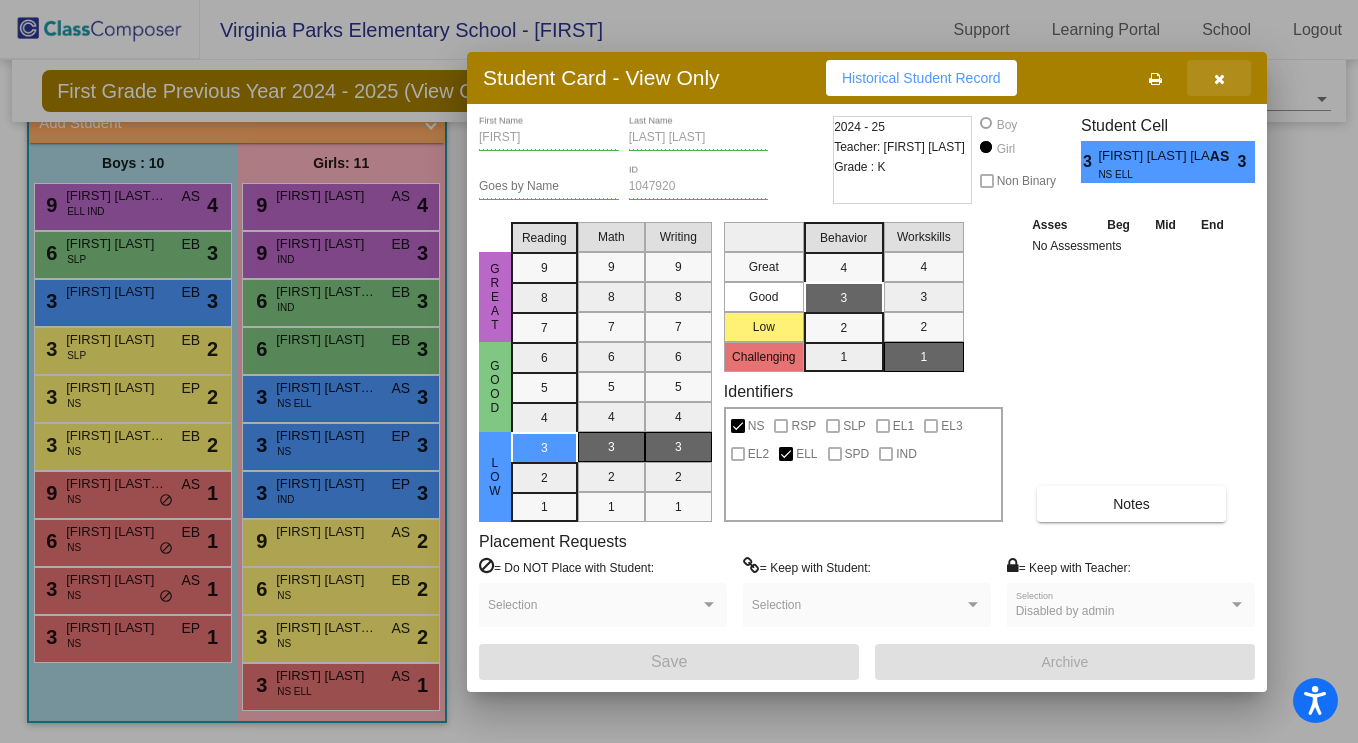 click at bounding box center (1219, 79) 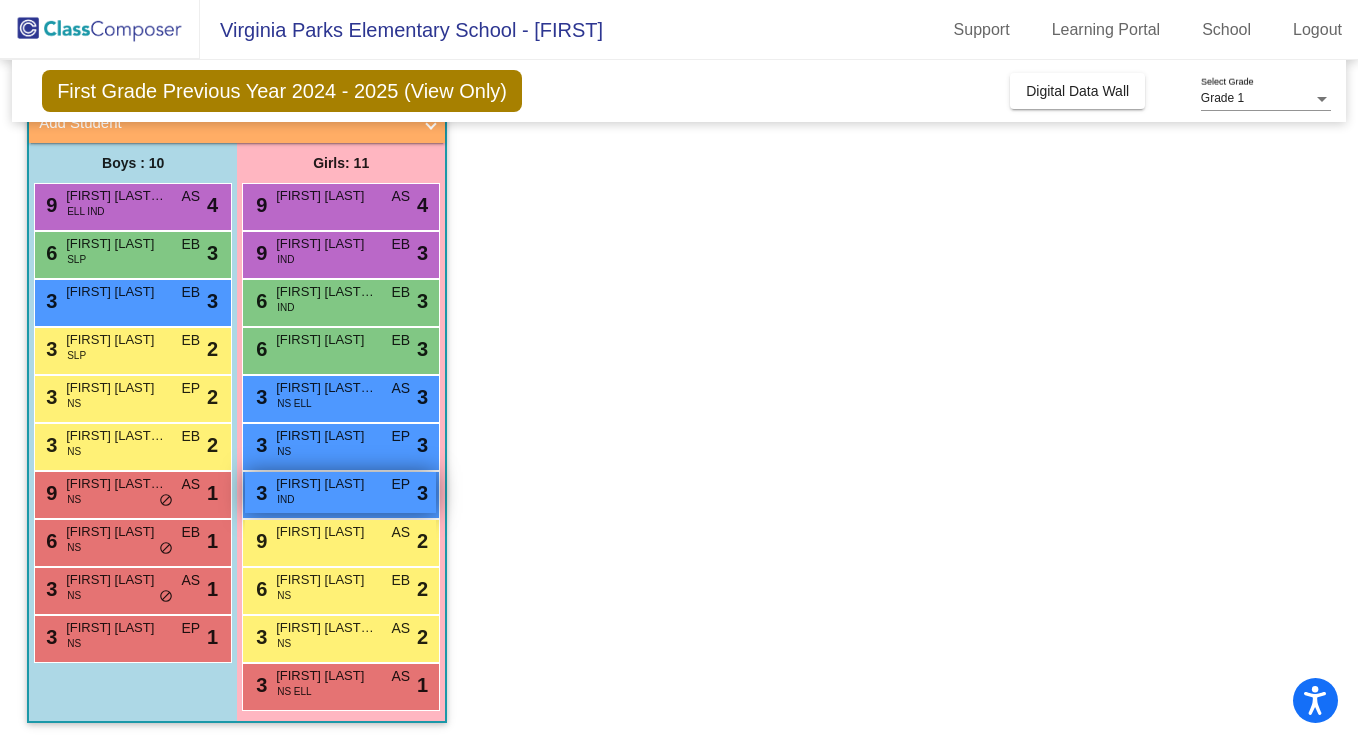 click on "[FIRST] [LAST]" at bounding box center (326, 484) 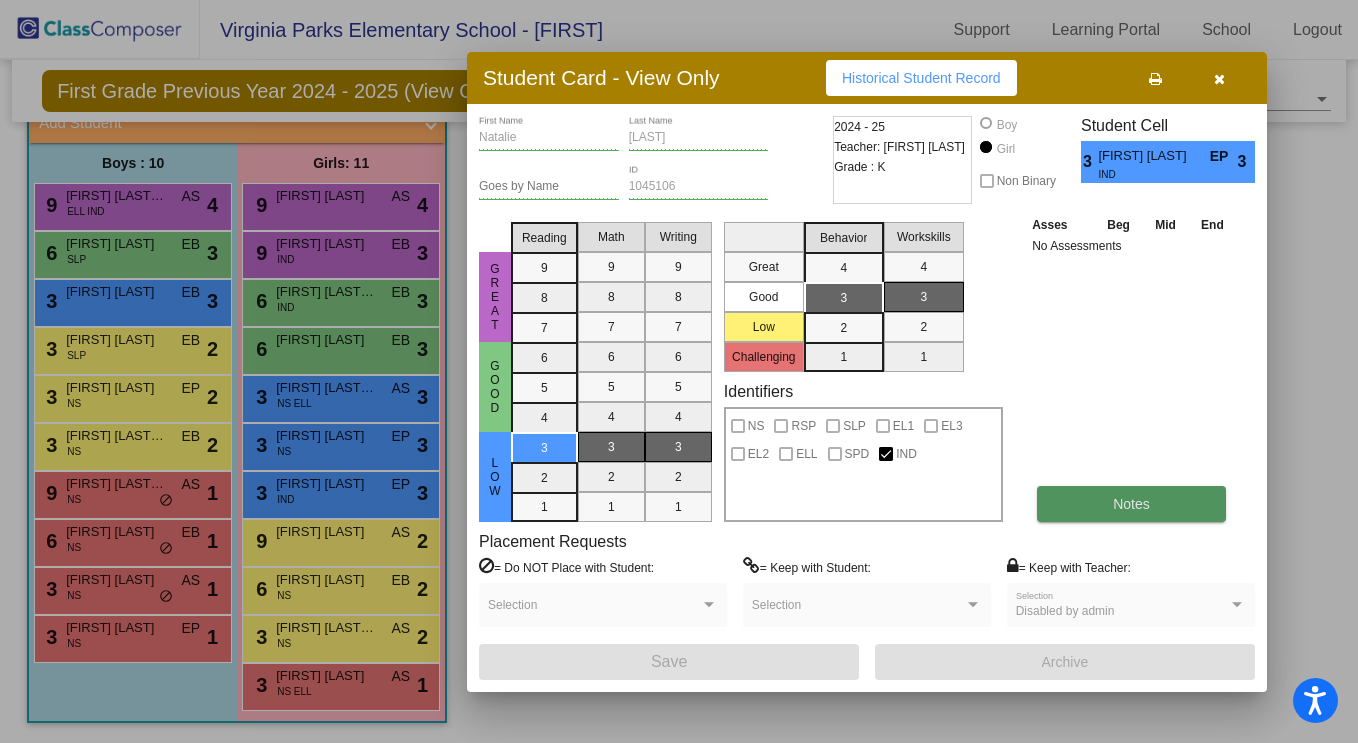 click on "Notes" at bounding box center [1131, 504] 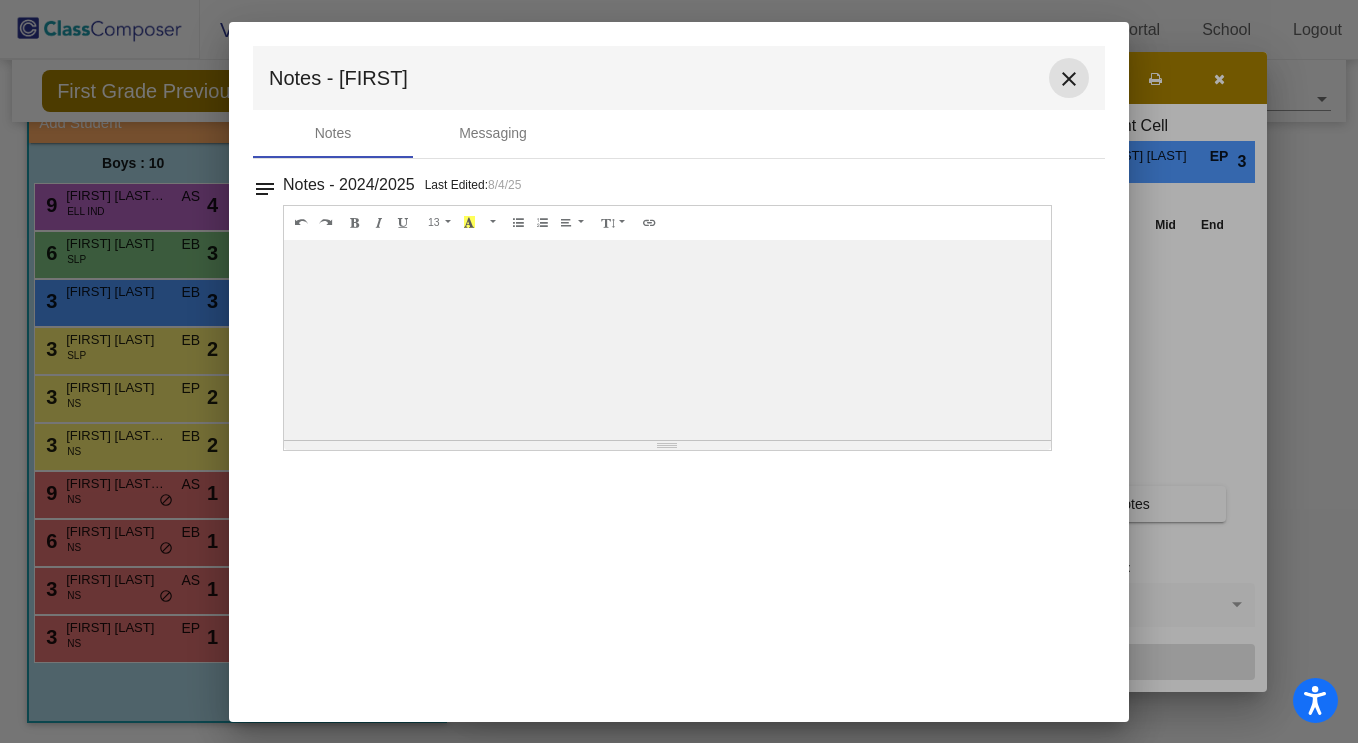 click on "close" at bounding box center [1069, 79] 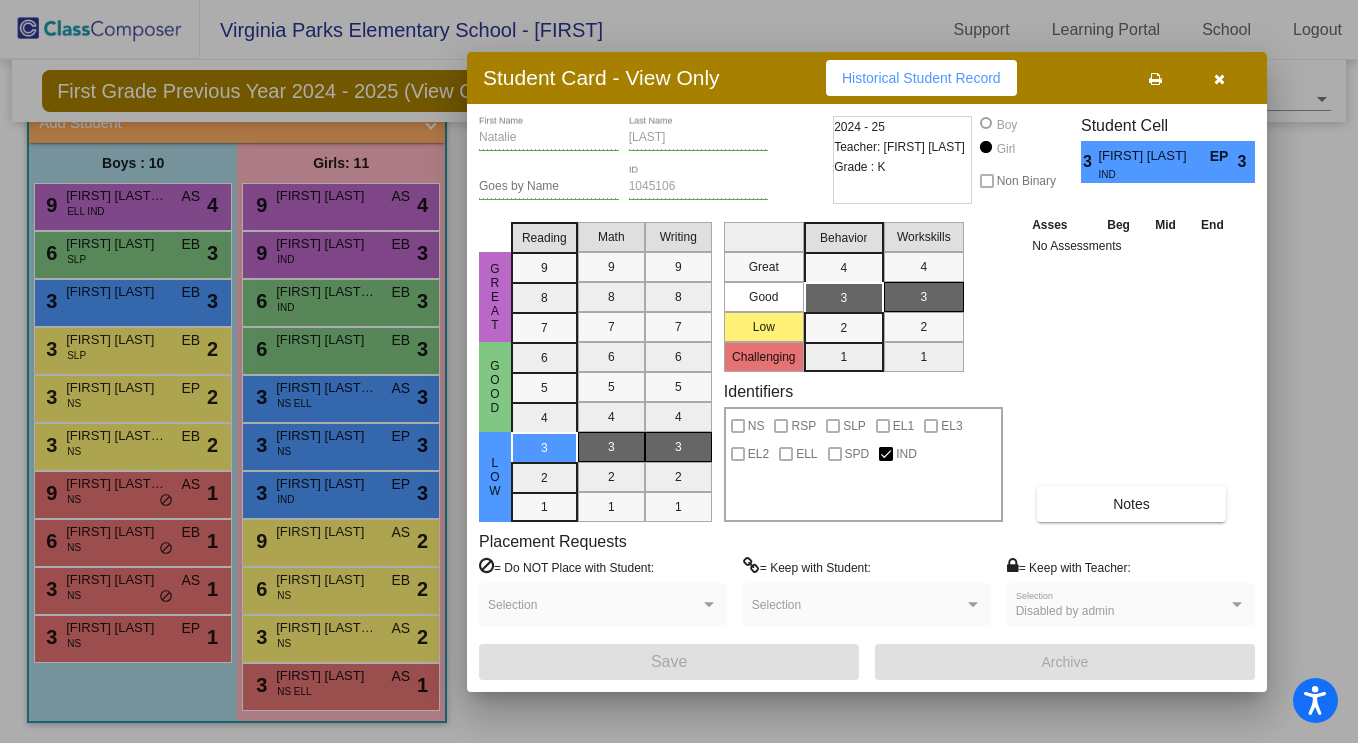 click on "Student Card - View Only   Historical Student Record" at bounding box center [867, 78] 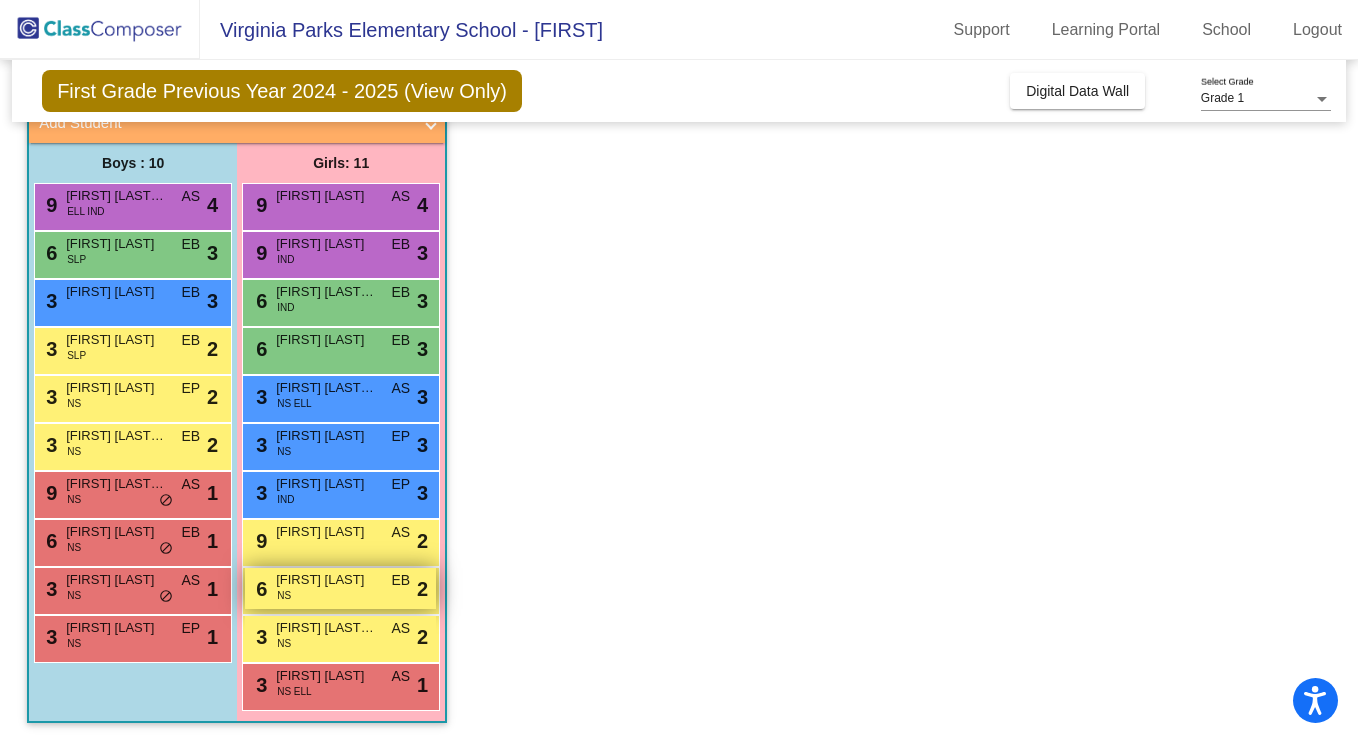 click on "6 [FIRST] [LAST] NS EB lock do_not_disturb_alt 2" at bounding box center [340, 588] 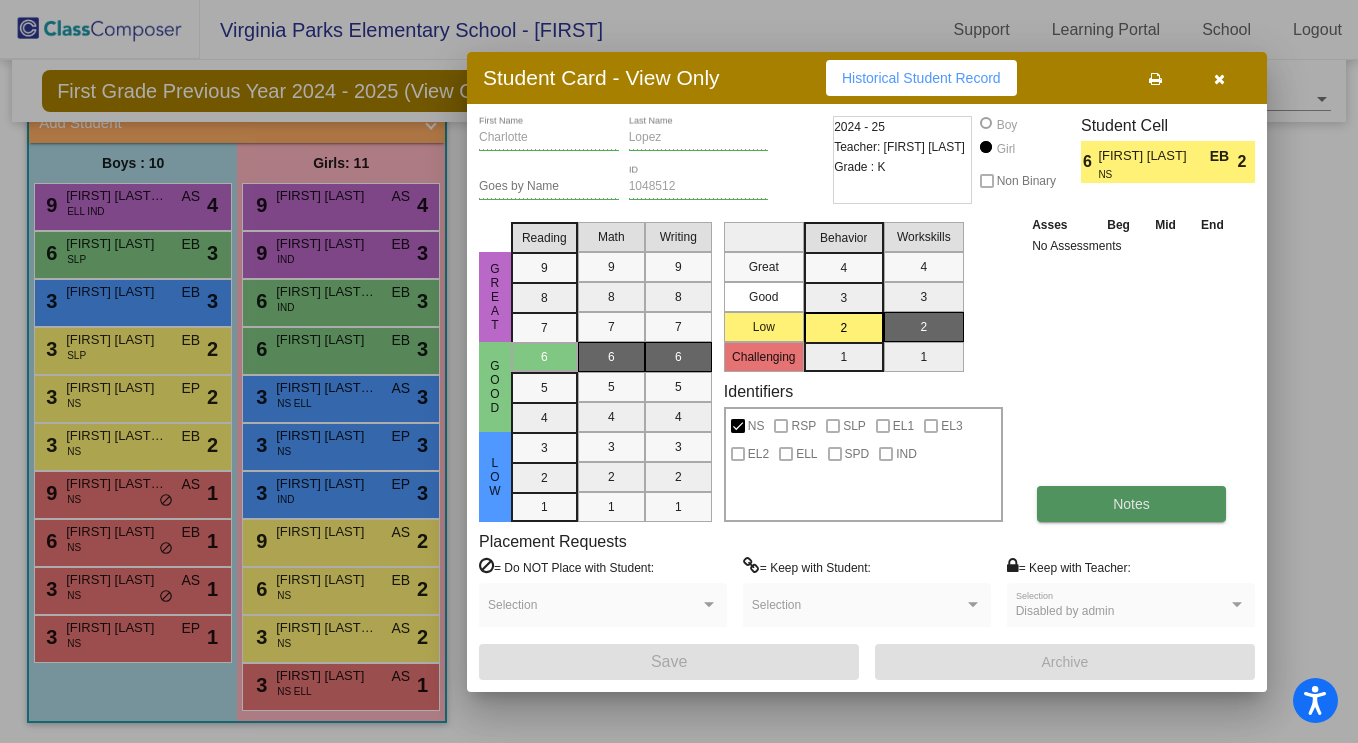 click on "Notes" at bounding box center [1131, 504] 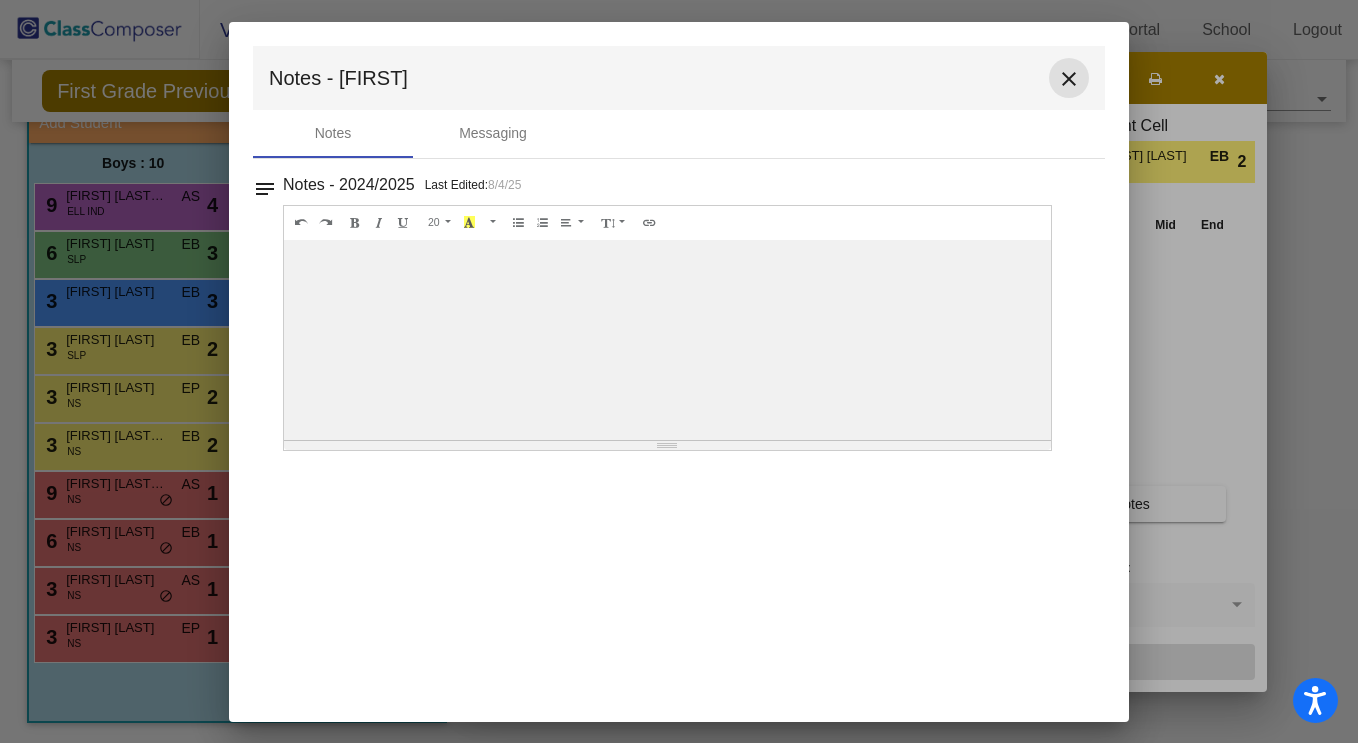 click on "close" at bounding box center [1069, 79] 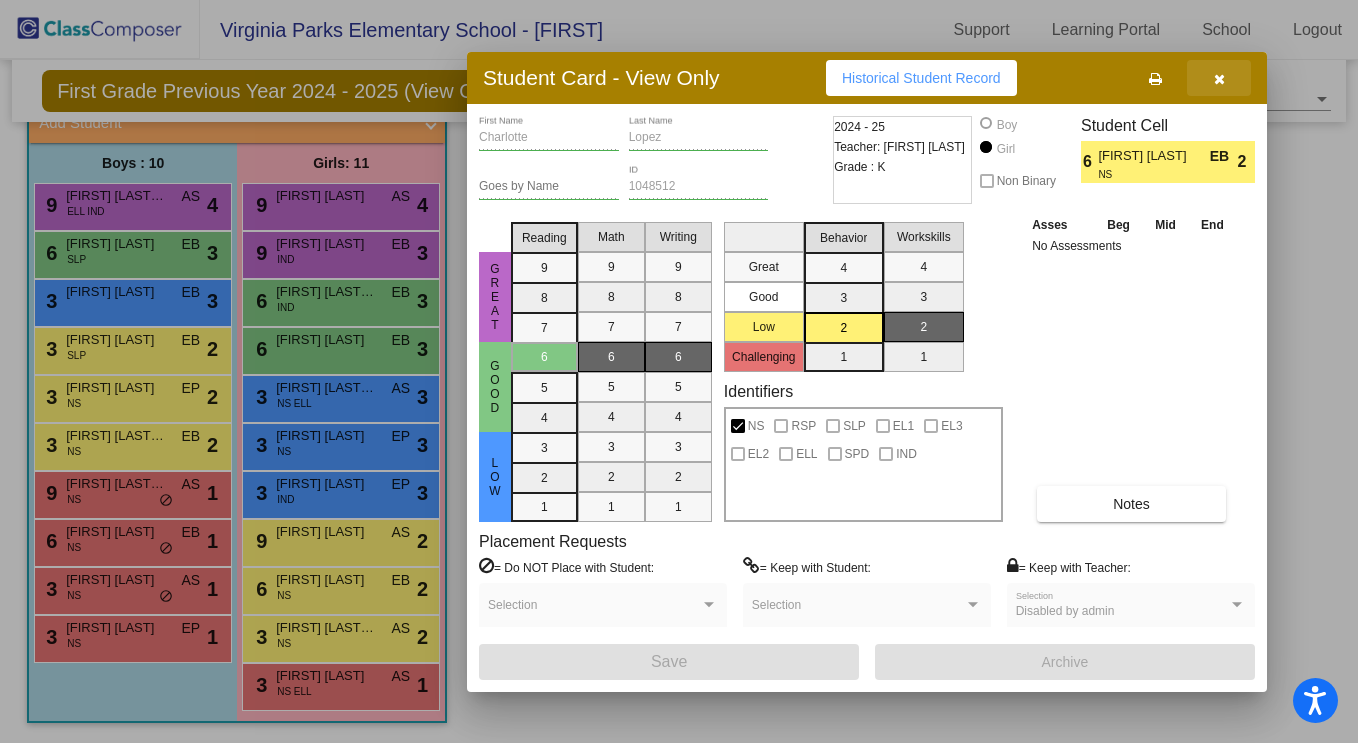 click at bounding box center (1219, 79) 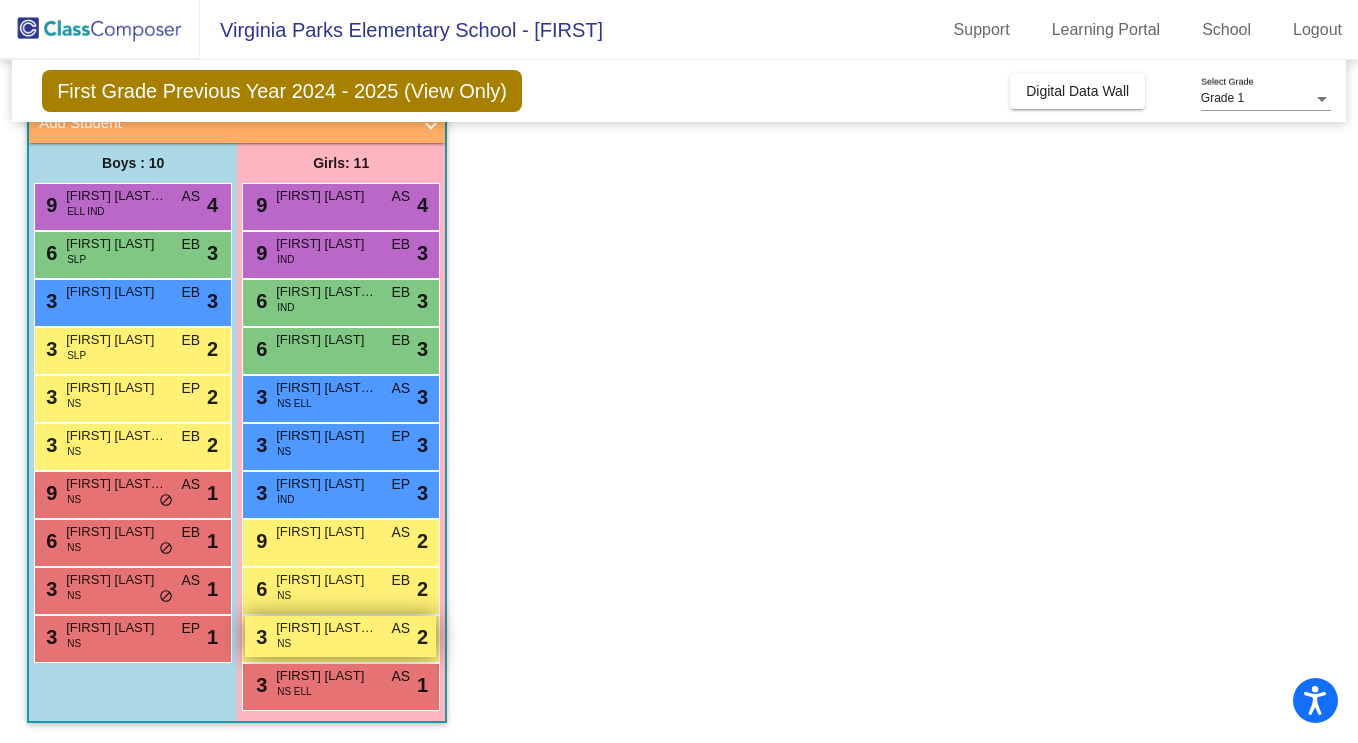 click on "3 [FIRST] [LAST] NS AS lock do_not_disturb_alt 2" at bounding box center (340, 636) 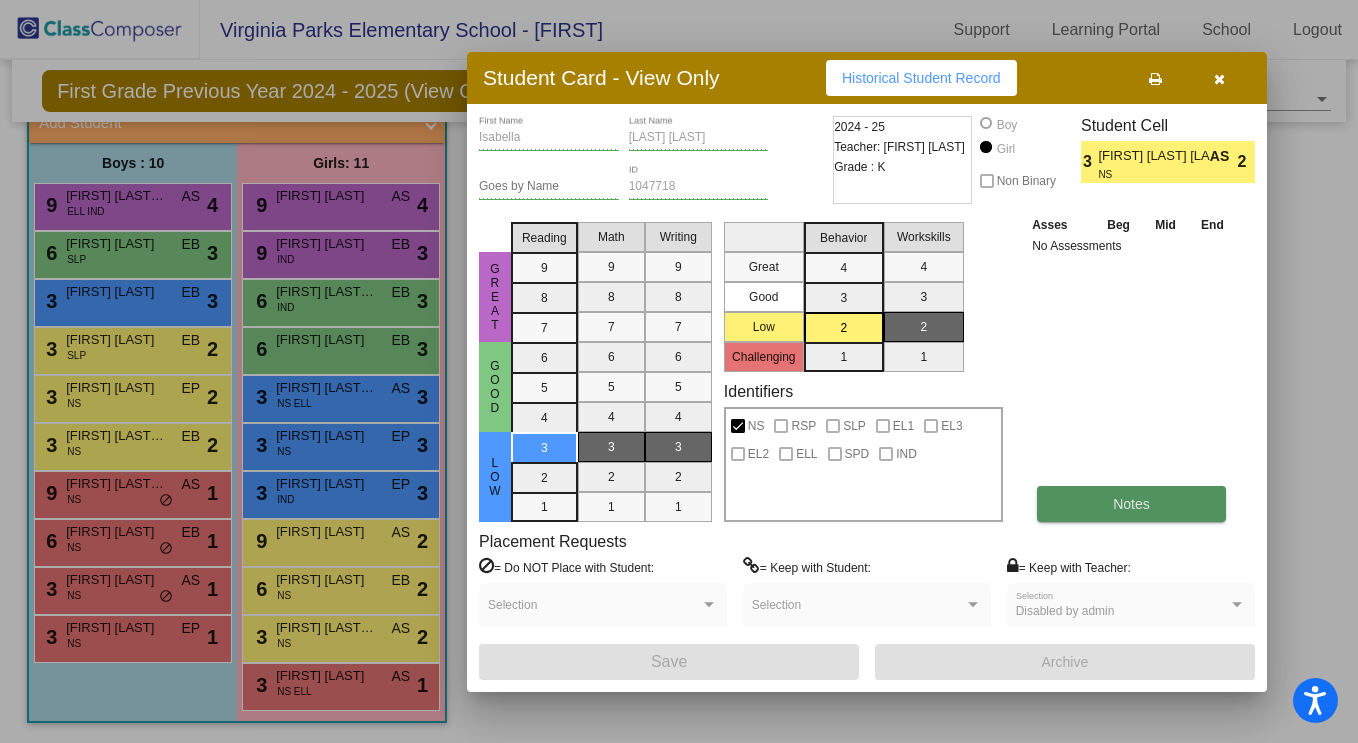 click on "Notes" at bounding box center [1131, 504] 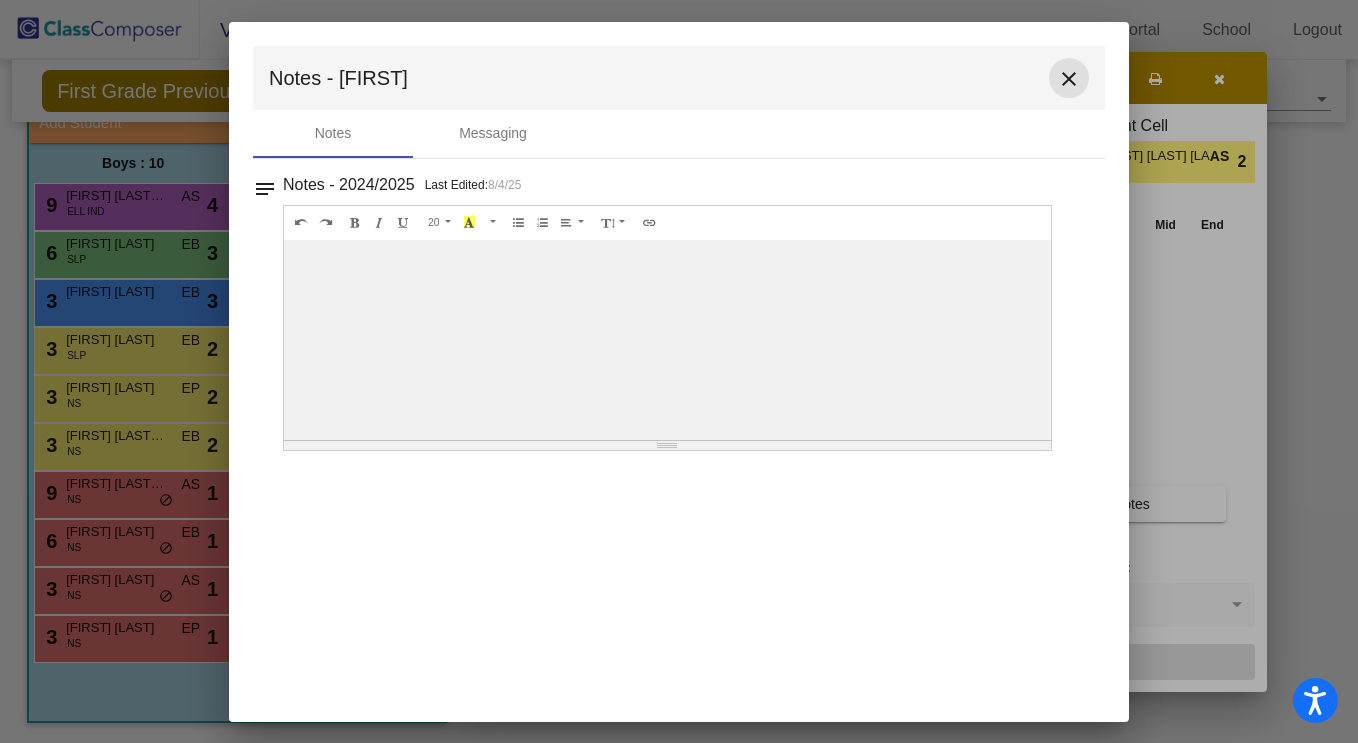 click on "close" at bounding box center (1069, 79) 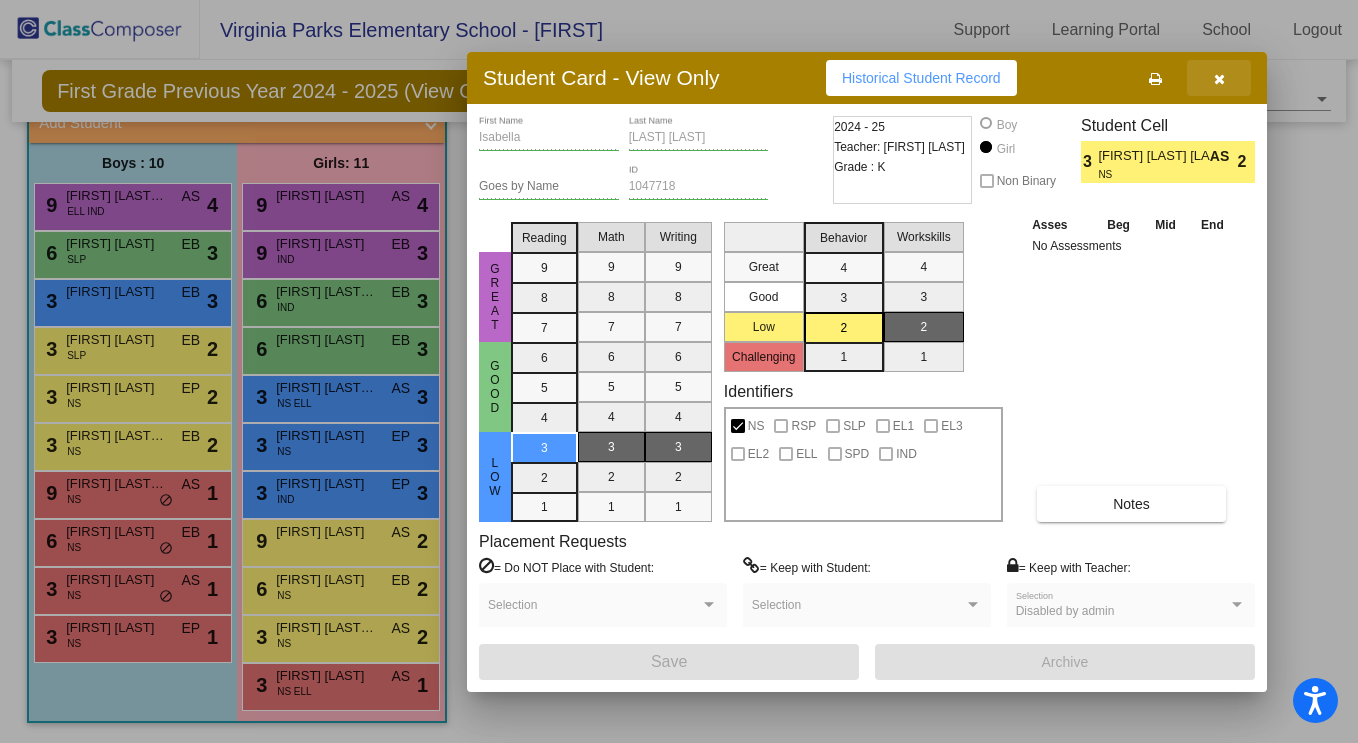 click at bounding box center [1219, 78] 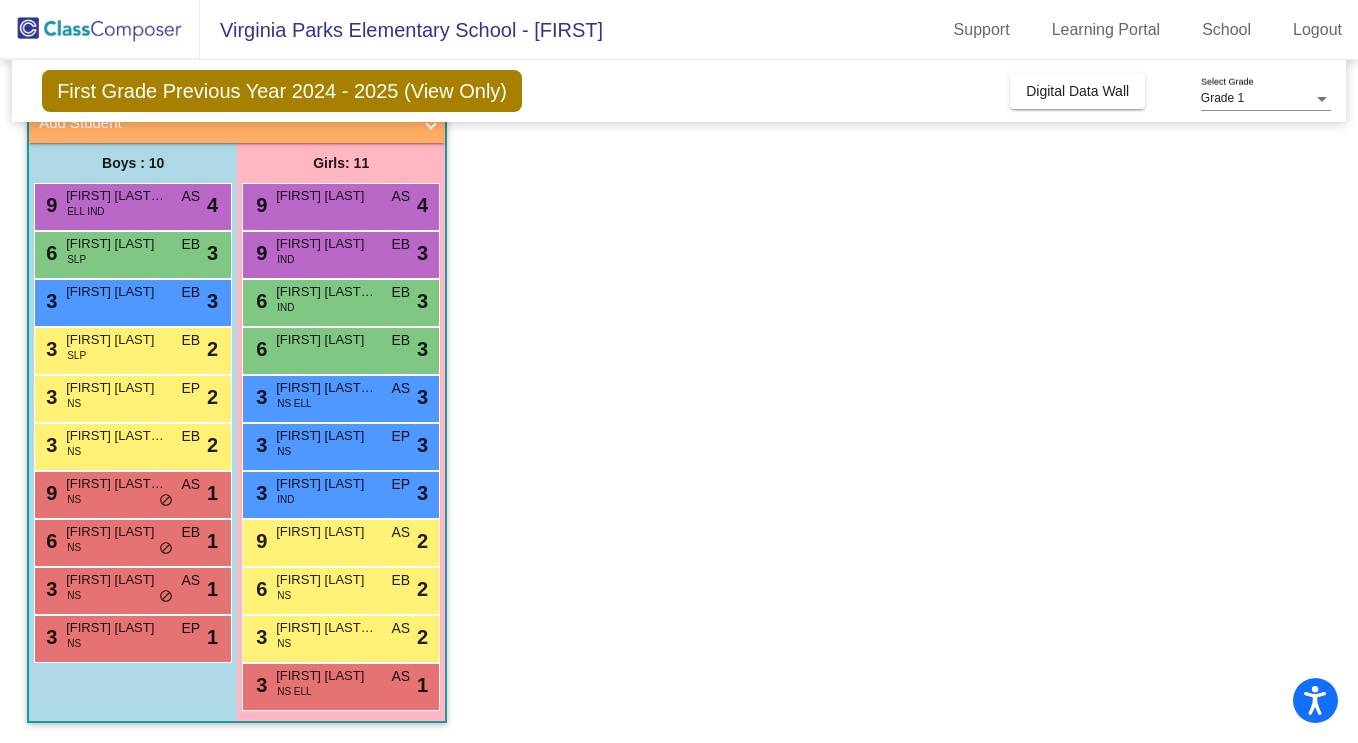 scroll, scrollTop: 0, scrollLeft: 0, axis: both 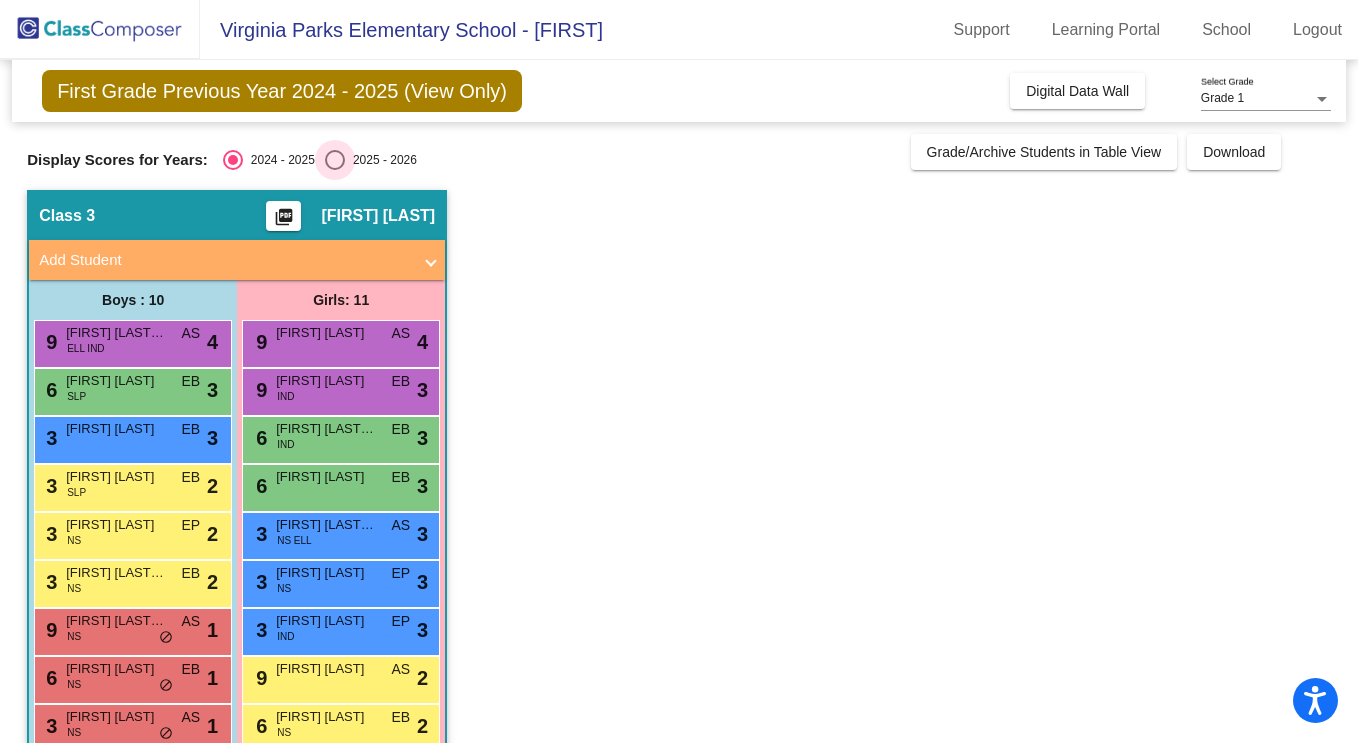click at bounding box center (335, 160) 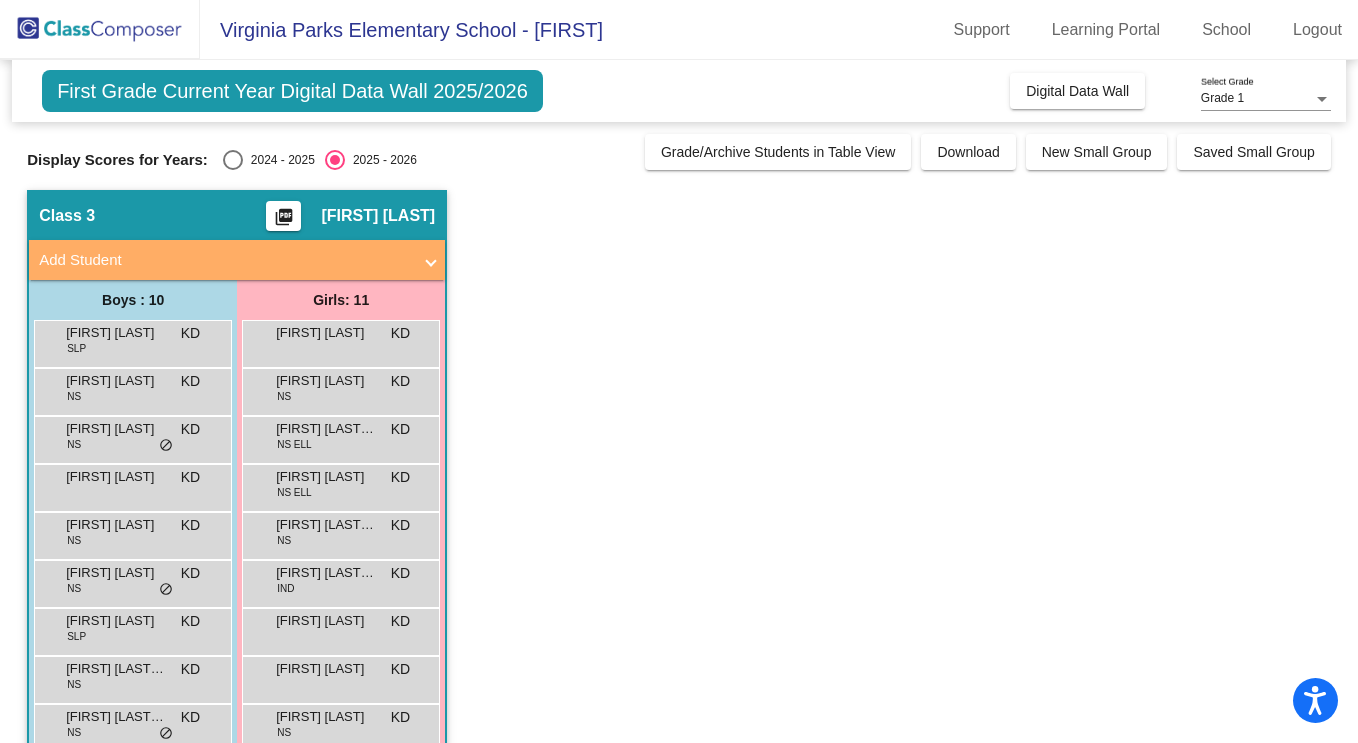 scroll, scrollTop: 137, scrollLeft: 0, axis: vertical 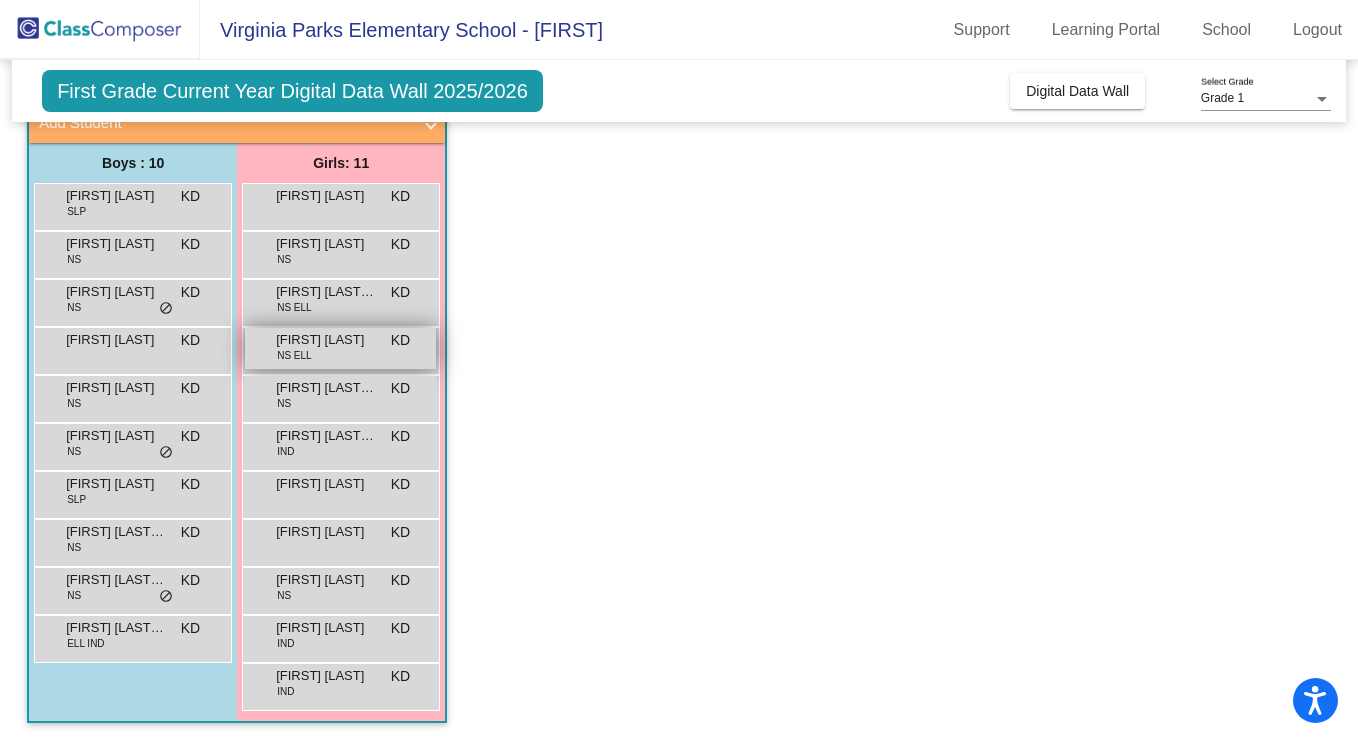 click on "[FIRST] [LAST] NS ELL KD lock do_not_disturb_alt" at bounding box center (340, 348) 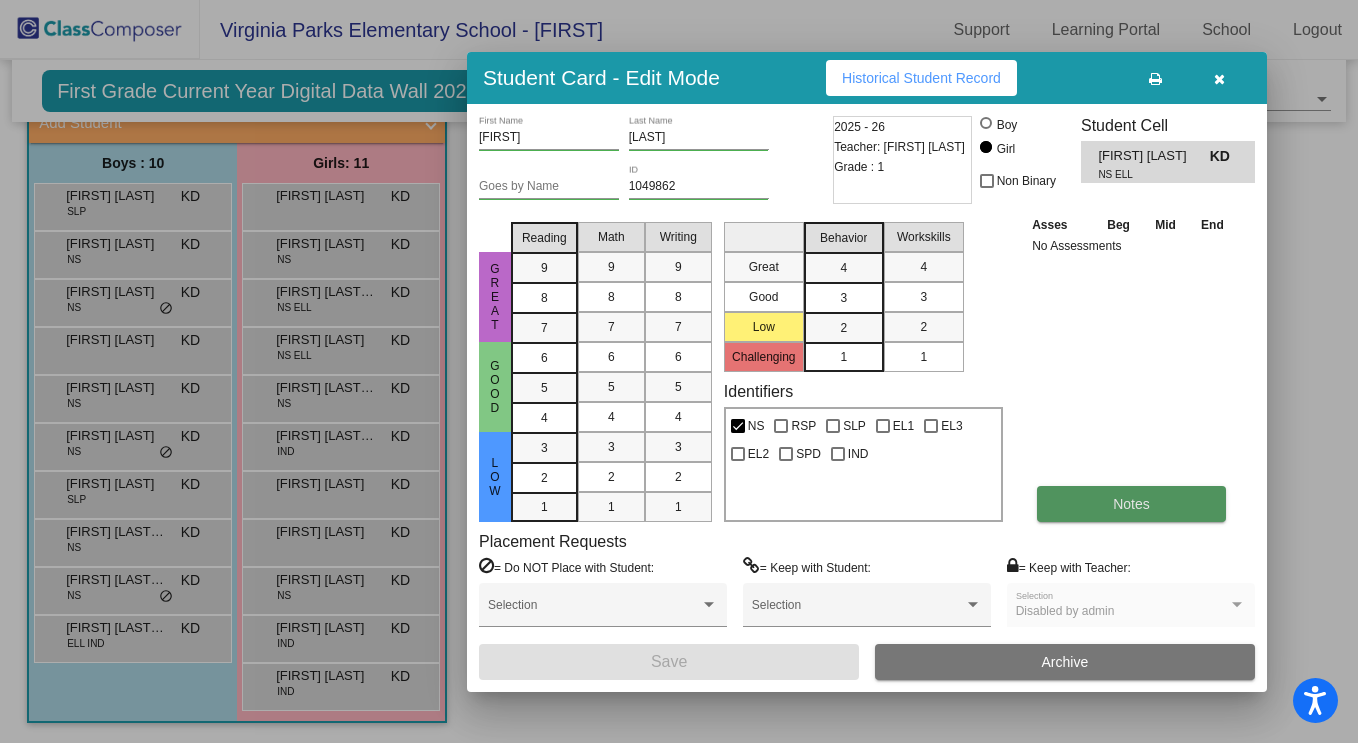 click on "Notes" at bounding box center [1131, 504] 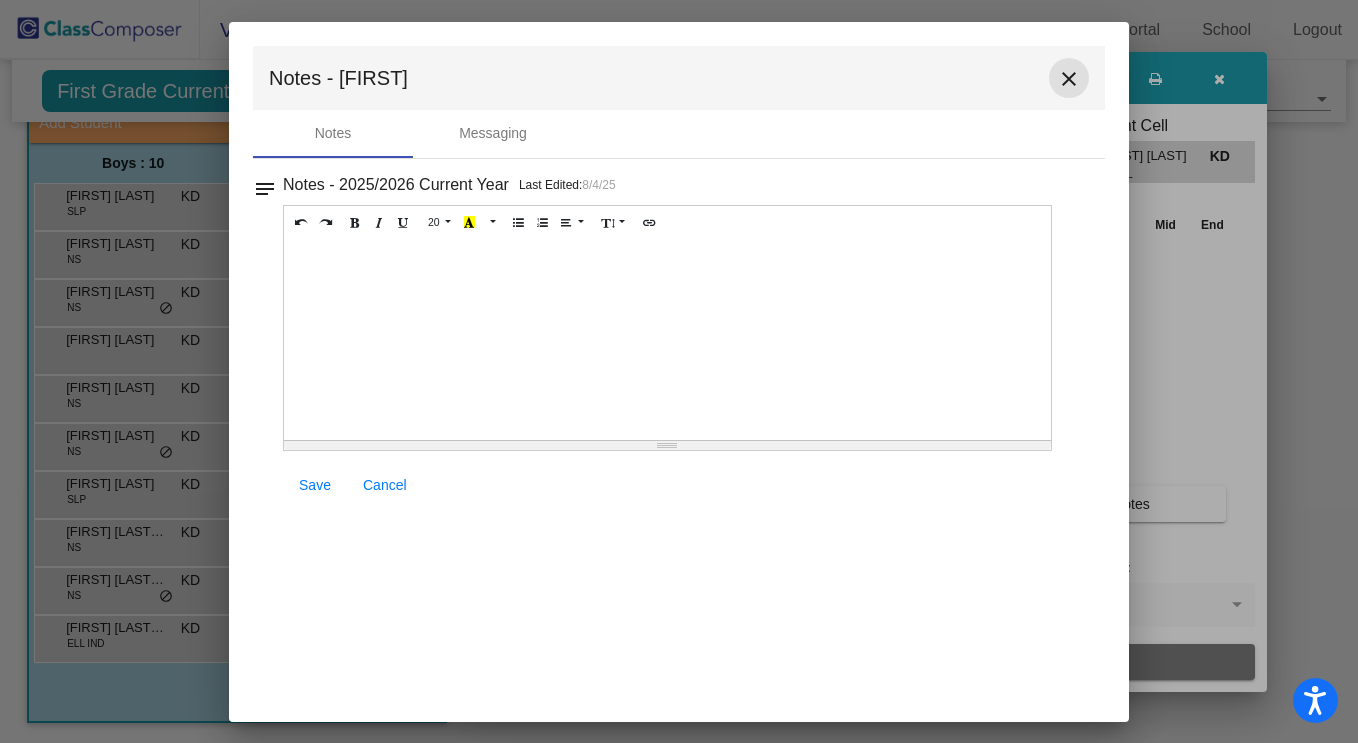 click on "close" at bounding box center [1069, 79] 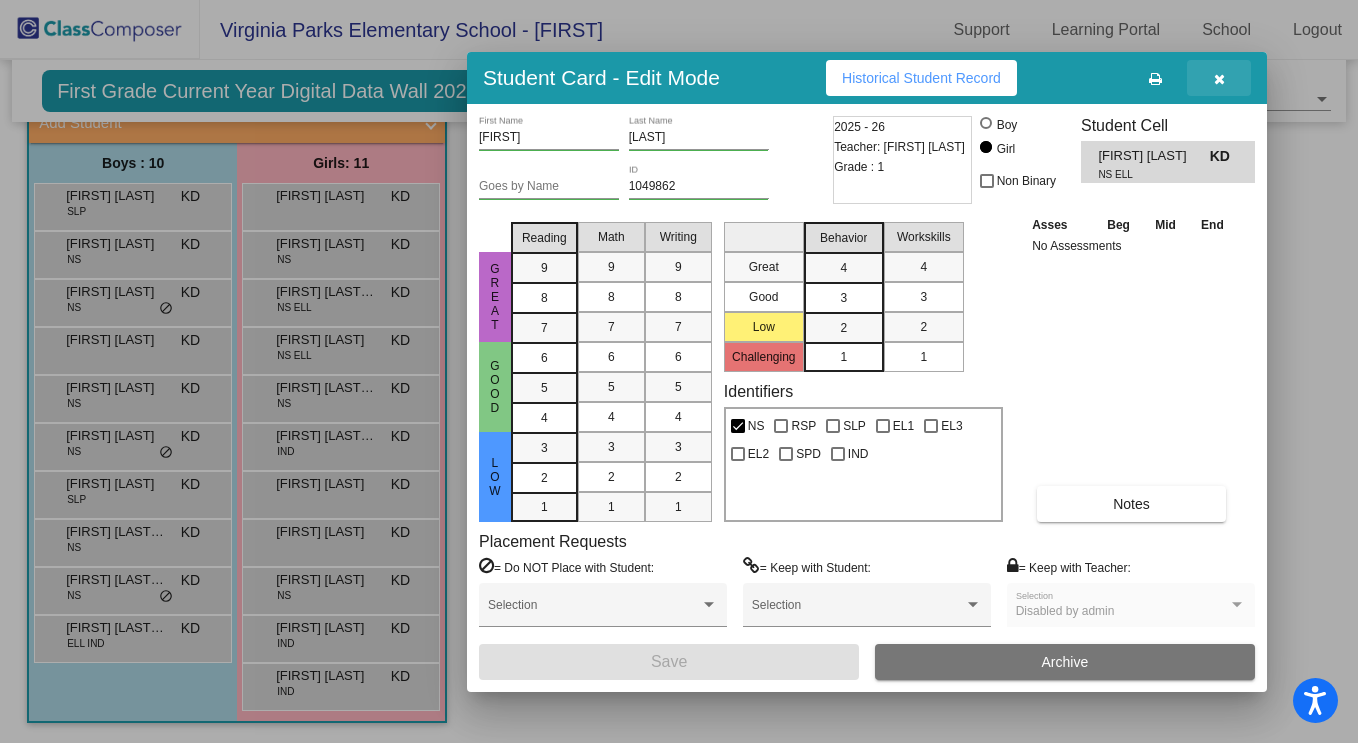 click at bounding box center [1219, 78] 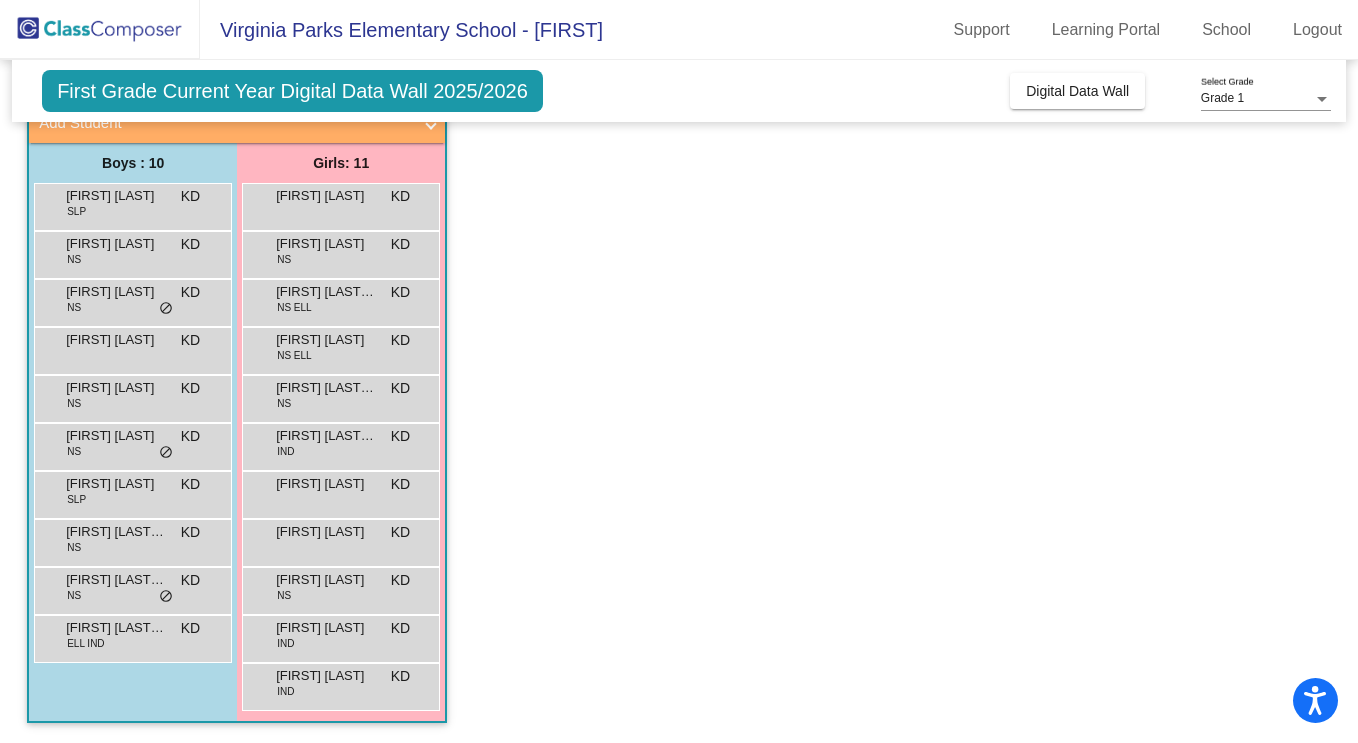 scroll, scrollTop: 0, scrollLeft: 0, axis: both 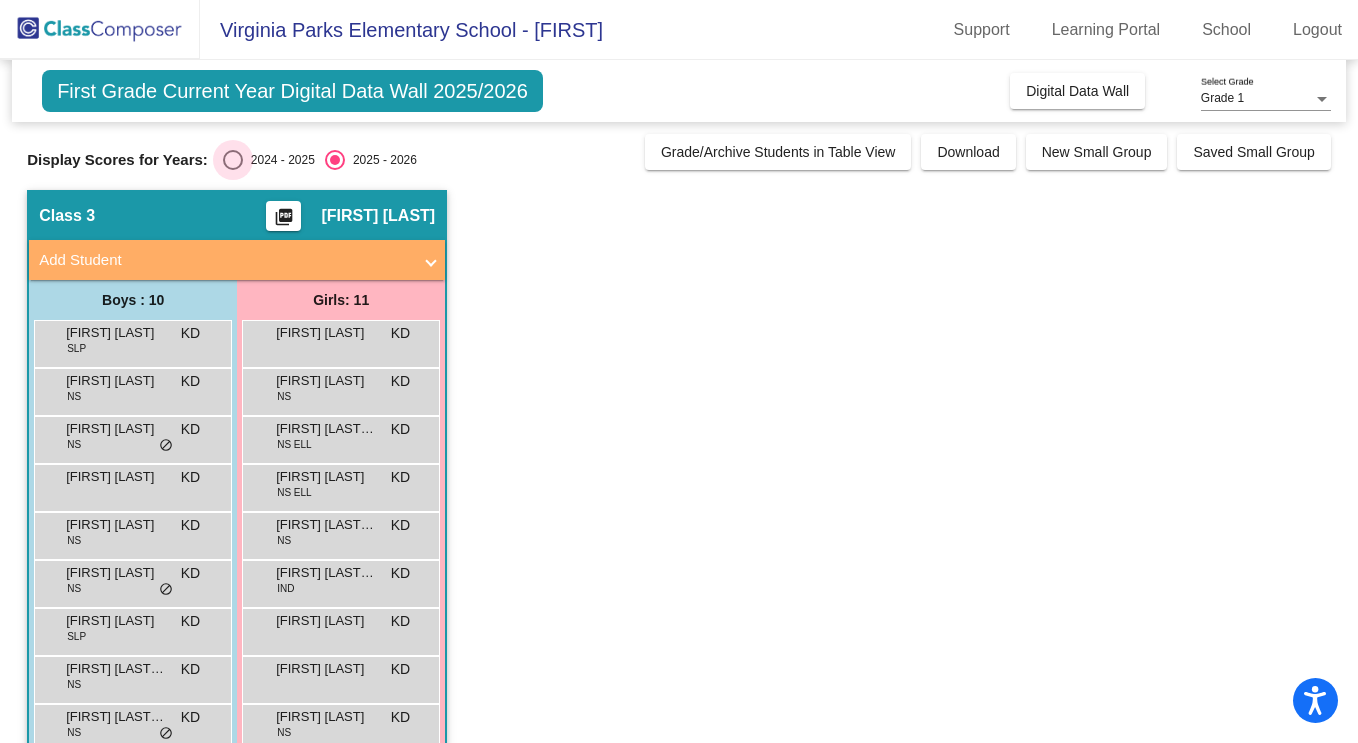 click at bounding box center (233, 160) 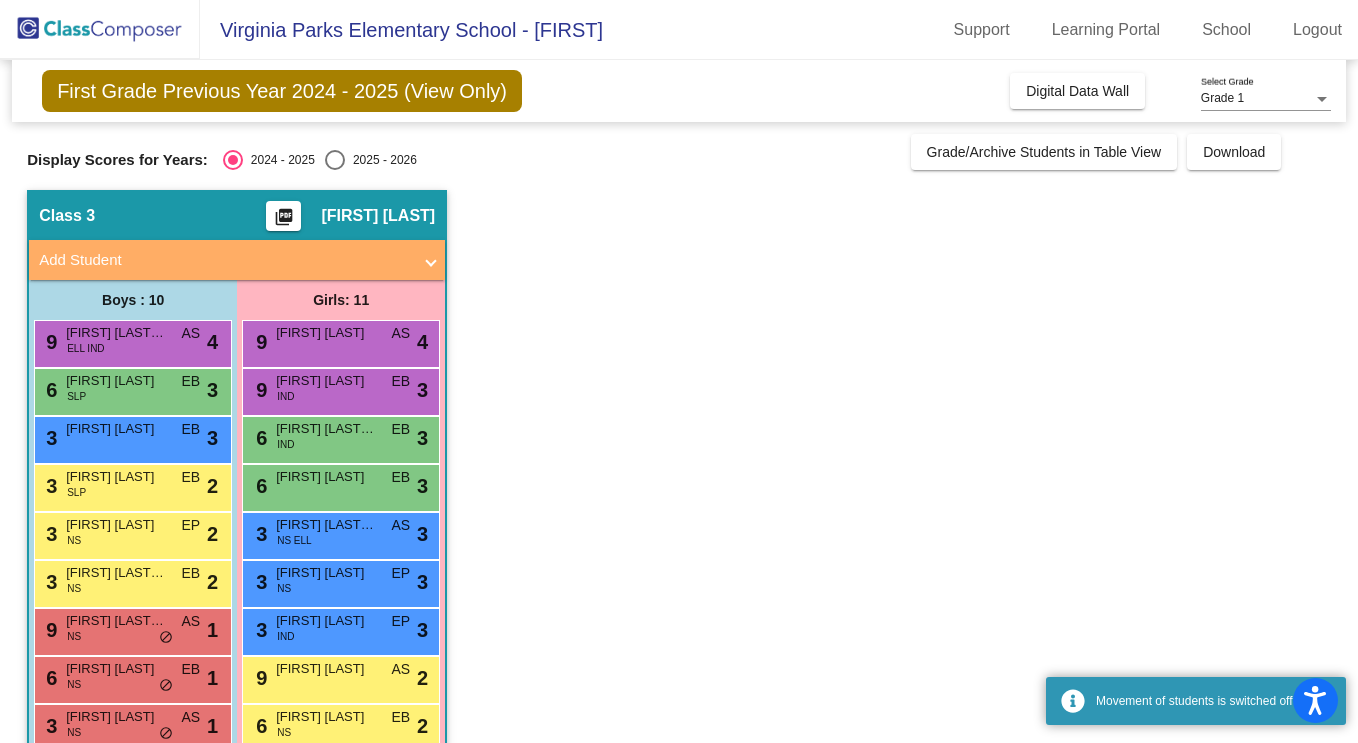 scroll, scrollTop: 137, scrollLeft: 0, axis: vertical 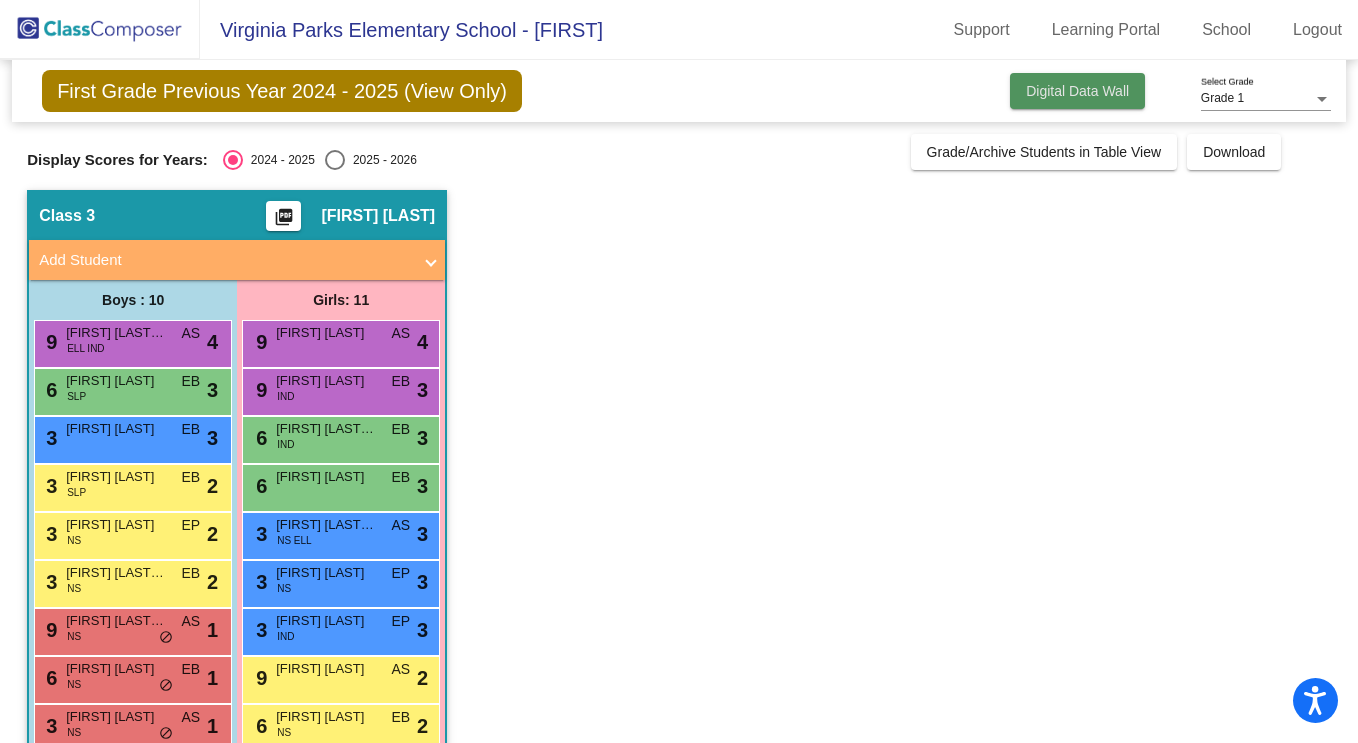 click on "Digital Data Wall" 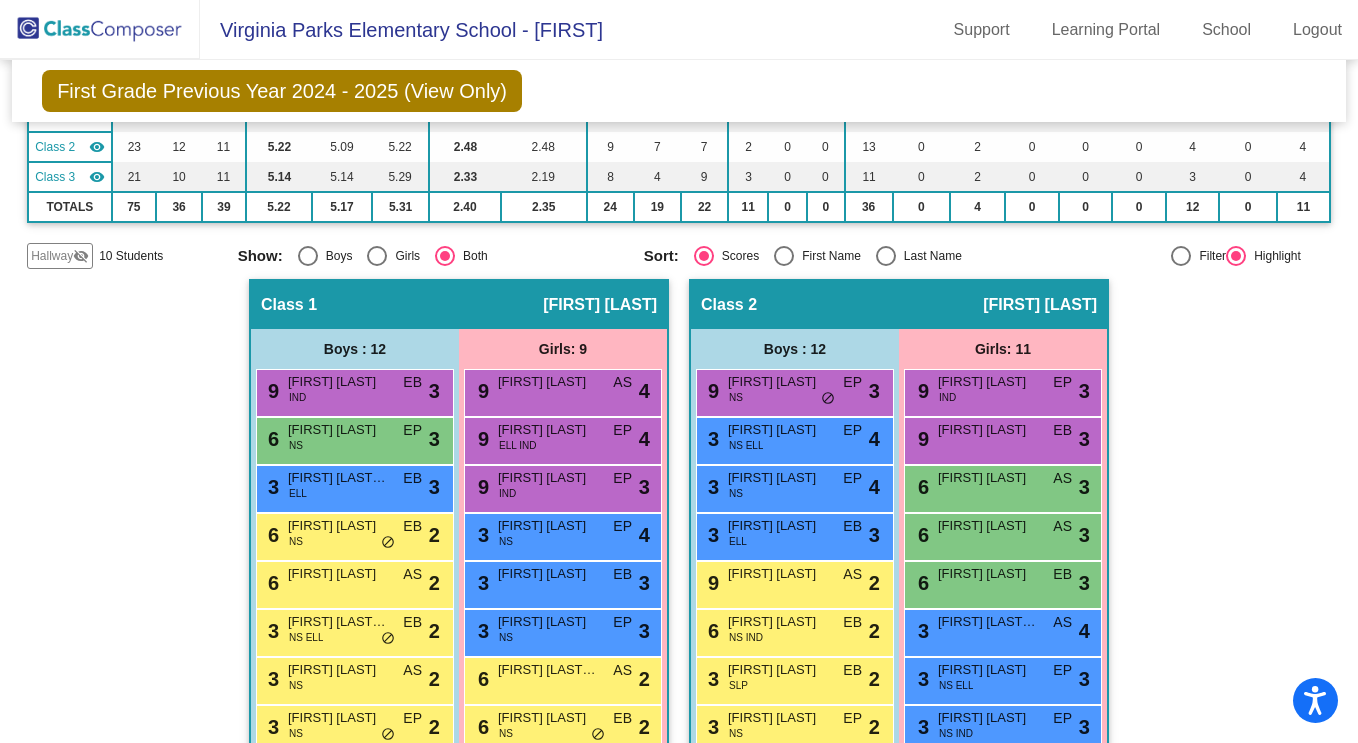 scroll, scrollTop: 400, scrollLeft: 0, axis: vertical 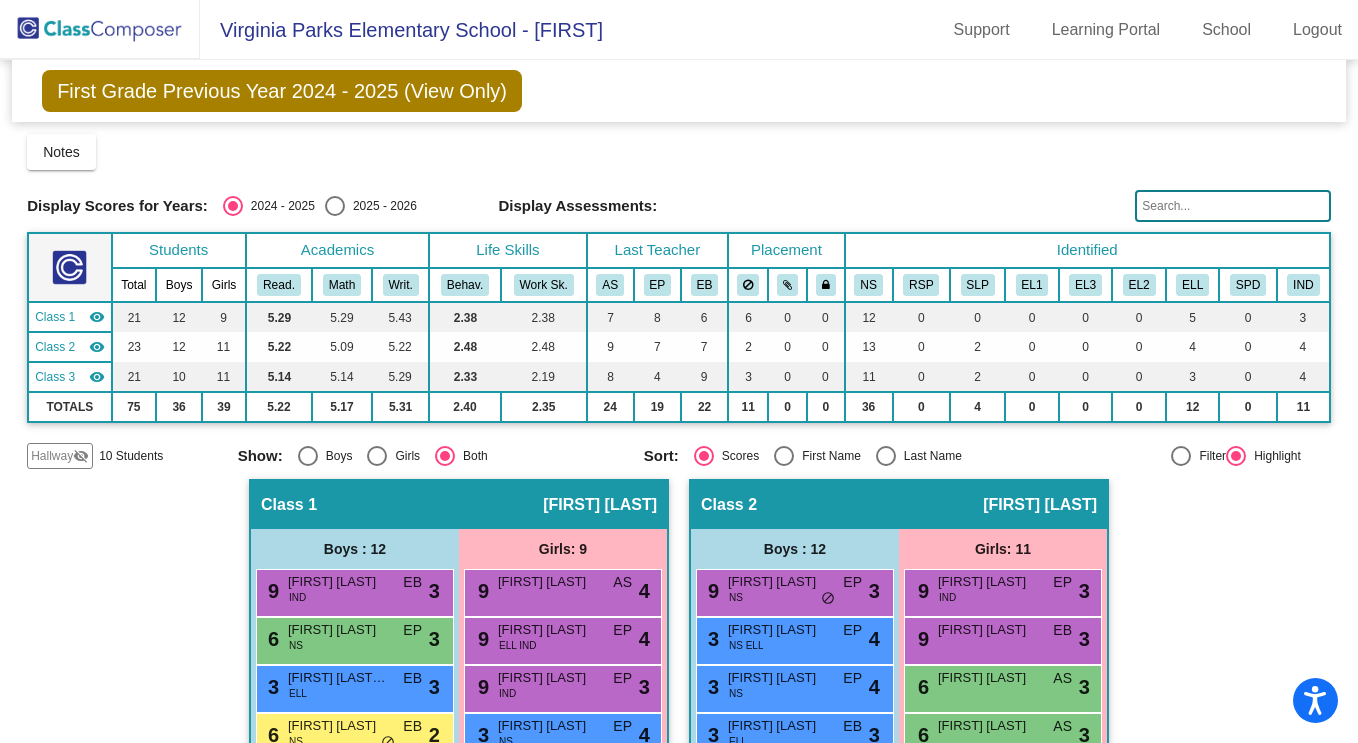 click 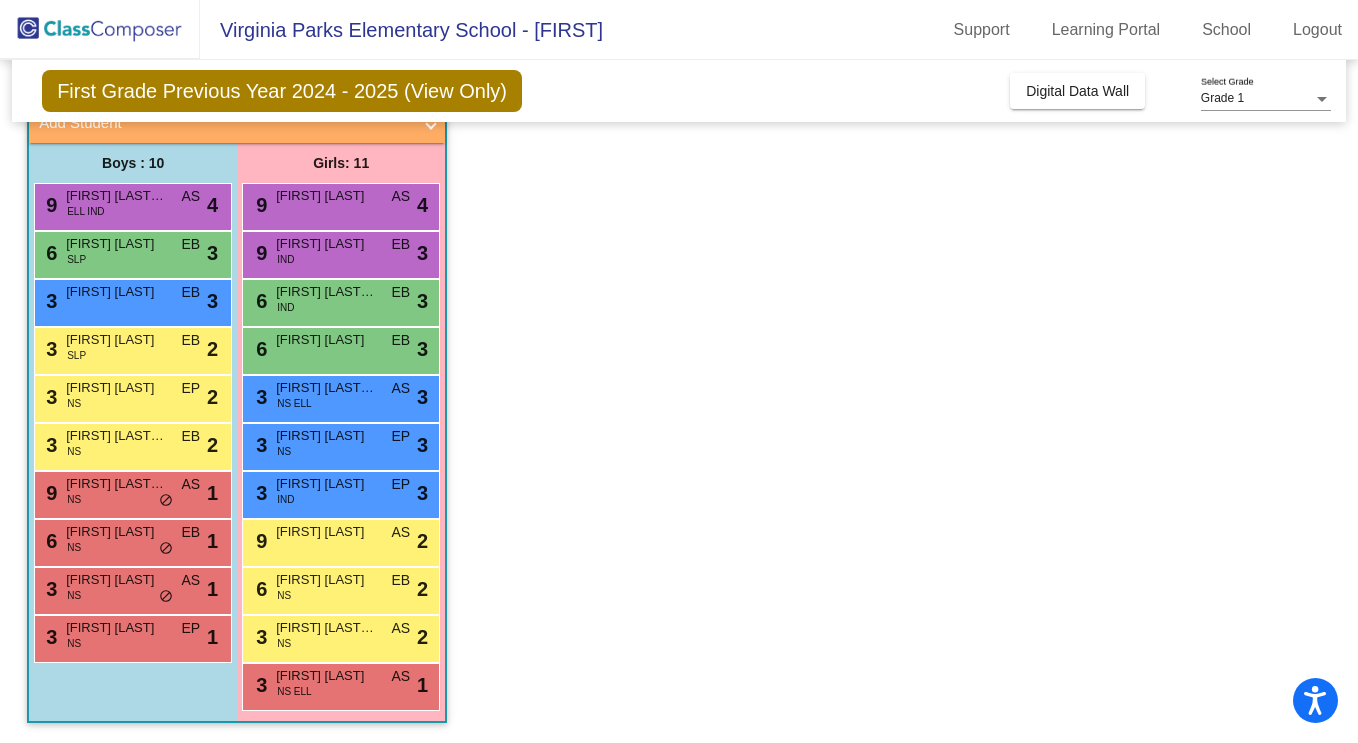 scroll, scrollTop: 0, scrollLeft: 0, axis: both 